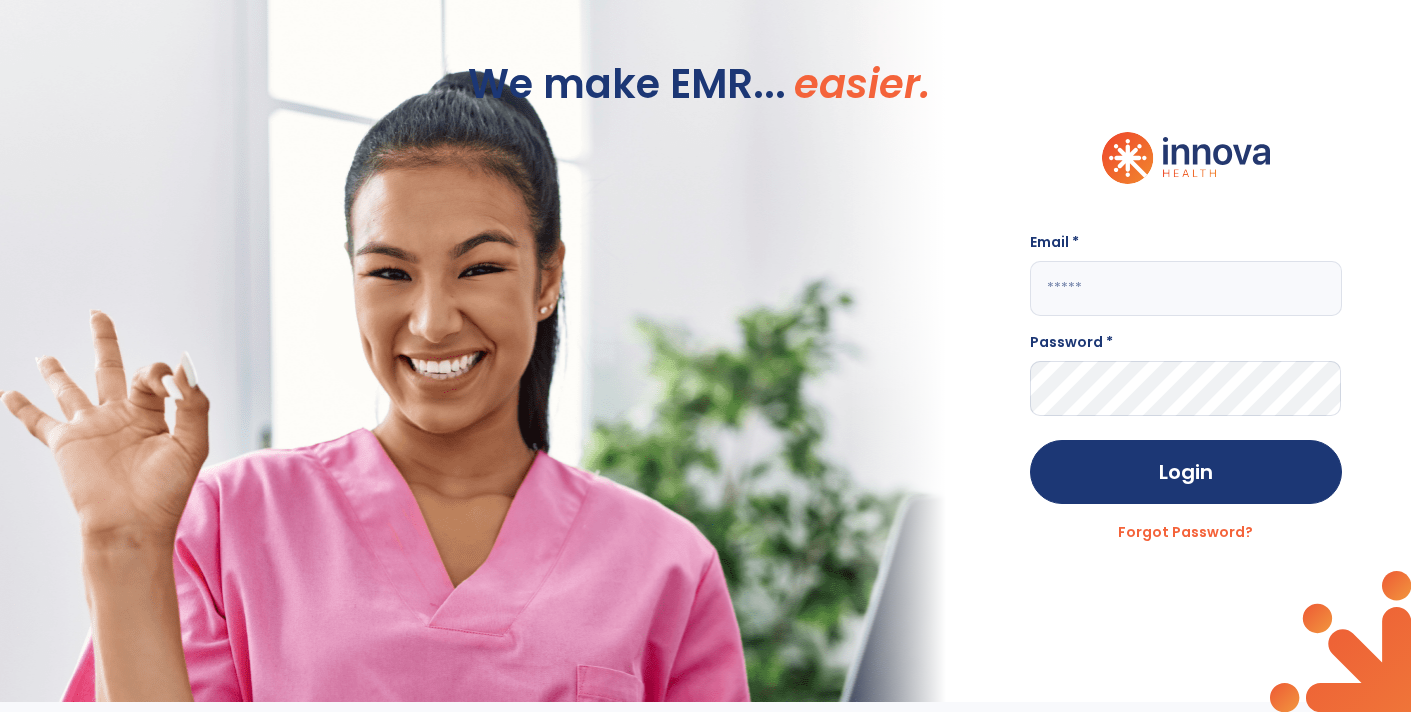scroll, scrollTop: 0, scrollLeft: 0, axis: both 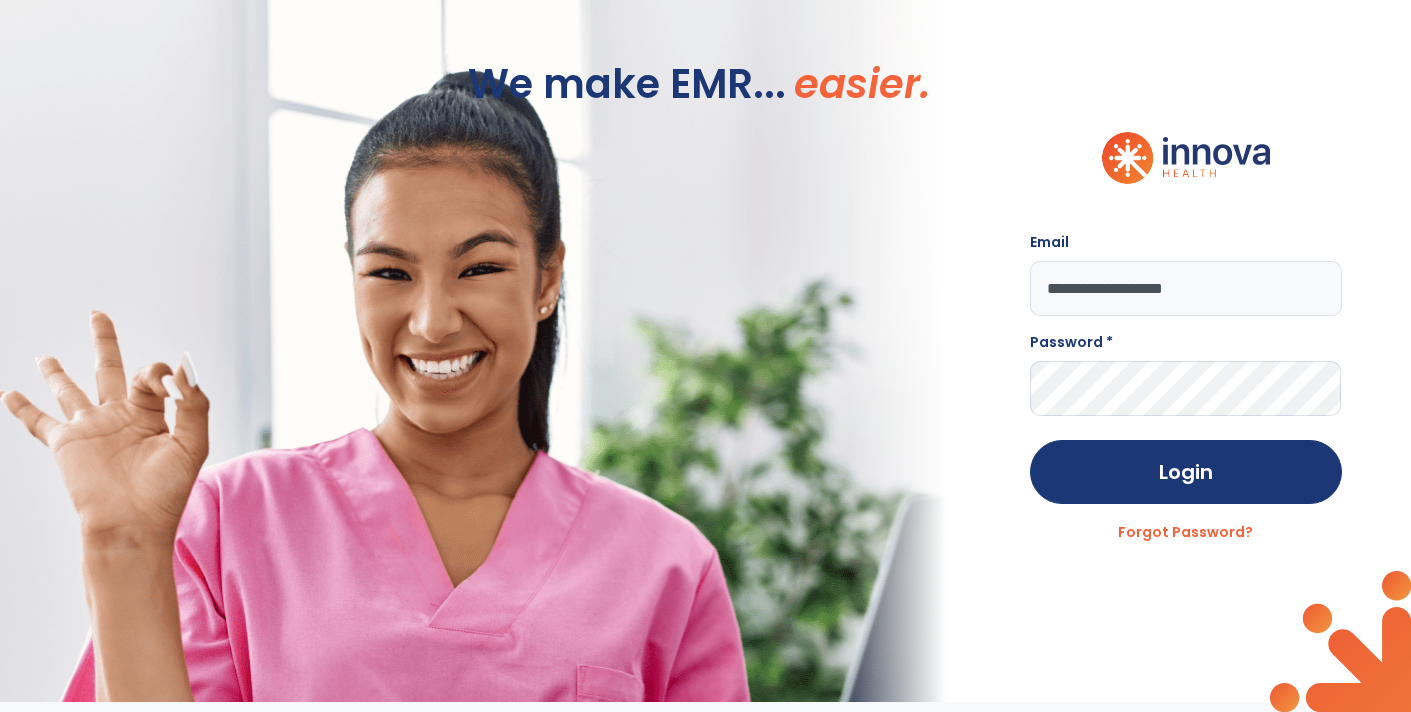 type on "**********" 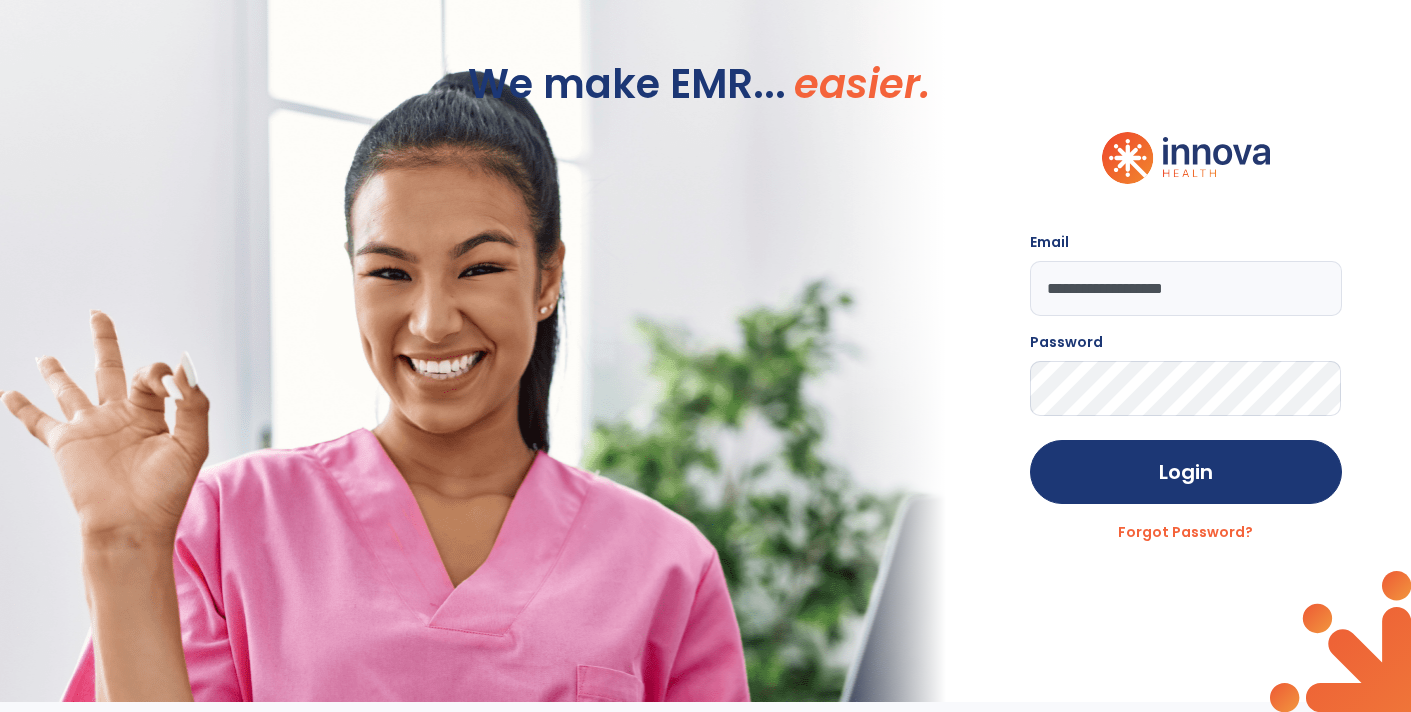click on "Login" 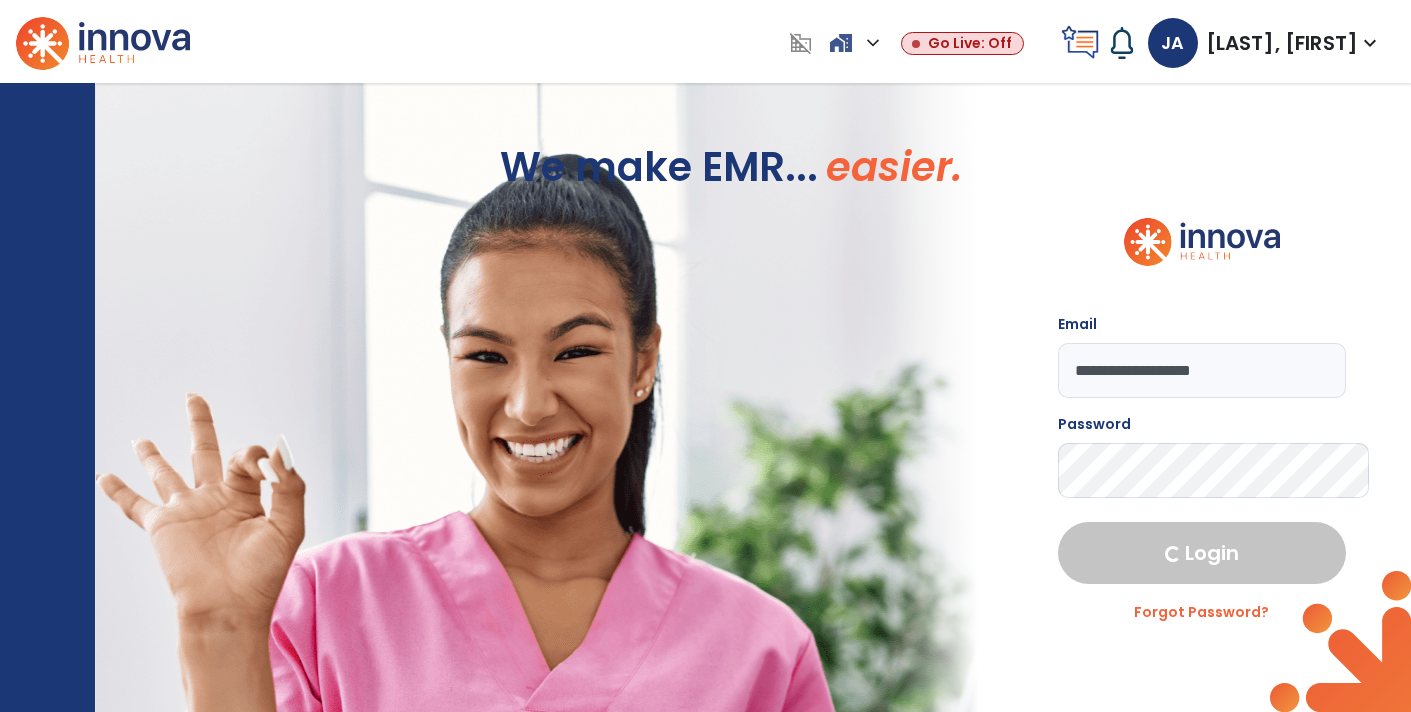 select on "****" 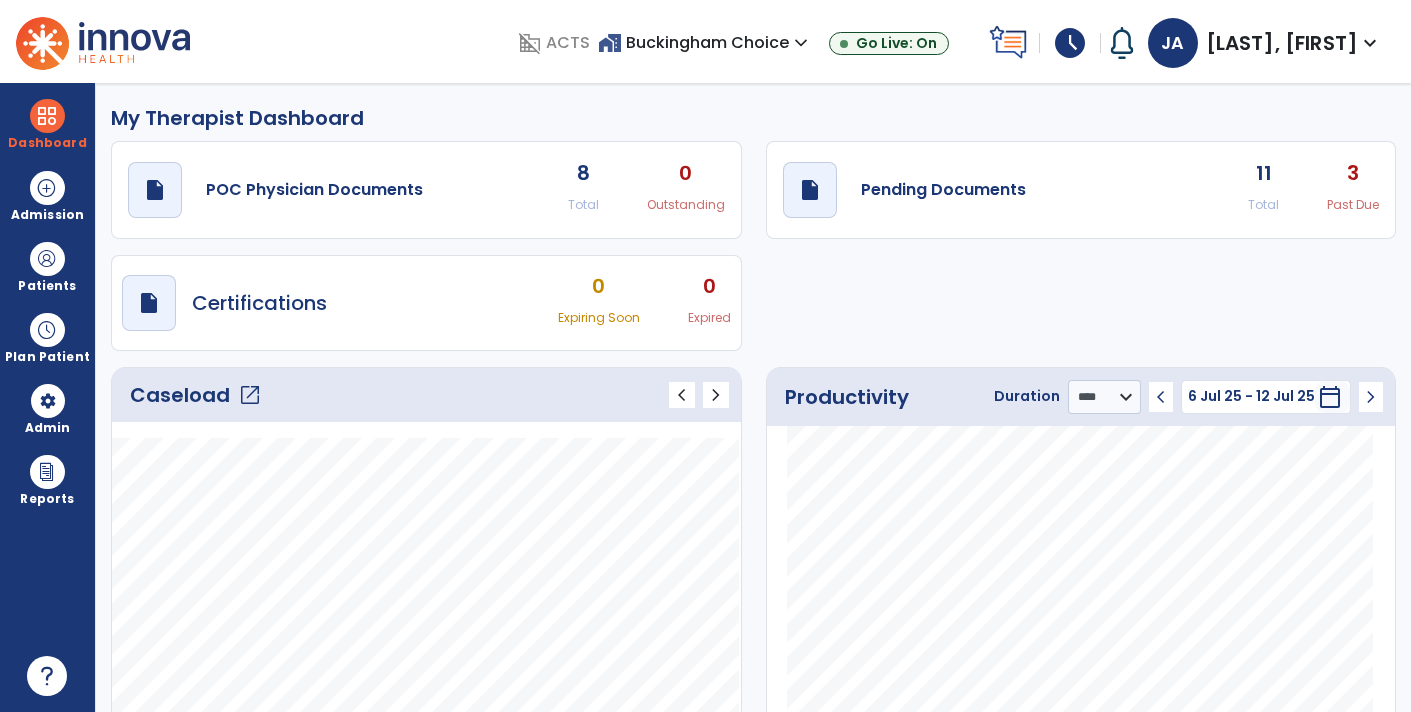 click on "draft   open_in_new  Pending Documents 11 Total 3 Past Due" 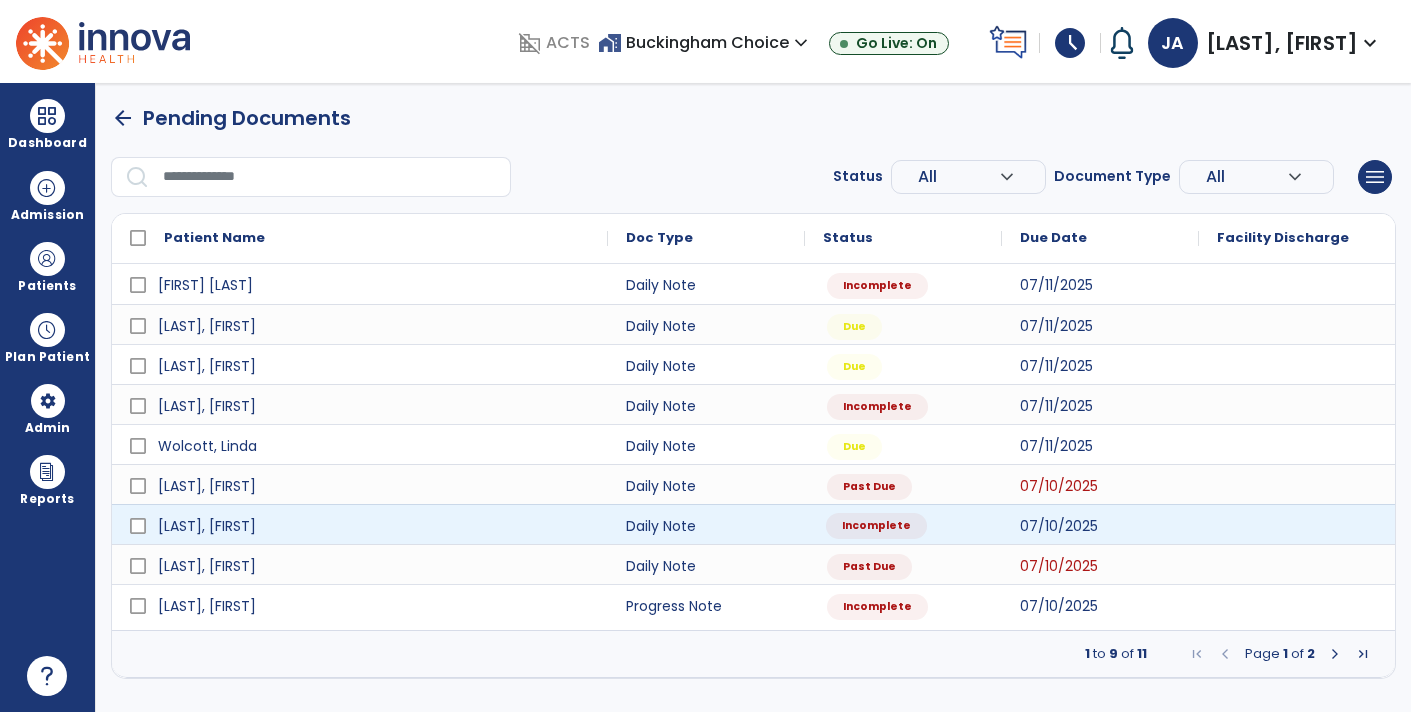 click on "Incomplete" at bounding box center (876, 526) 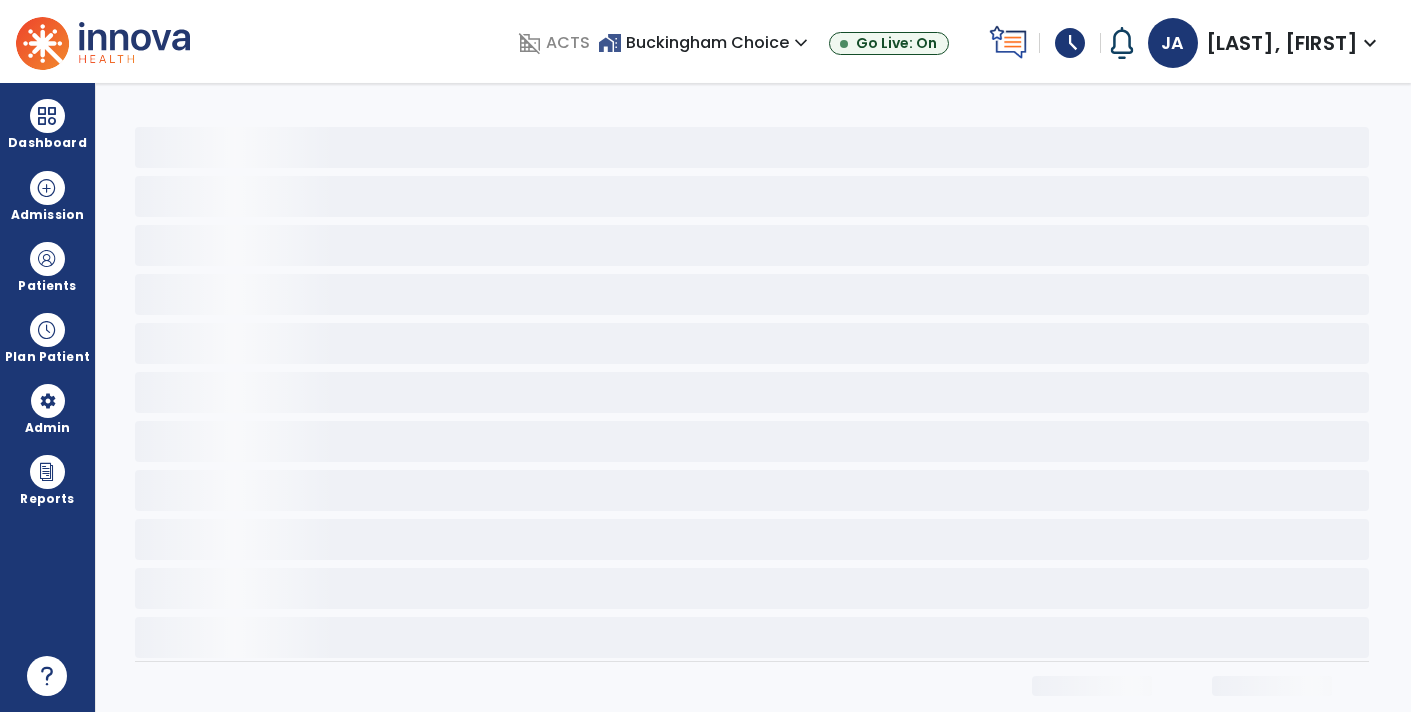 select on "*" 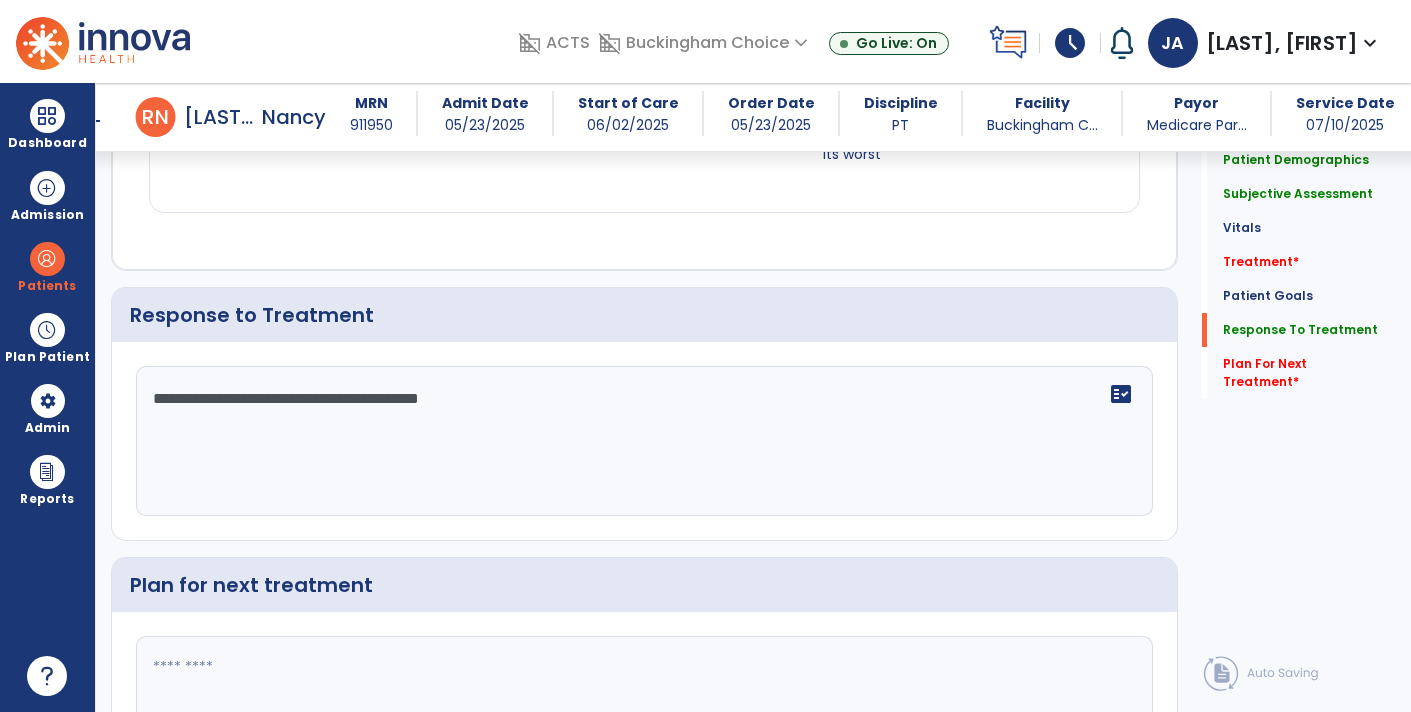 scroll, scrollTop: 2511, scrollLeft: 0, axis: vertical 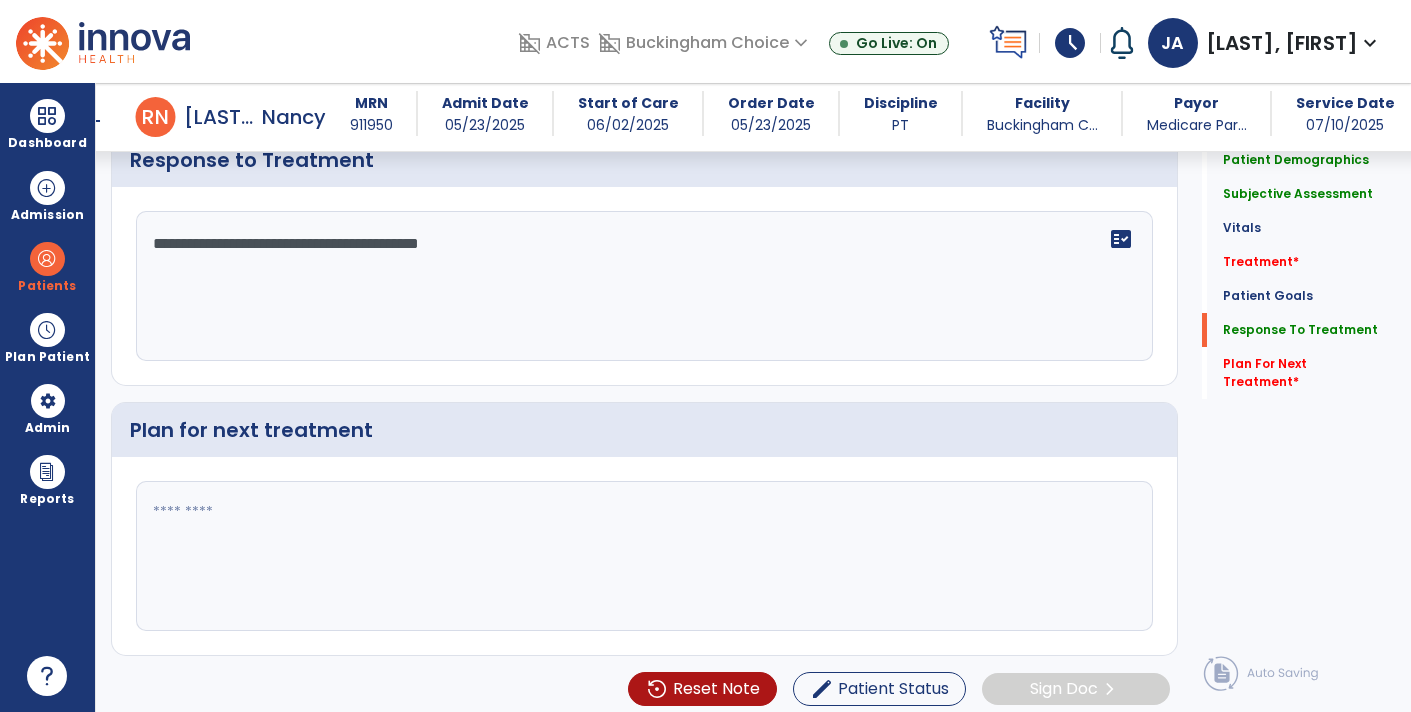 click on "**********" 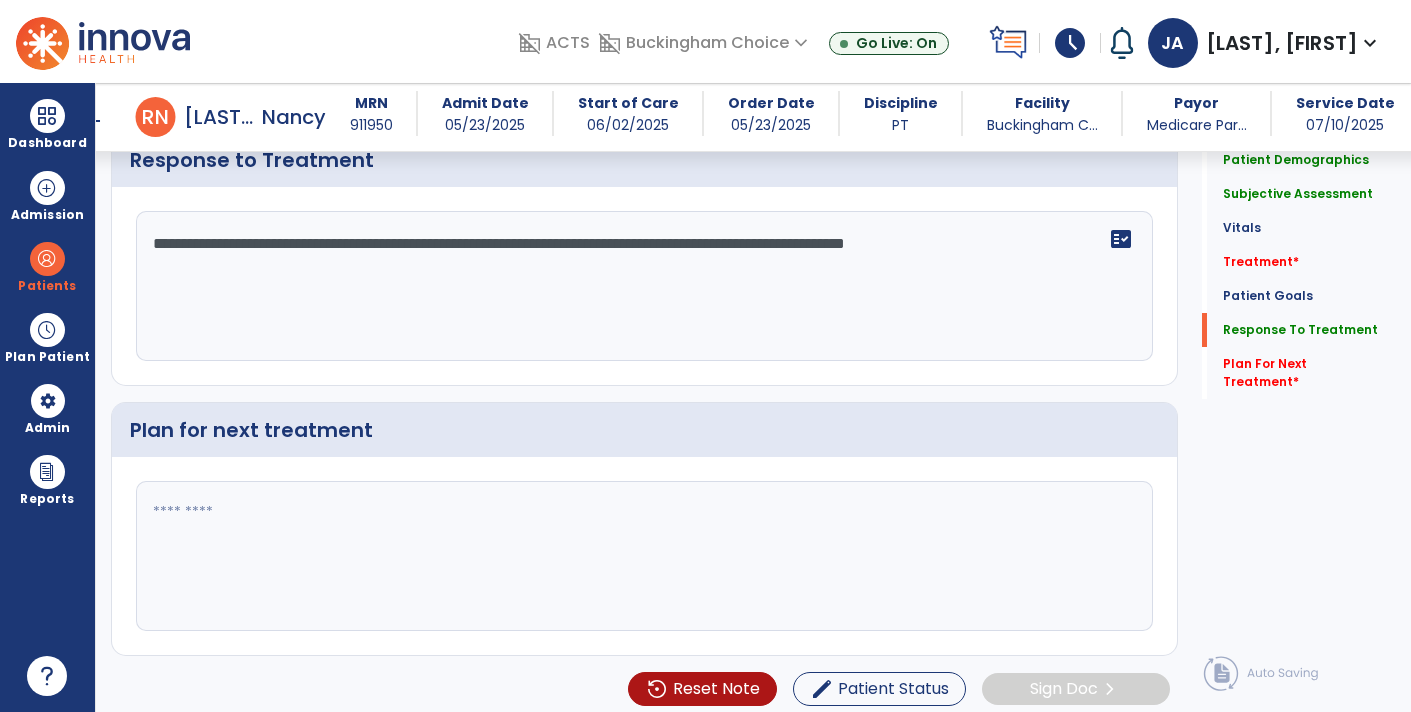 type on "**********" 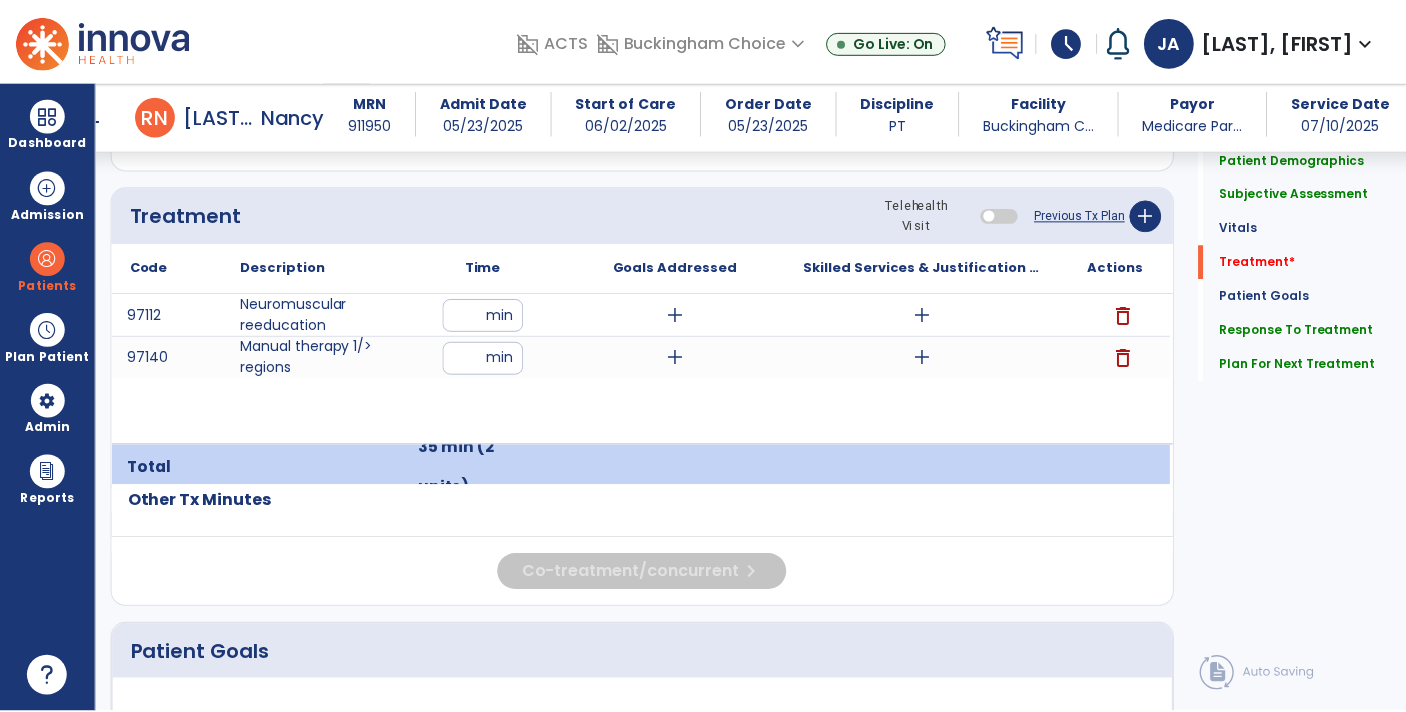 scroll, scrollTop: 1108, scrollLeft: 0, axis: vertical 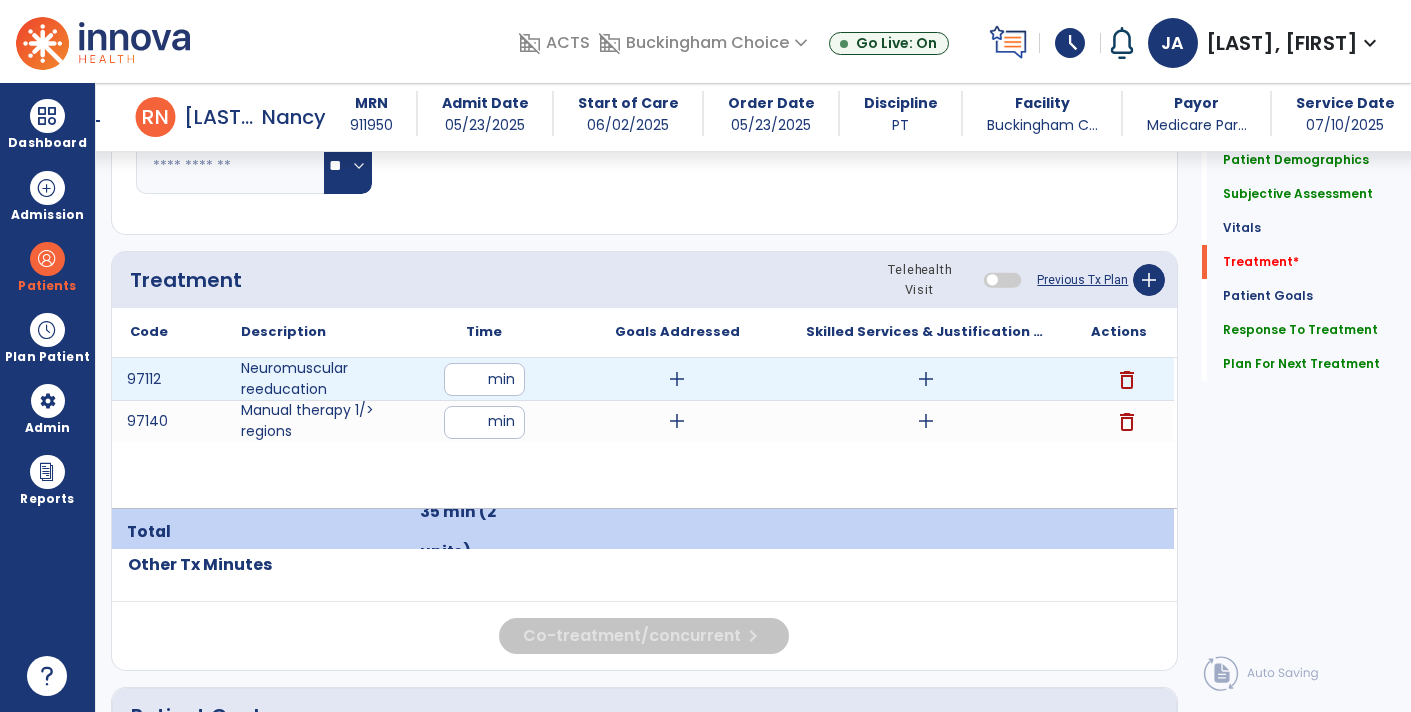 type on "**********" 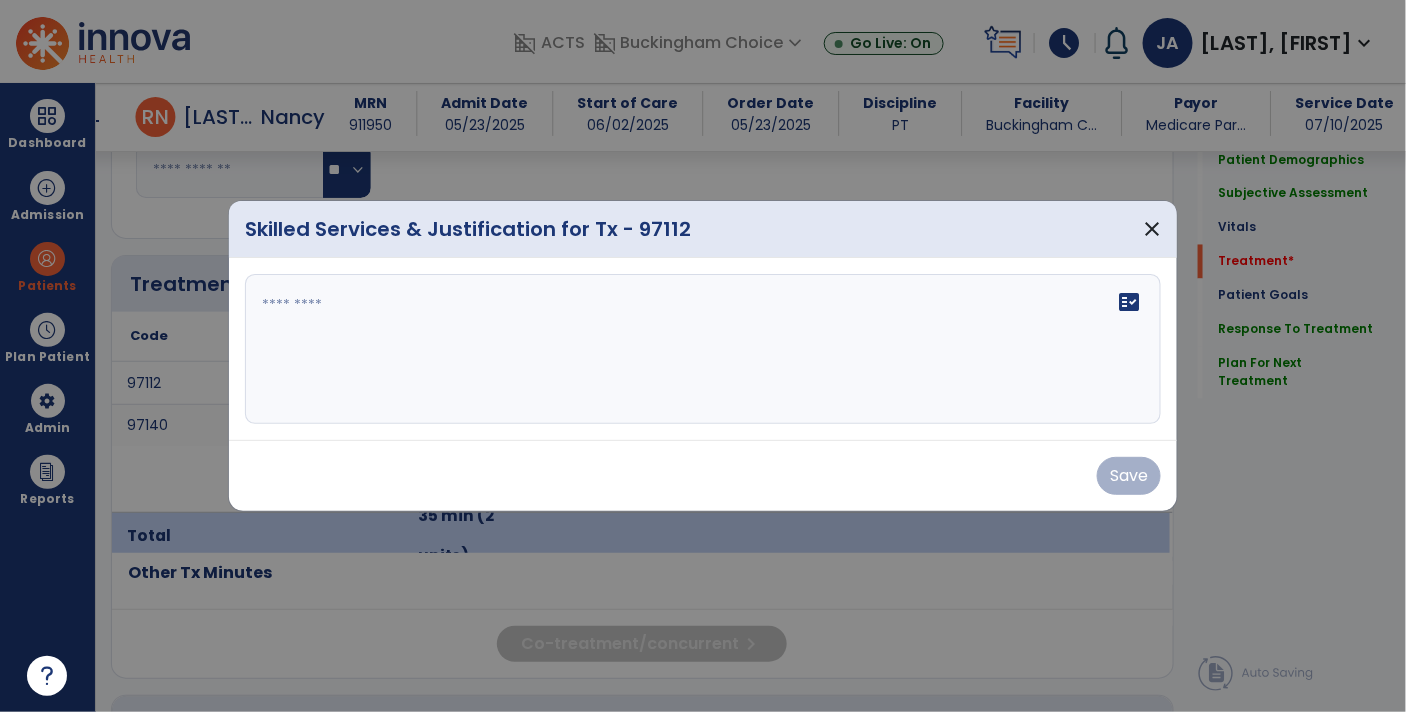 scroll, scrollTop: 1108, scrollLeft: 0, axis: vertical 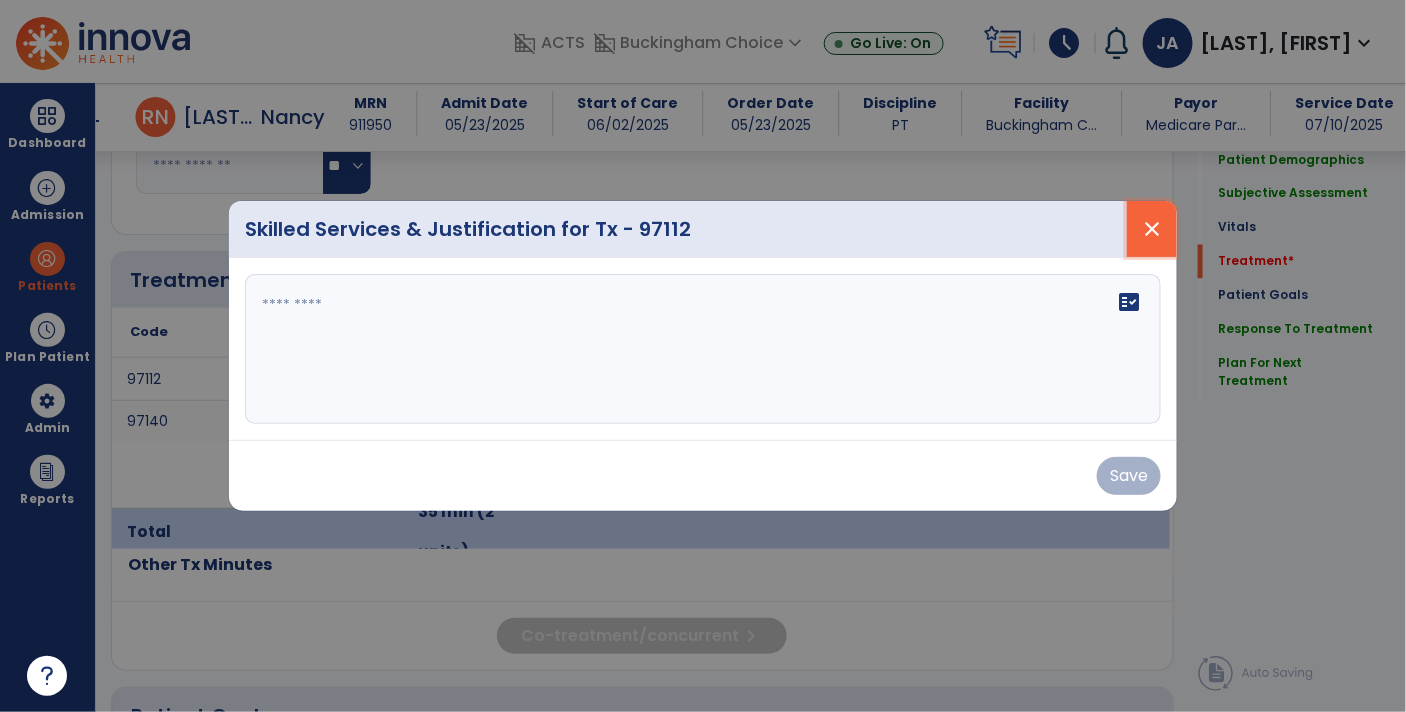 click on "close" at bounding box center (1152, 229) 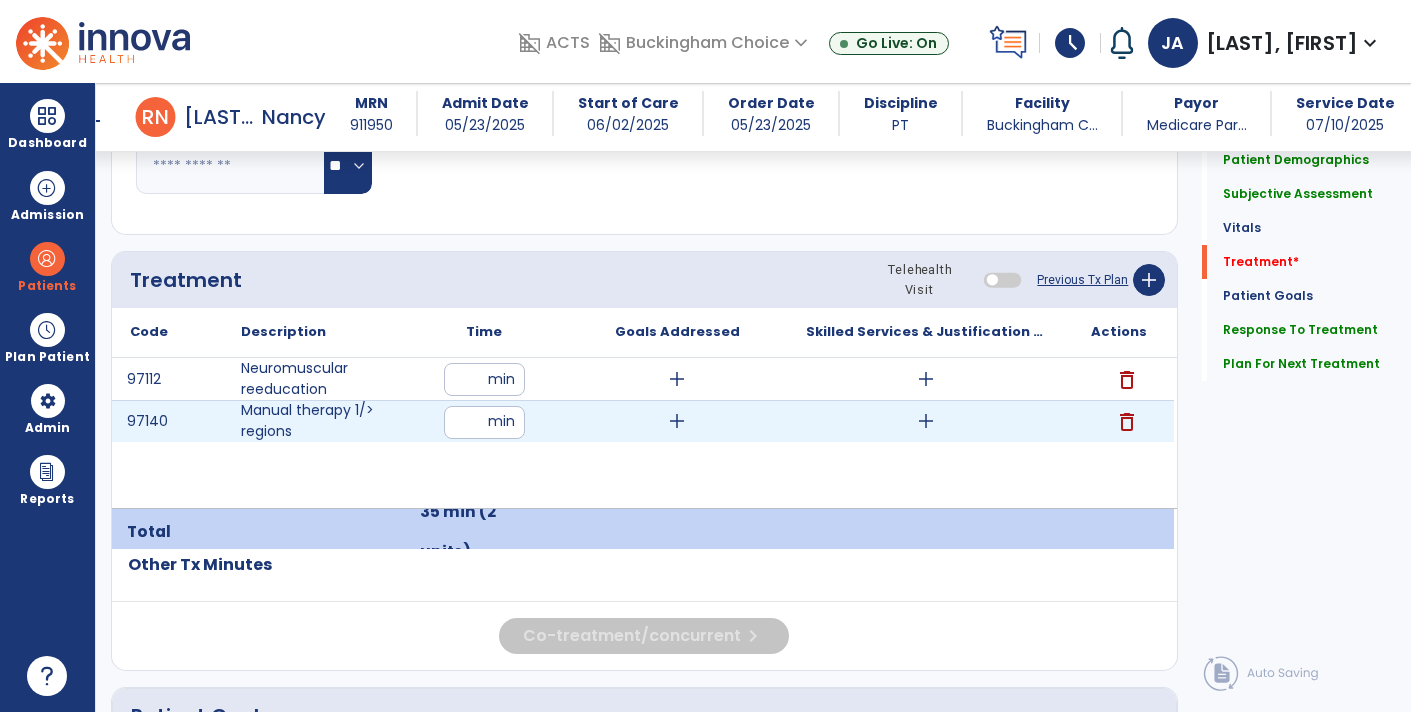 click on "add" at bounding box center (926, 421) 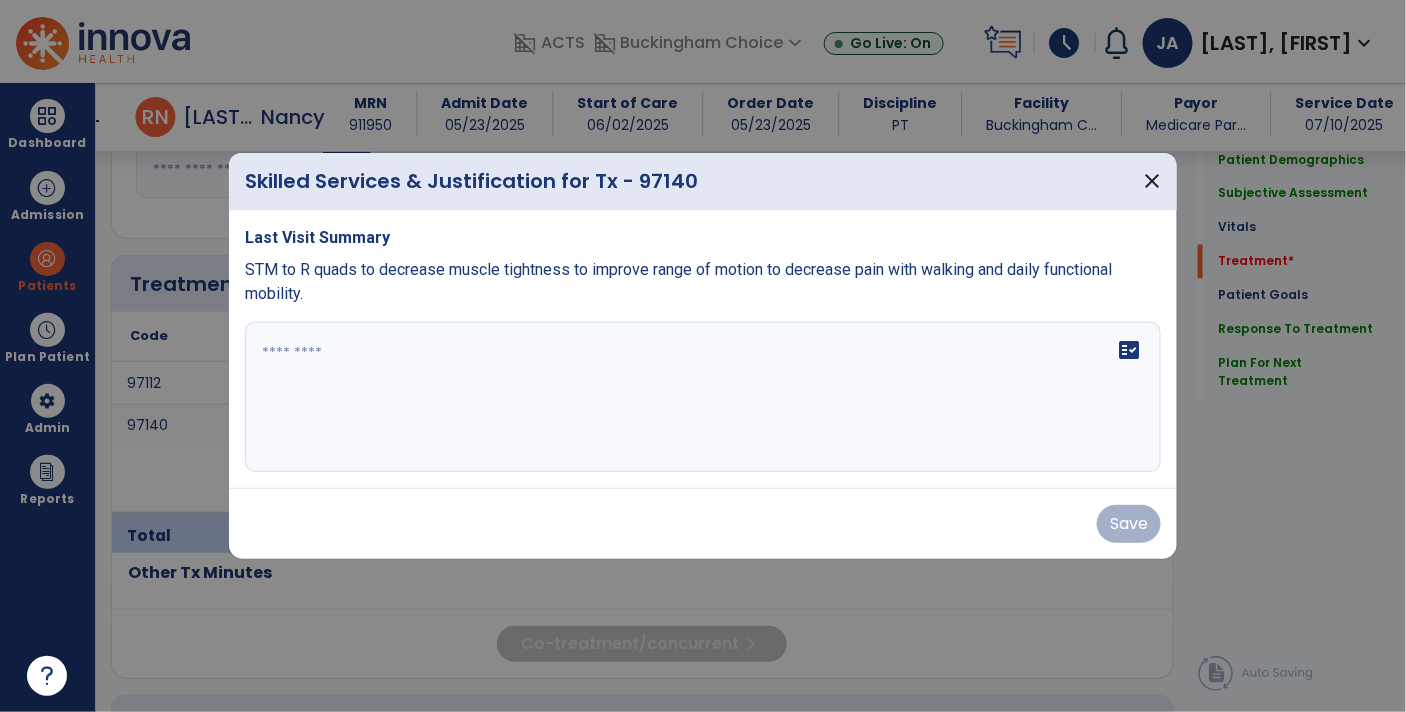 scroll, scrollTop: 1108, scrollLeft: 0, axis: vertical 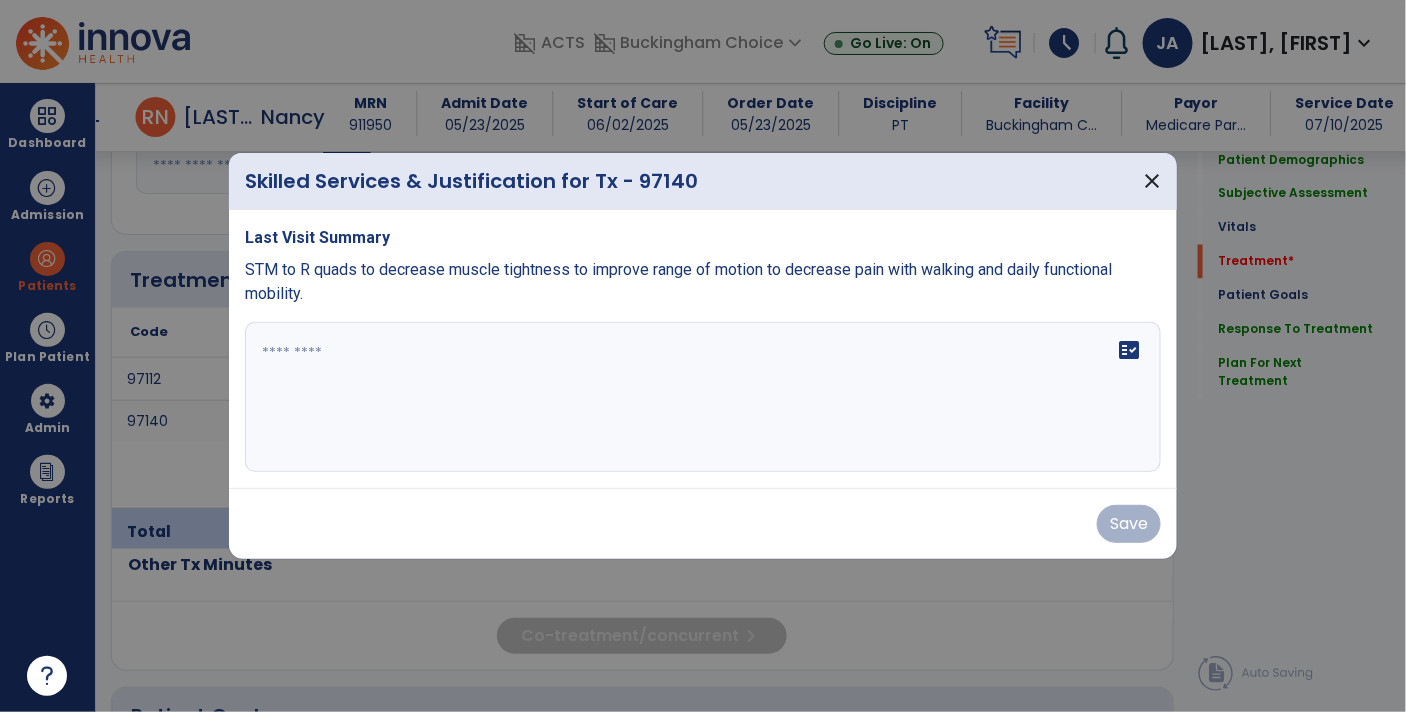 click 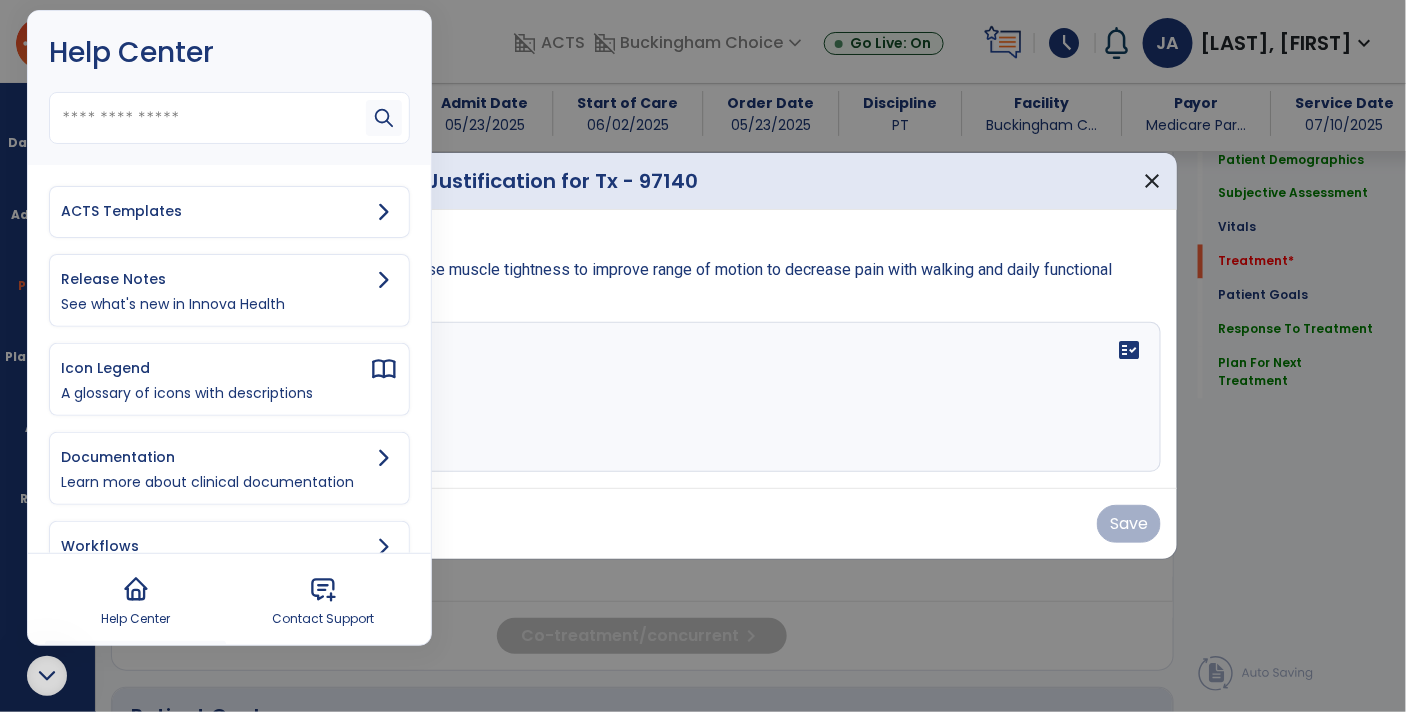 click on "ACTS Templates" at bounding box center [229, 212] 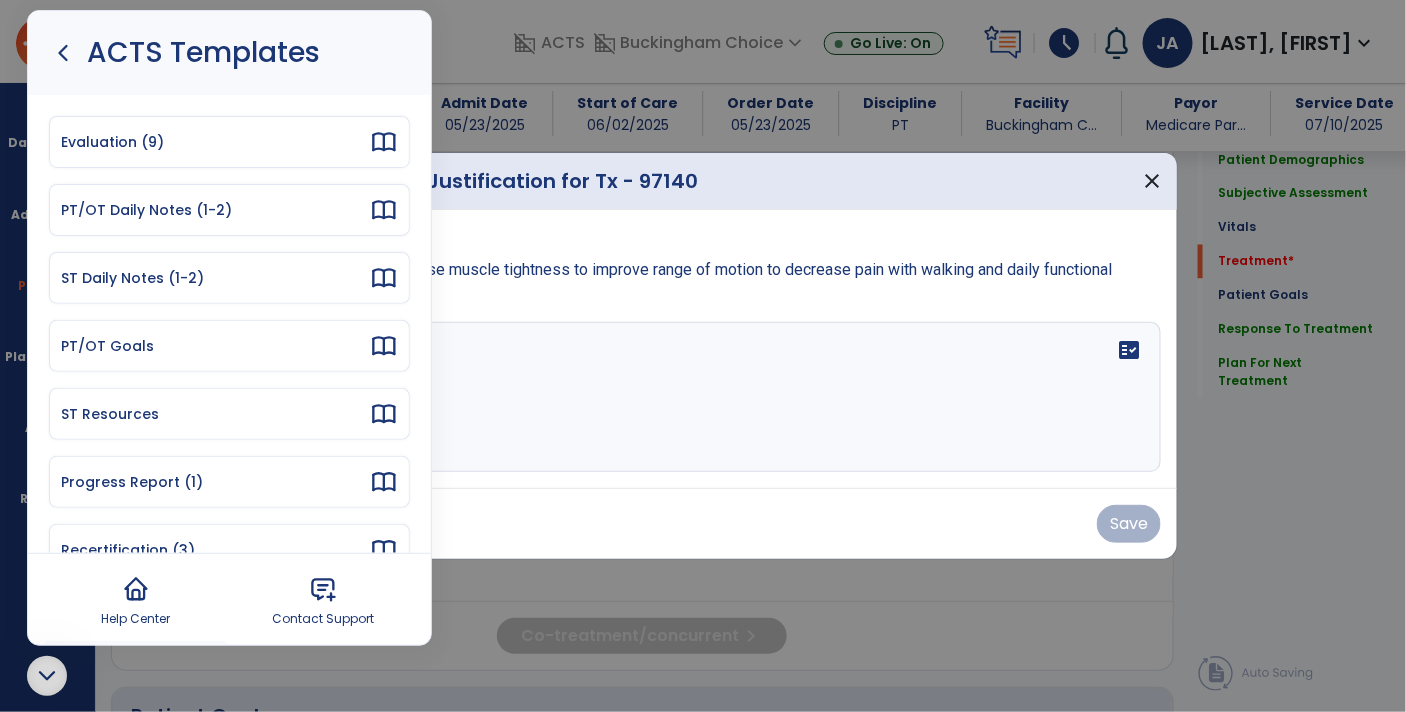click on "Evaluation (9)" at bounding box center [229, 142] 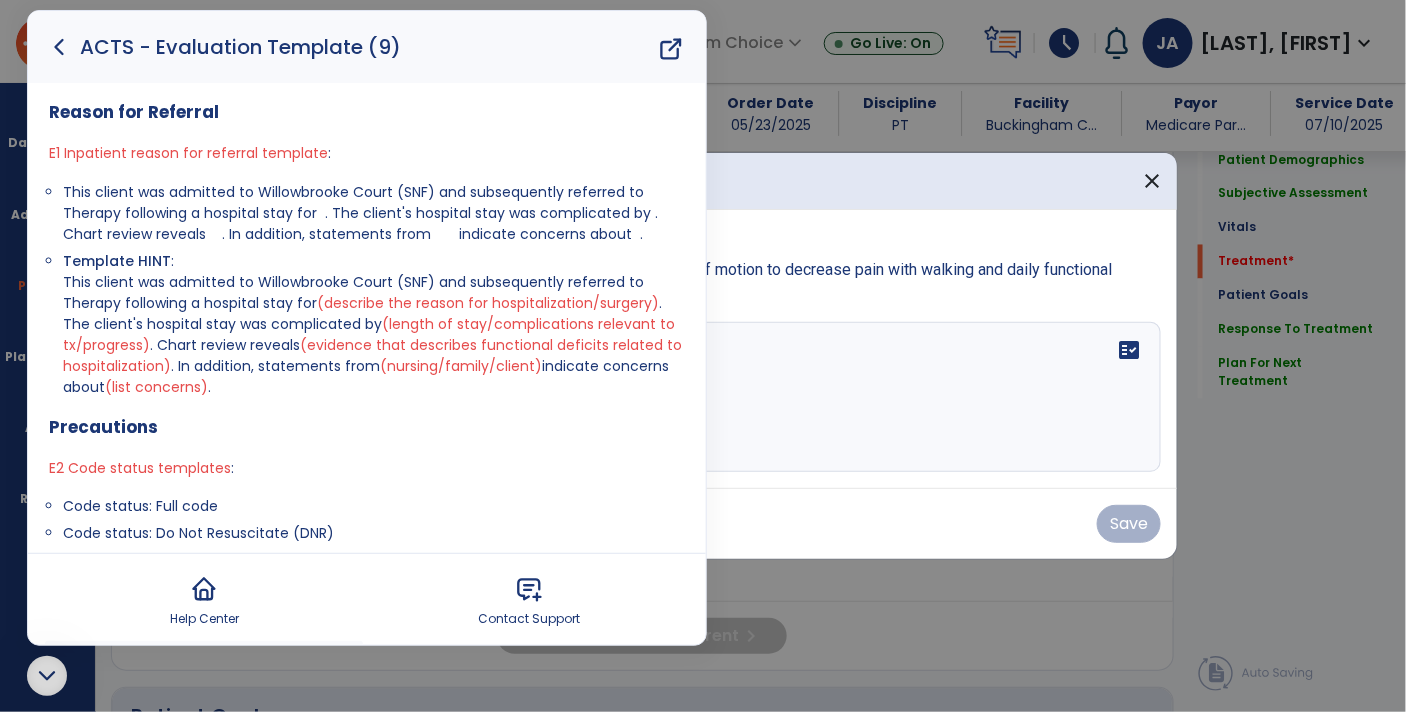 click 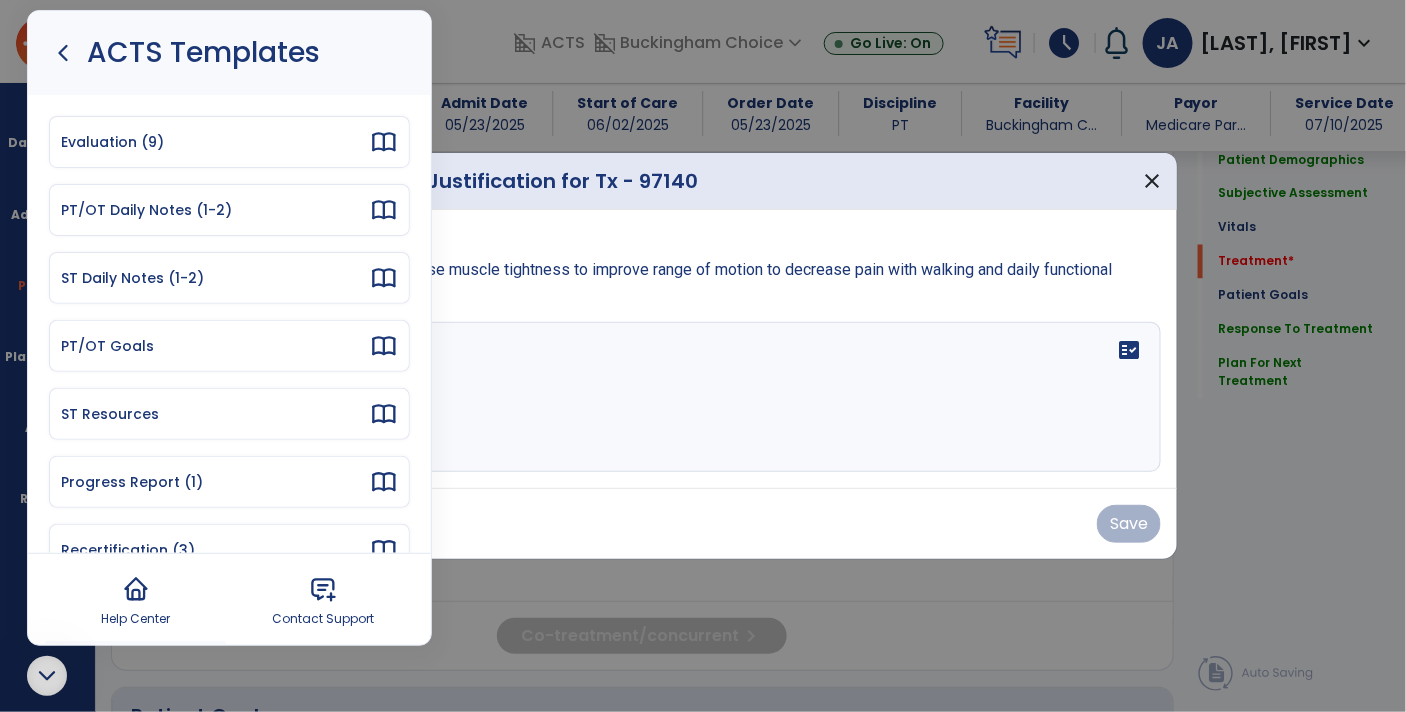 click on "PT/OT Daily Notes (1-2)" at bounding box center [215, 210] 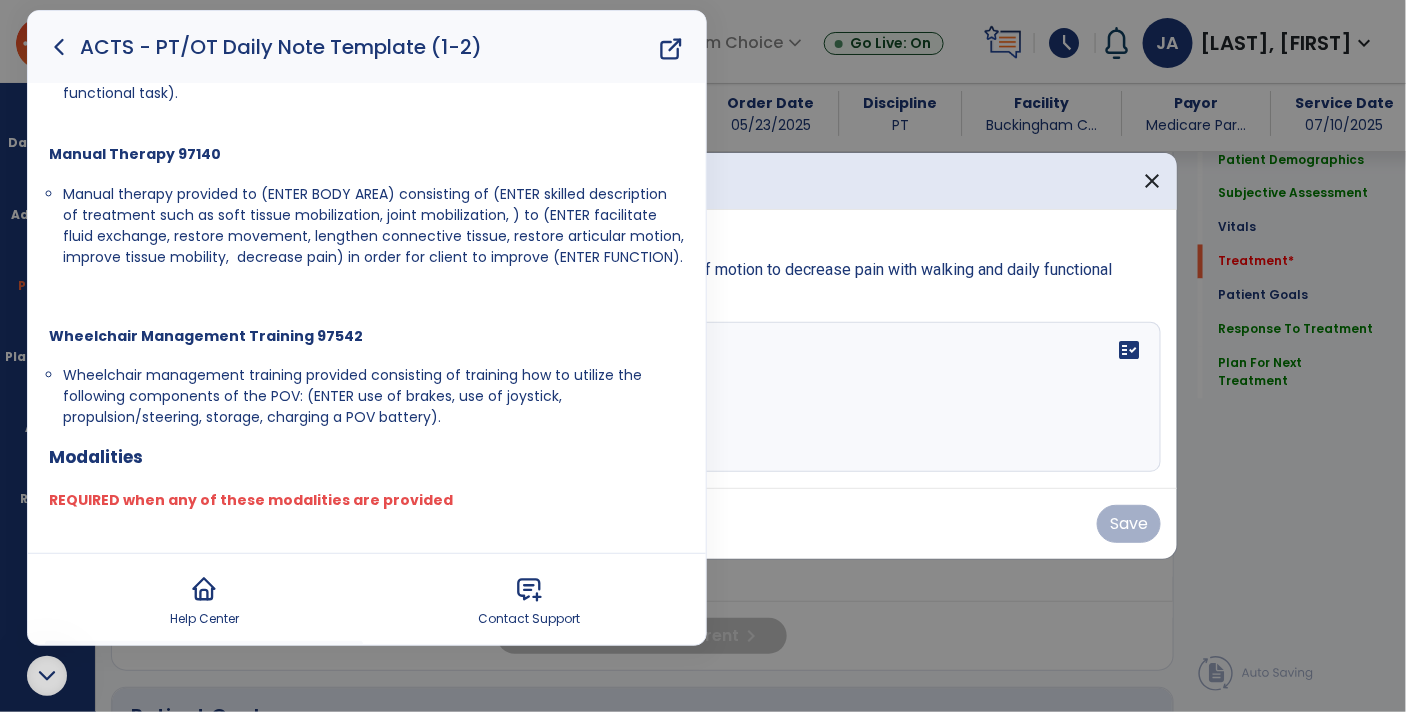 scroll, scrollTop: 1067, scrollLeft: 0, axis: vertical 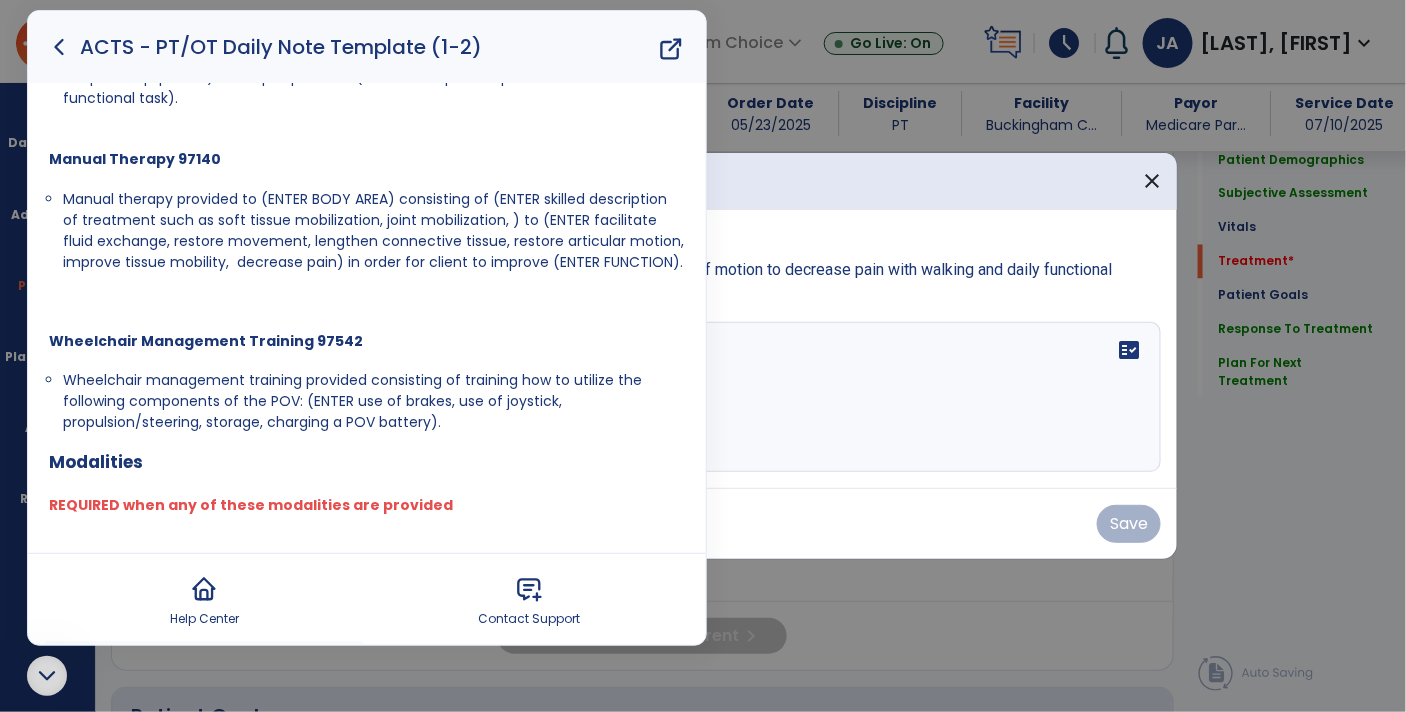 drag, startPoint x: 676, startPoint y: 259, endPoint x: 95, endPoint y: 216, distance: 582.58905 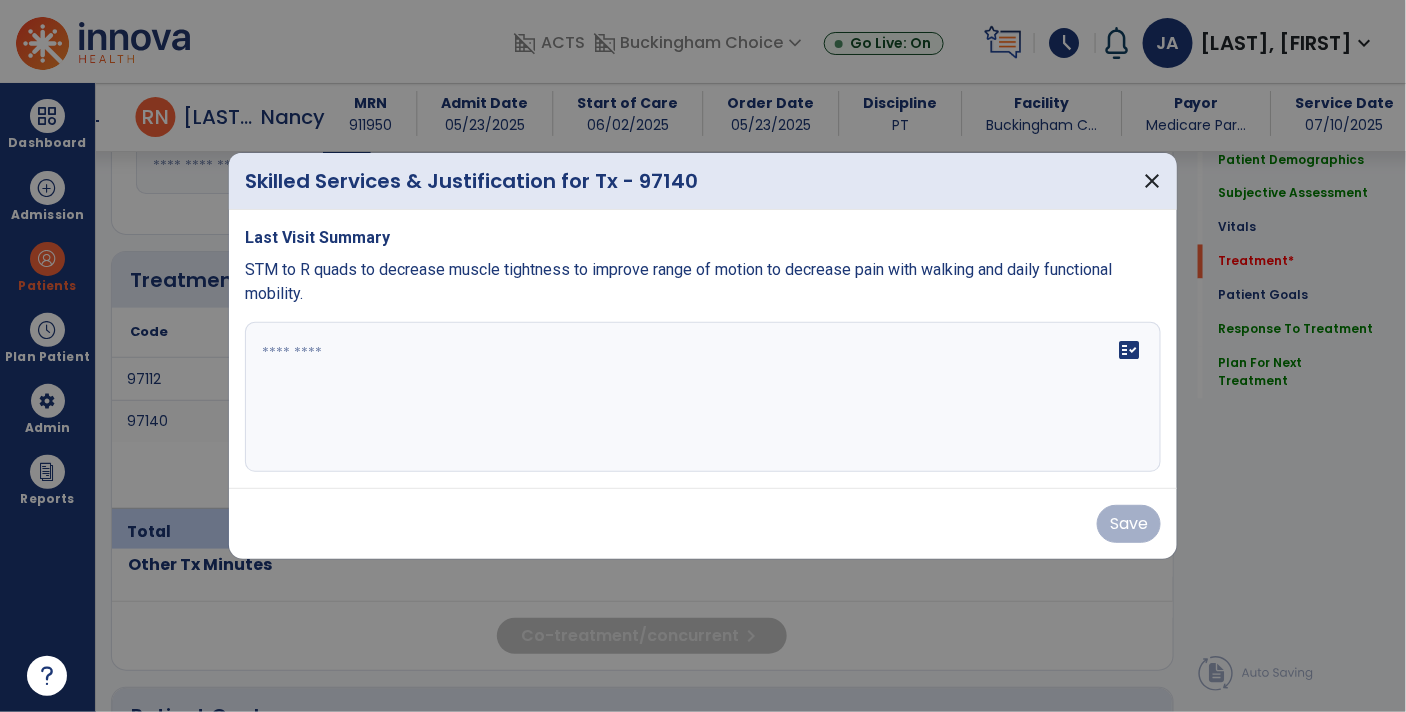 scroll, scrollTop: 0, scrollLeft: 0, axis: both 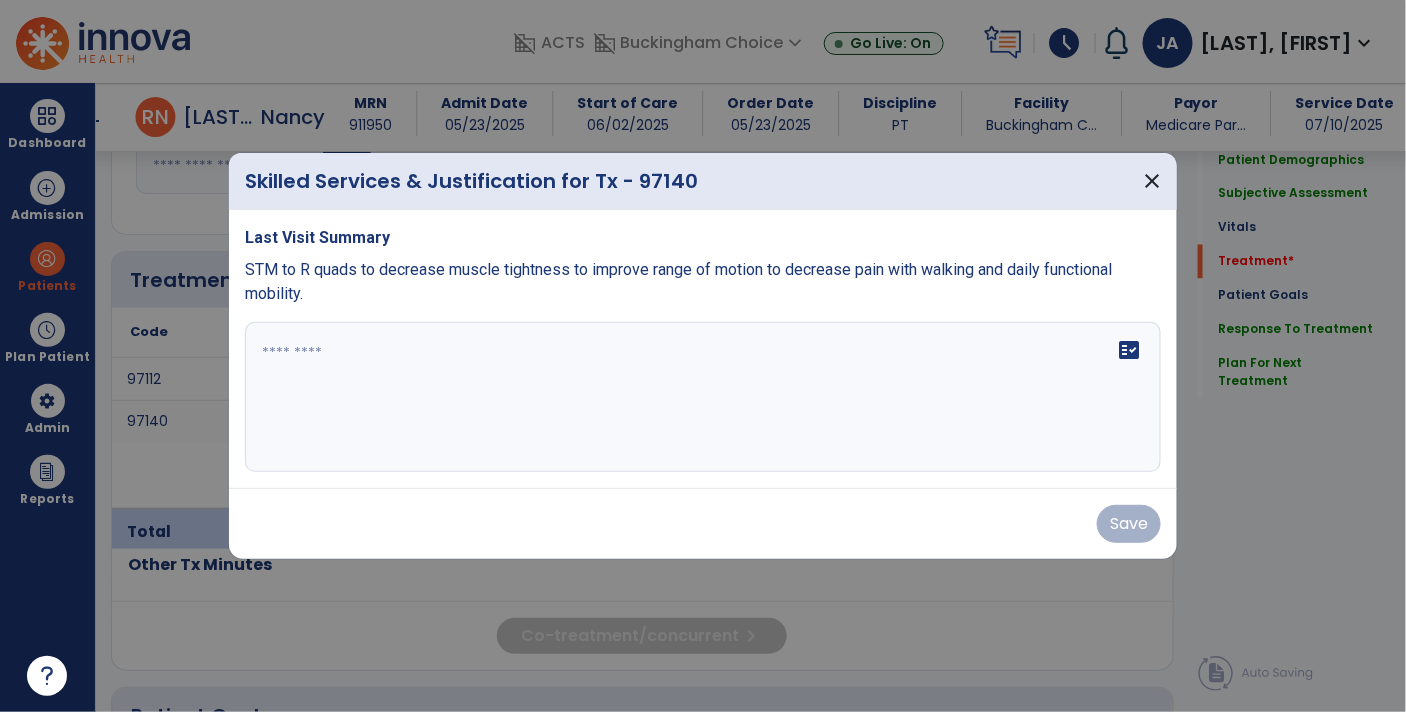 click at bounding box center [703, 397] 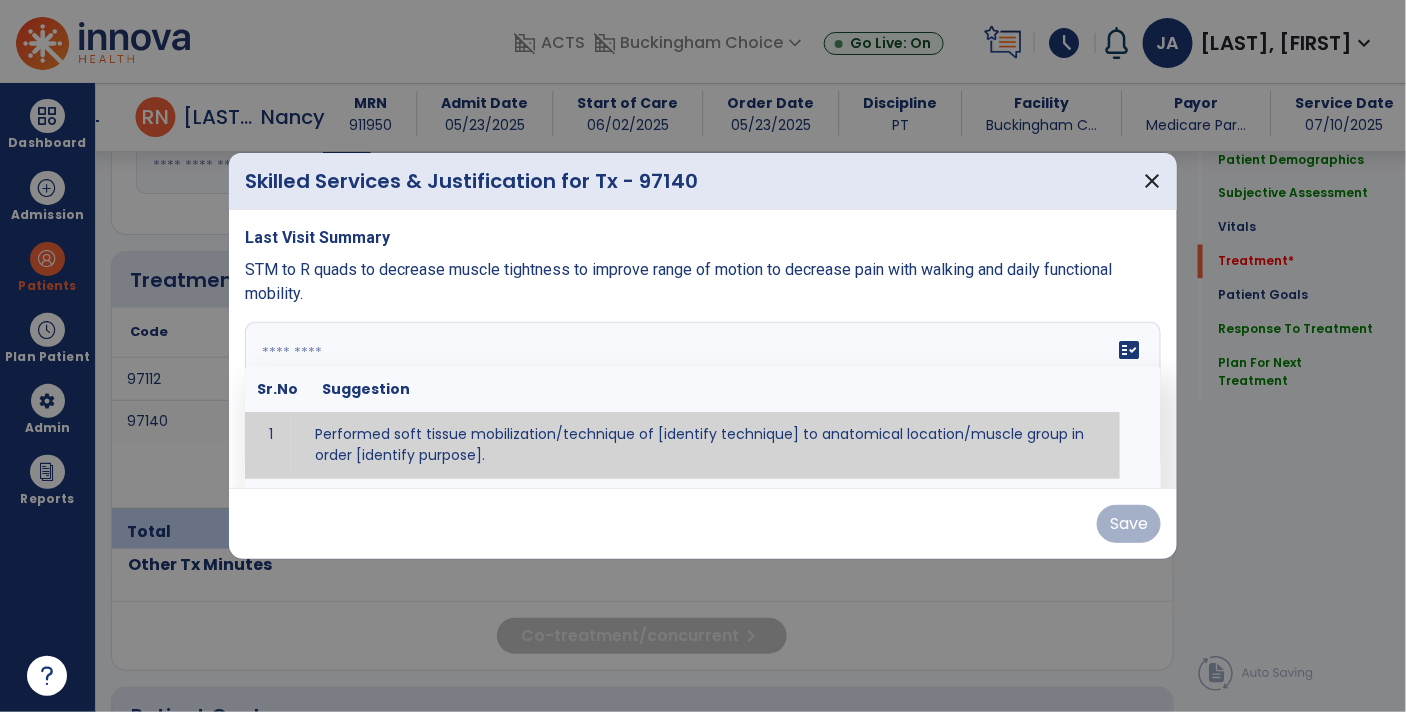 paste on "**********" 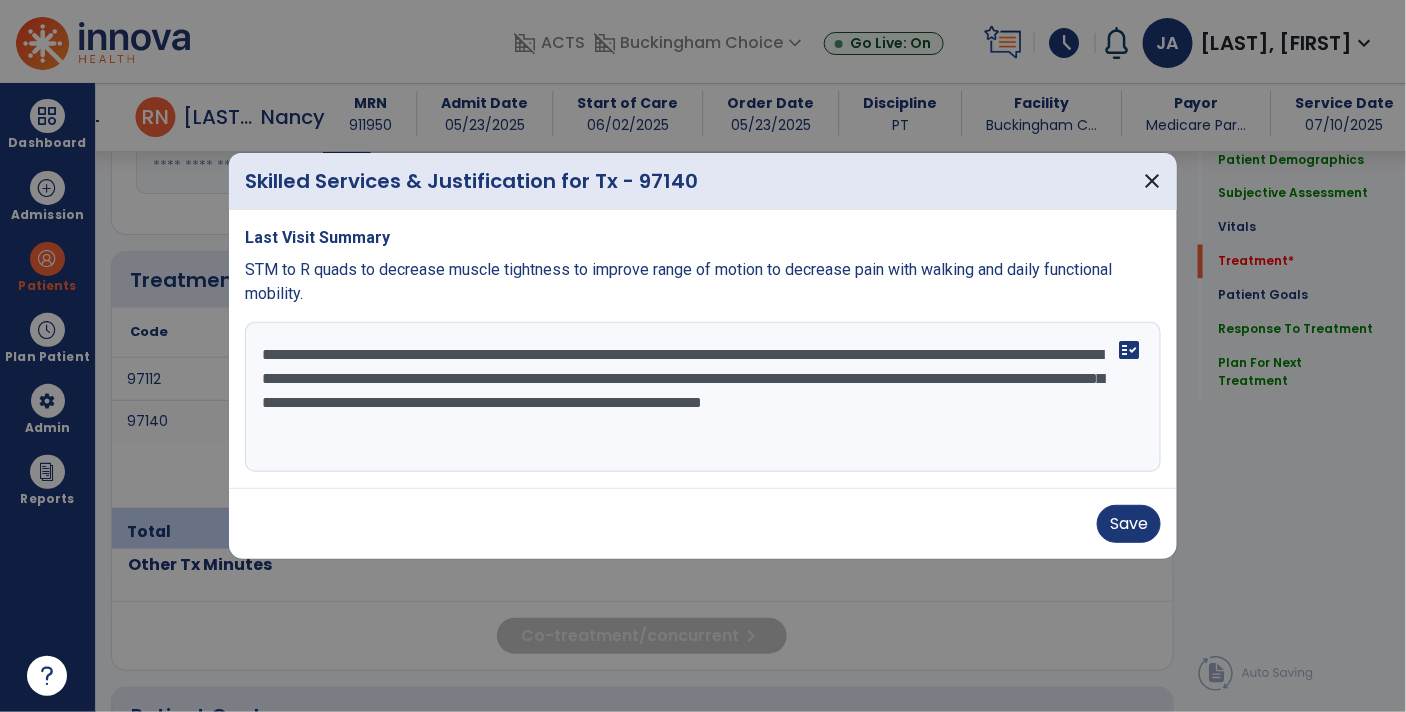drag, startPoint x: 642, startPoint y: 352, endPoint x: 486, endPoint y: 326, distance: 158.15182 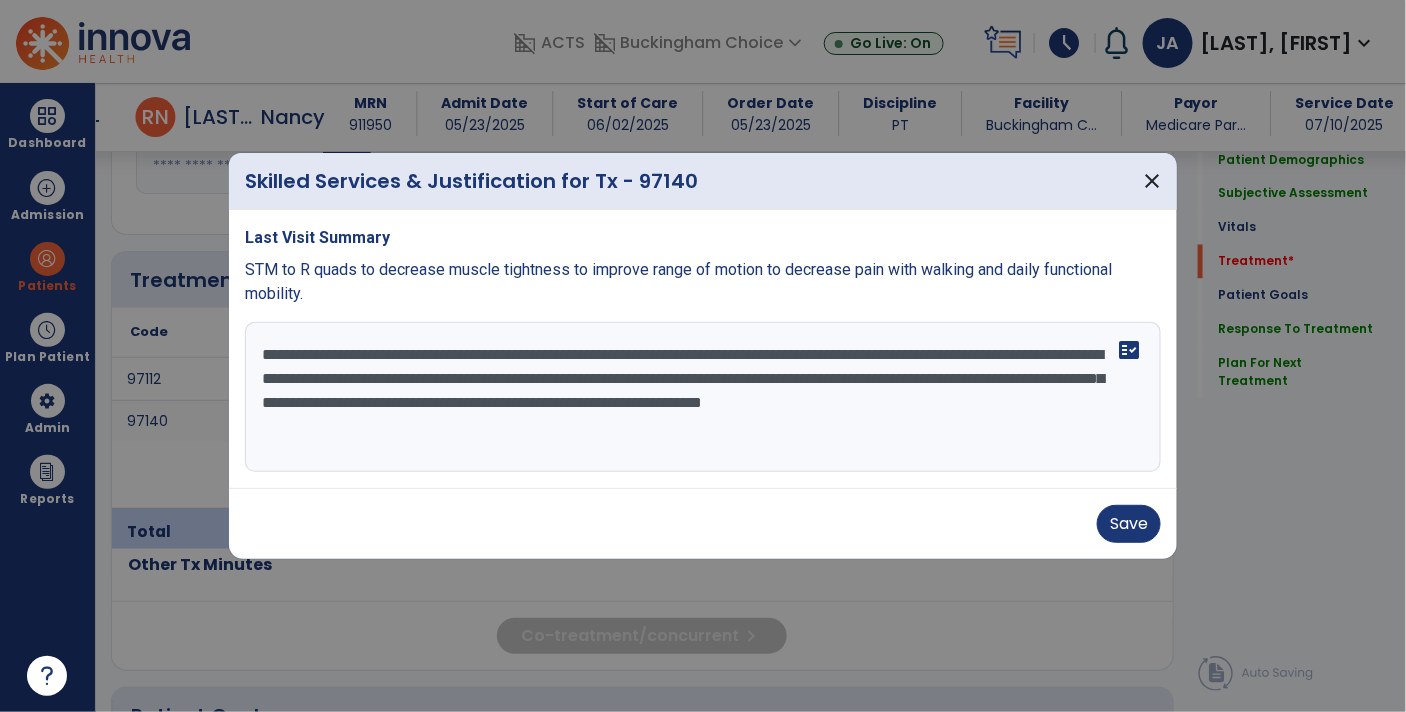 click on "**********" at bounding box center (703, 397) 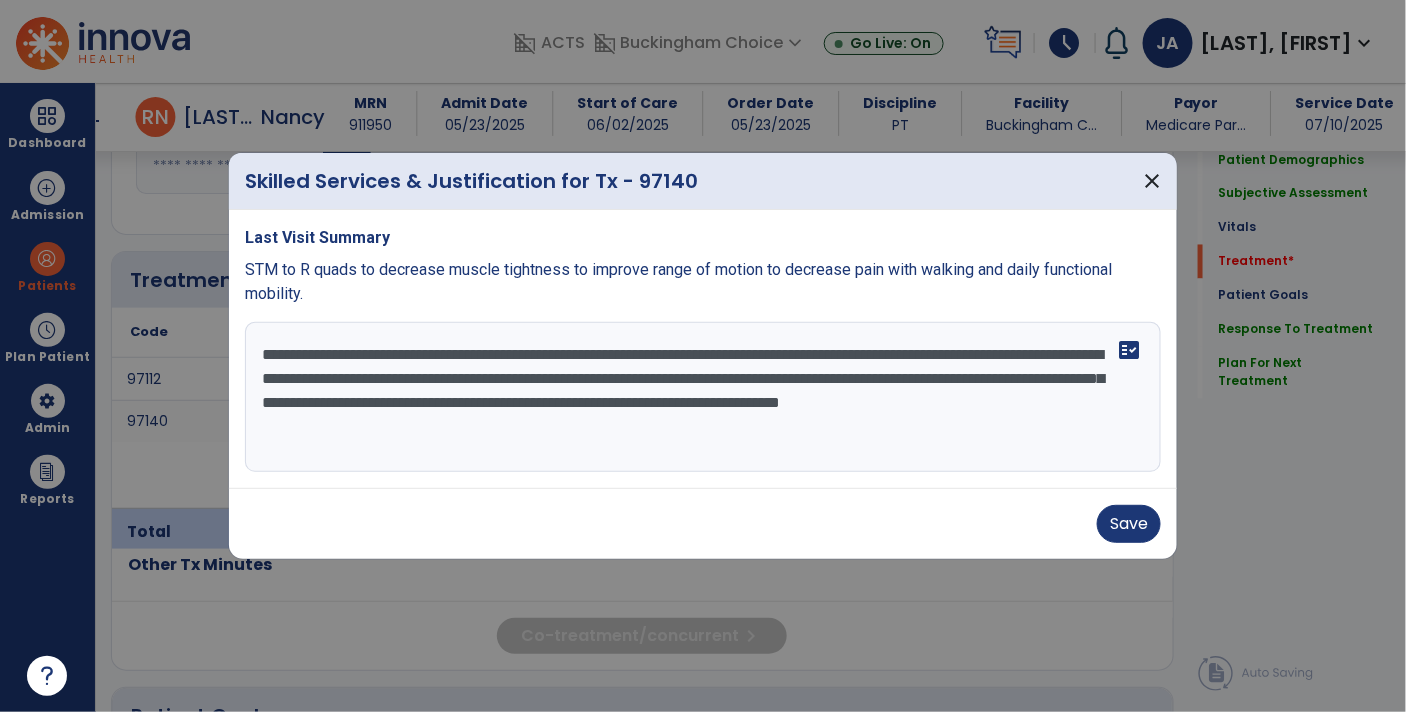 drag, startPoint x: 854, startPoint y: 355, endPoint x: 413, endPoint y: 389, distance: 442.30872 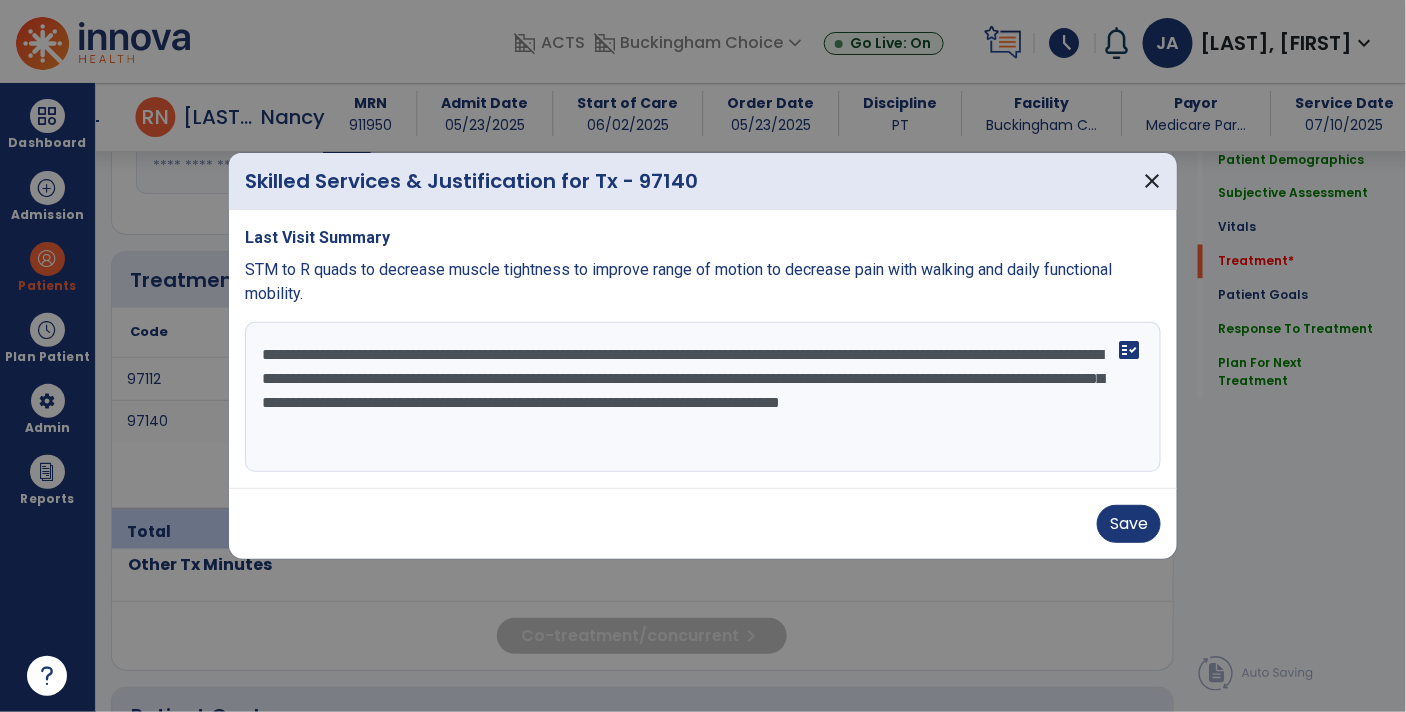 click on "**********" at bounding box center (703, 397) 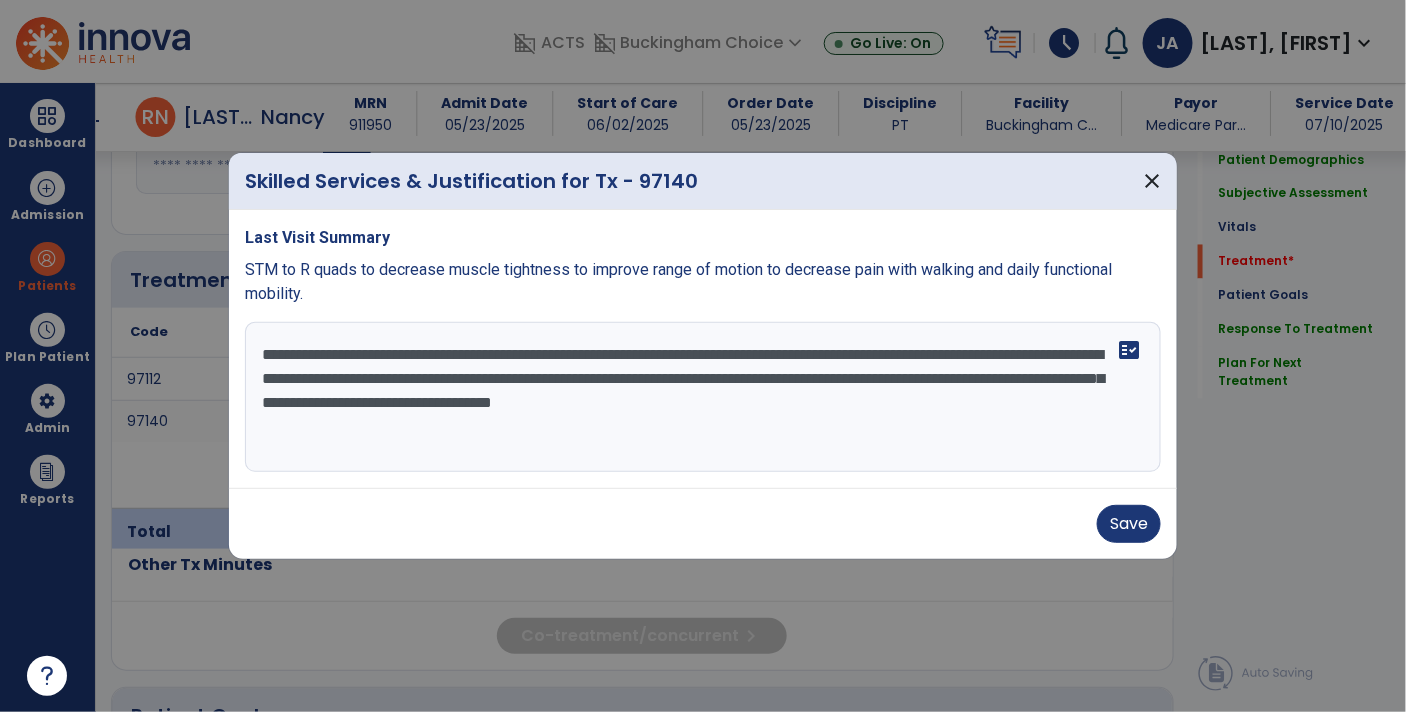 click on "**********" at bounding box center [703, 397] 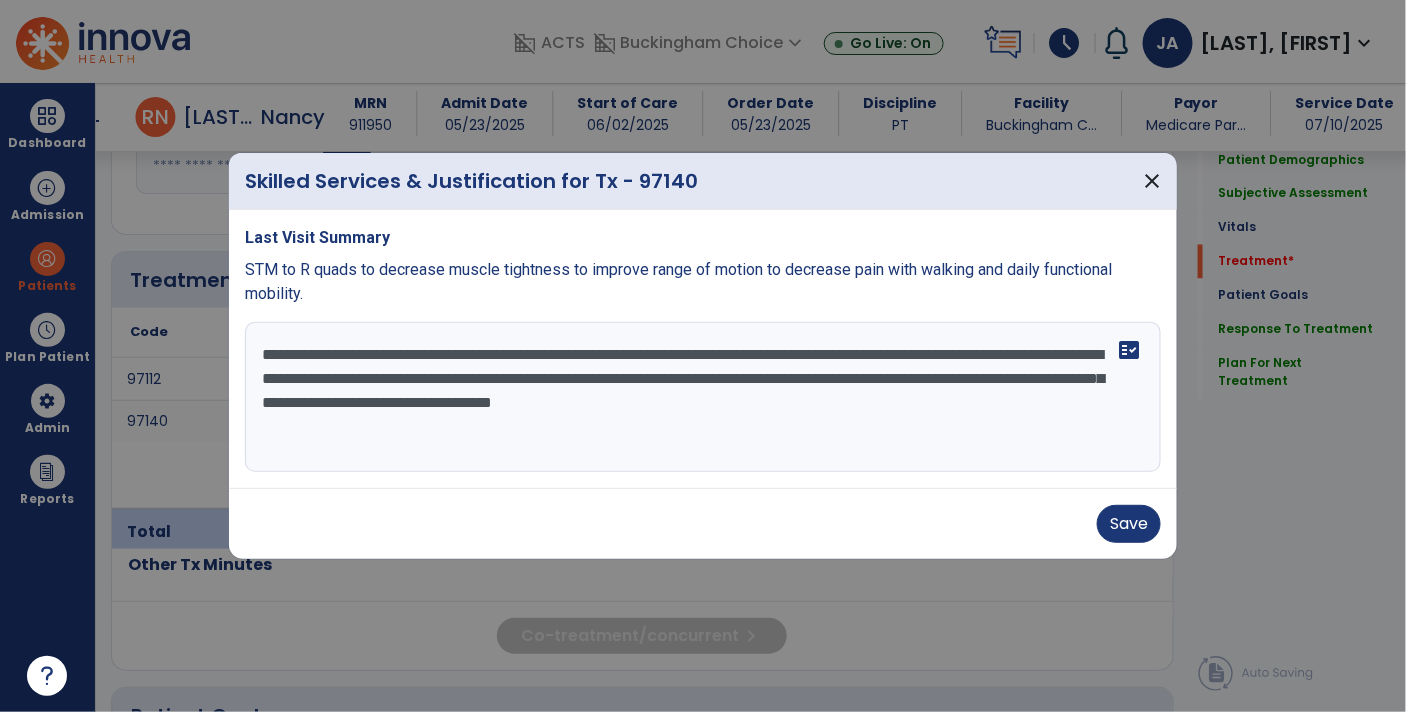 click on "**********" at bounding box center (703, 397) 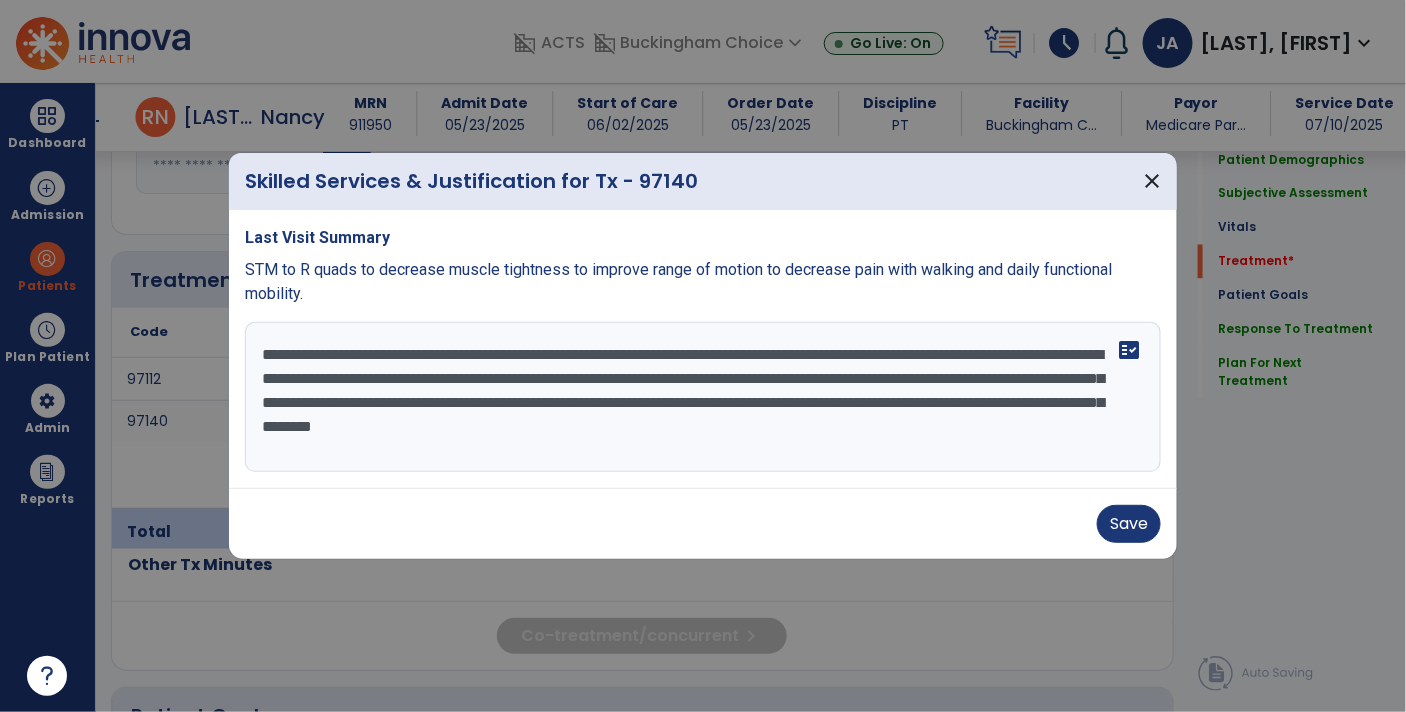 drag, startPoint x: 1071, startPoint y: 383, endPoint x: 695, endPoint y: 411, distance: 377.0411 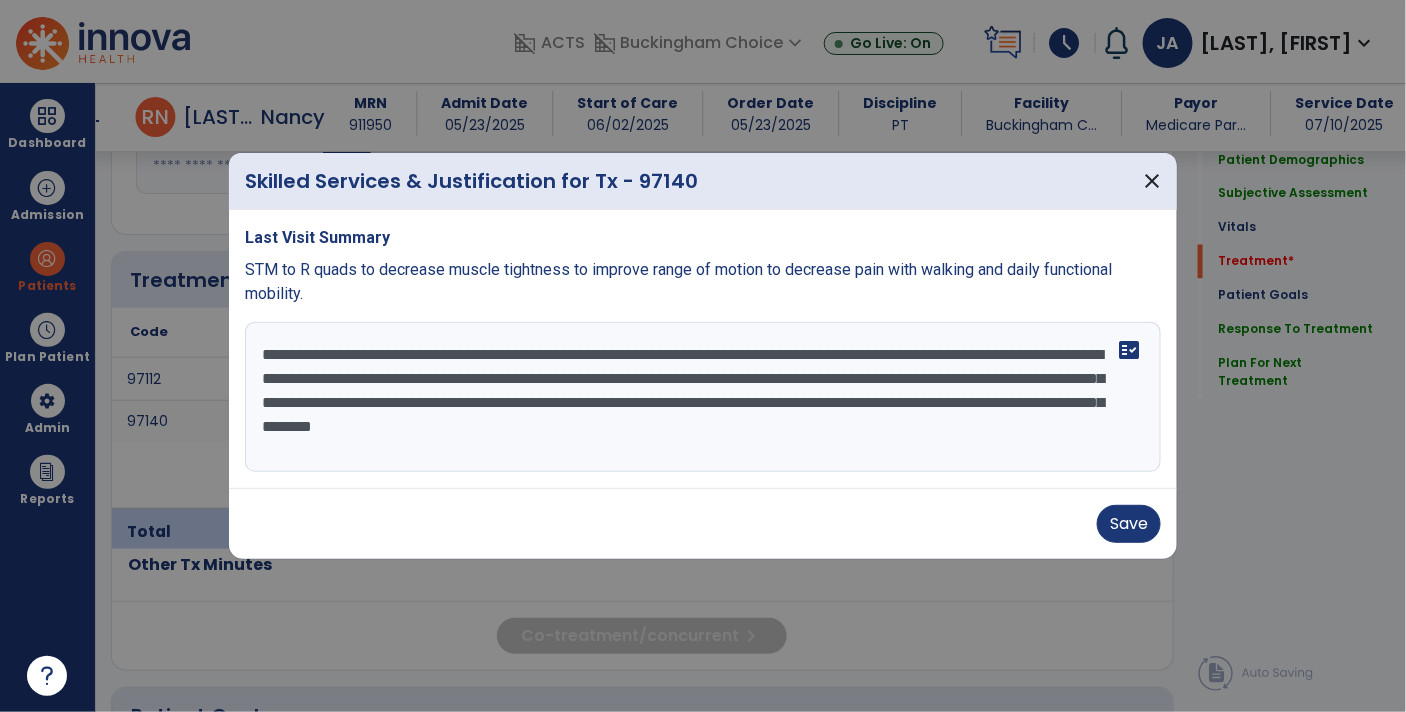 click on "**********" at bounding box center [703, 397] 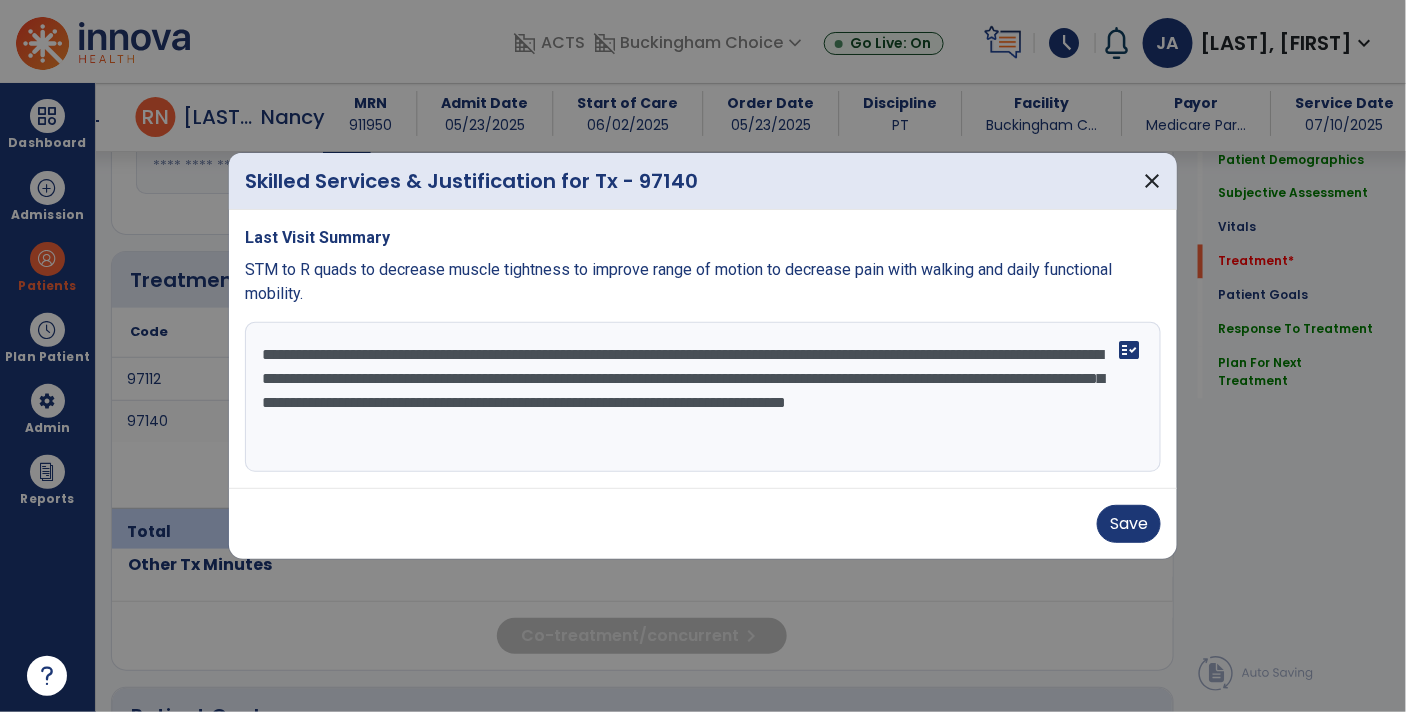 drag, startPoint x: 323, startPoint y: 401, endPoint x: 831, endPoint y: 396, distance: 508.0246 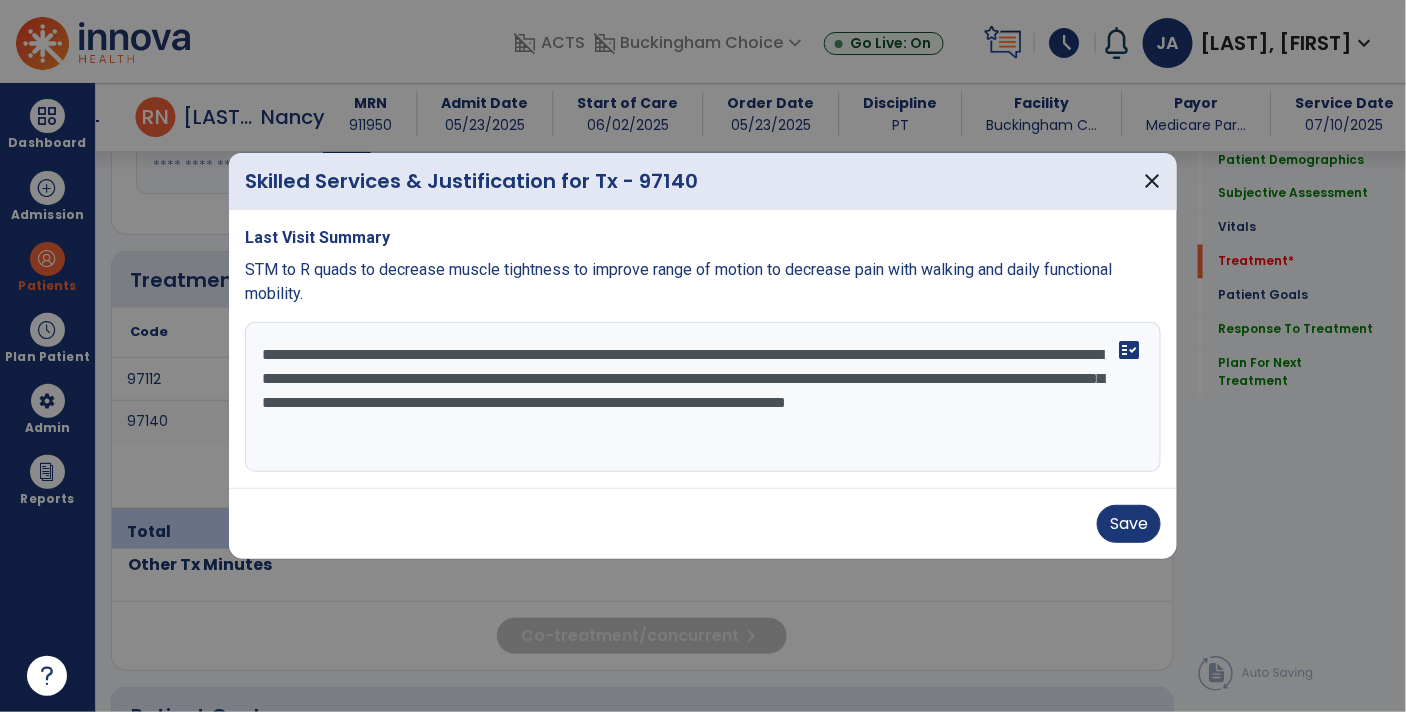 click on "**********" at bounding box center [703, 397] 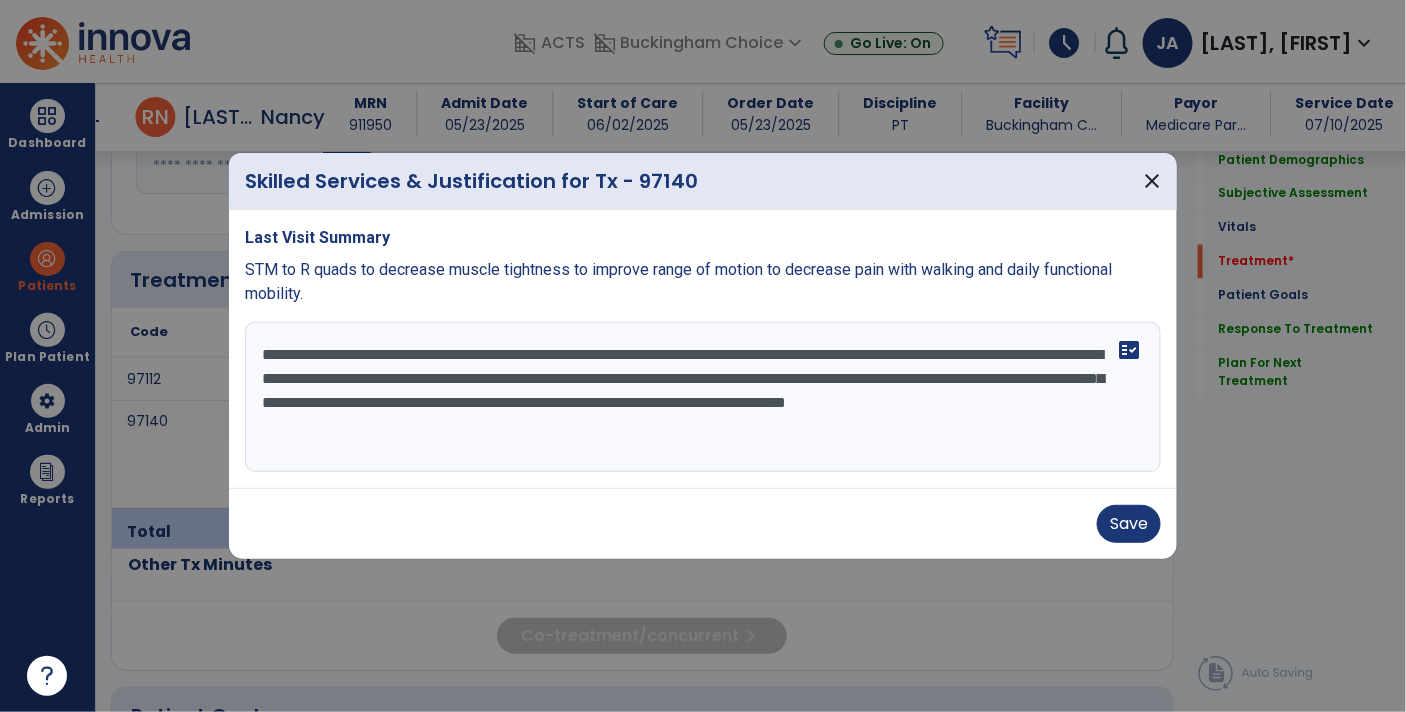 drag, startPoint x: 417, startPoint y: 405, endPoint x: 1029, endPoint y: 397, distance: 612.0523 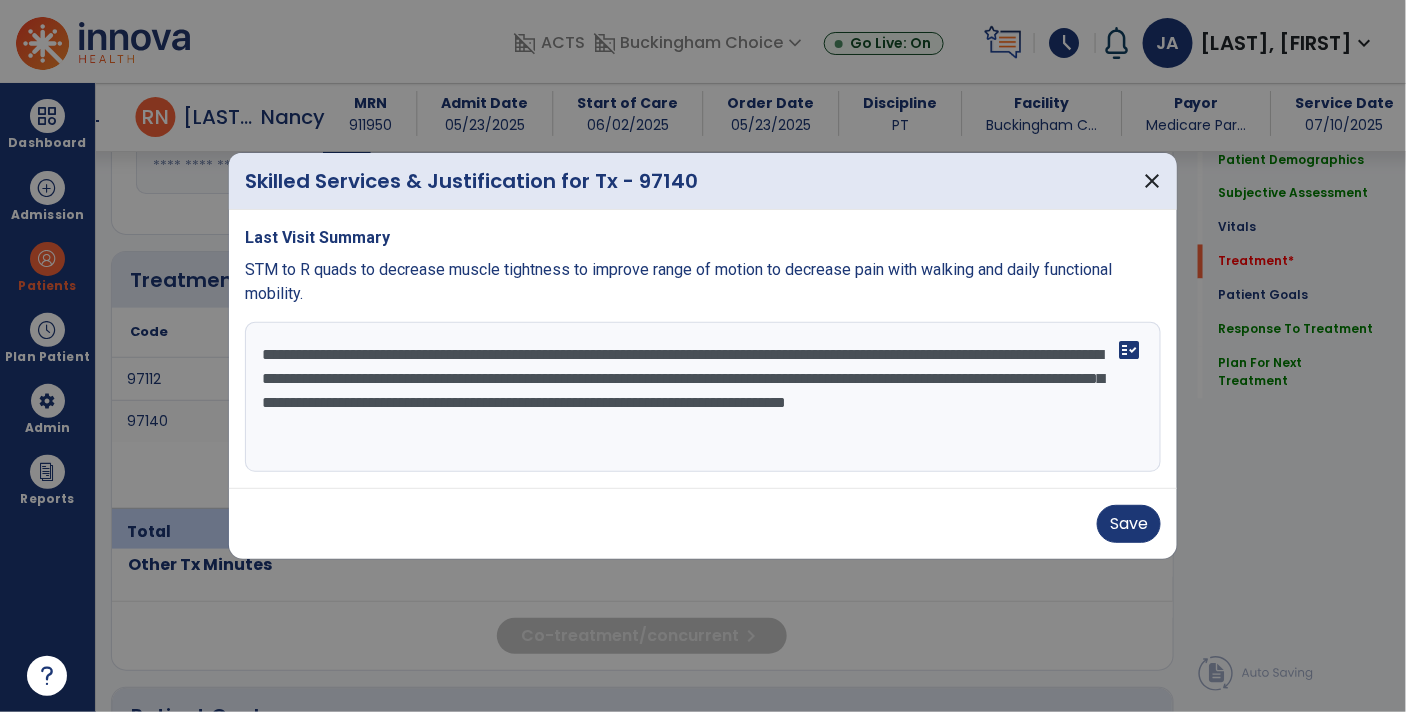 click on "**********" at bounding box center (703, 397) 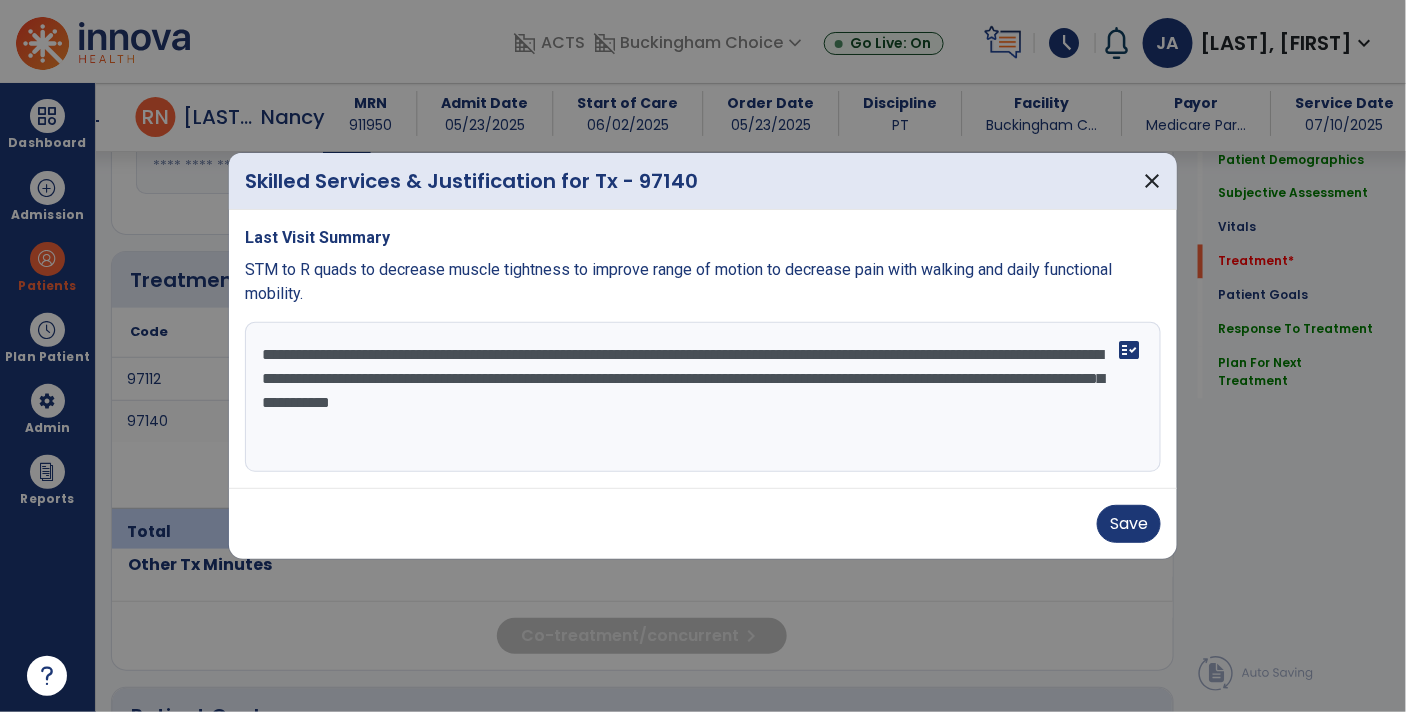 click on "**********" at bounding box center [703, 397] 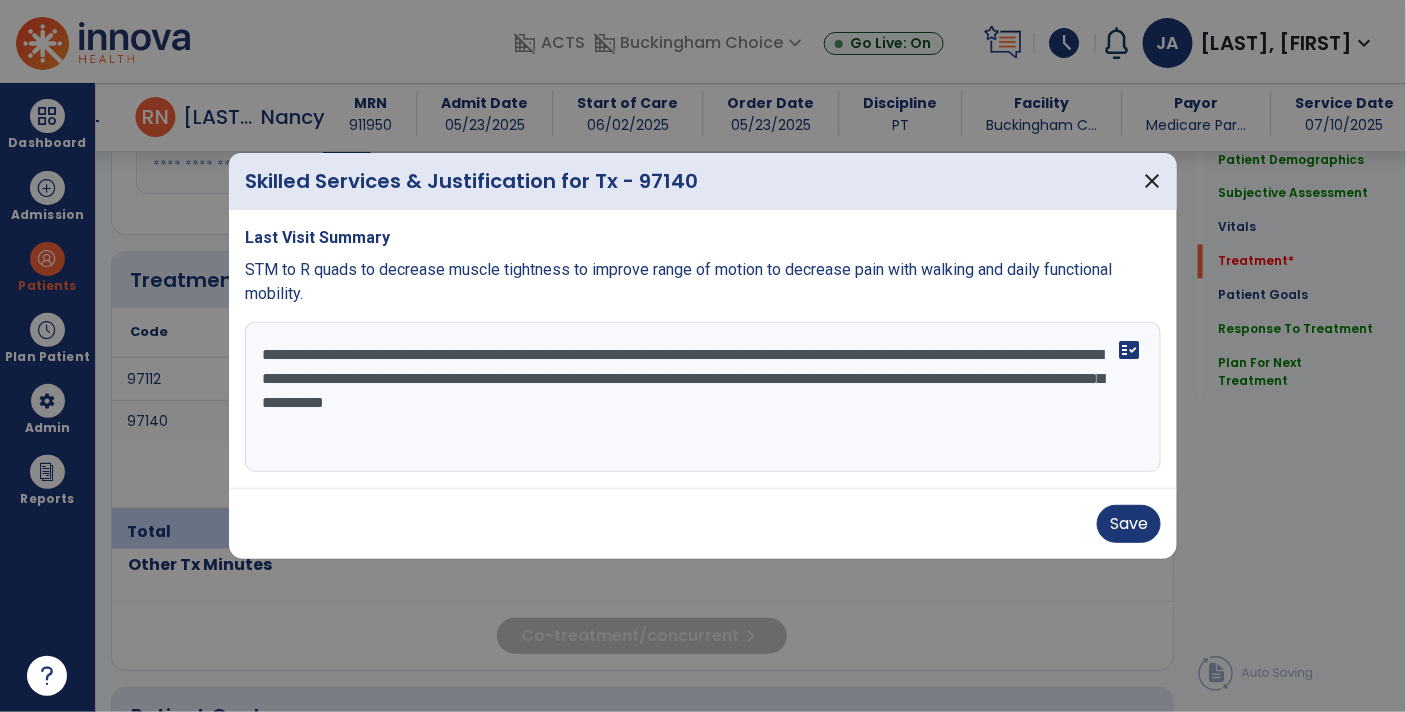 click on "**********" at bounding box center [703, 397] 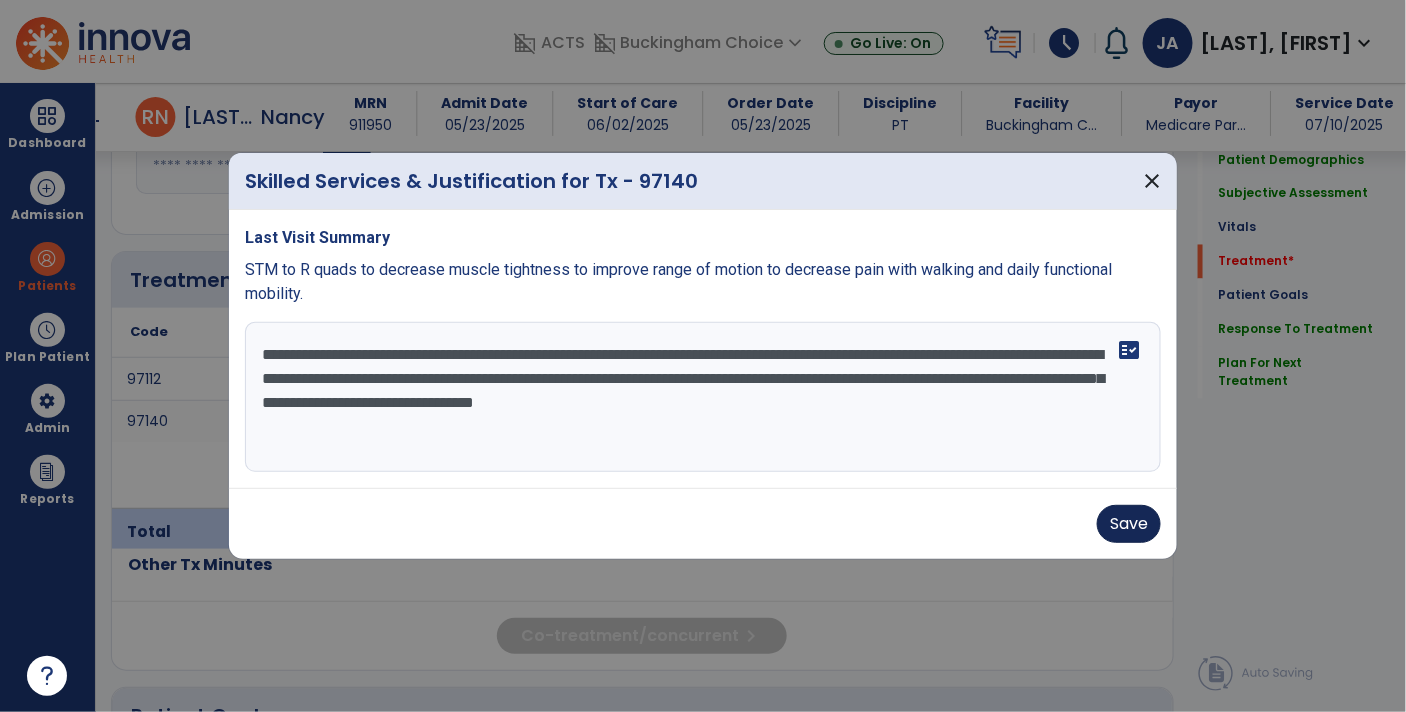 type on "**********" 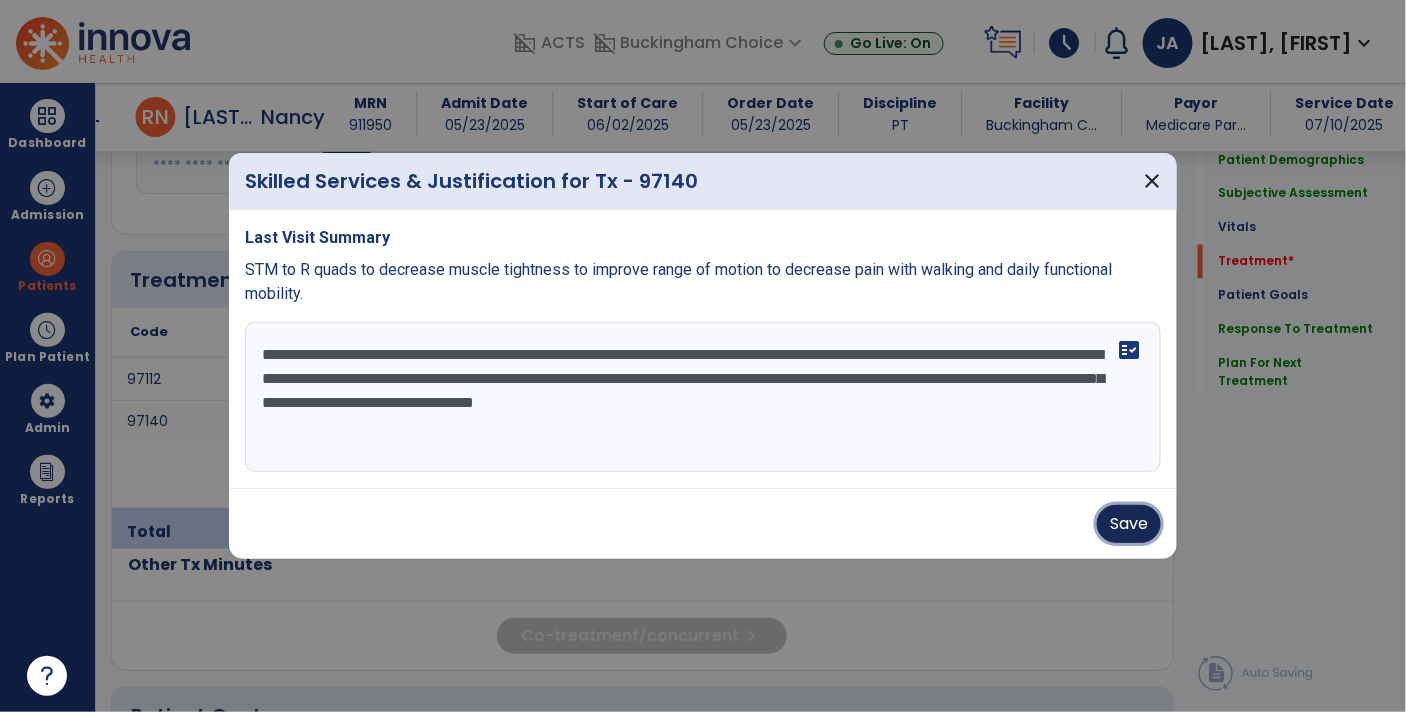 click on "Save" at bounding box center [1129, 524] 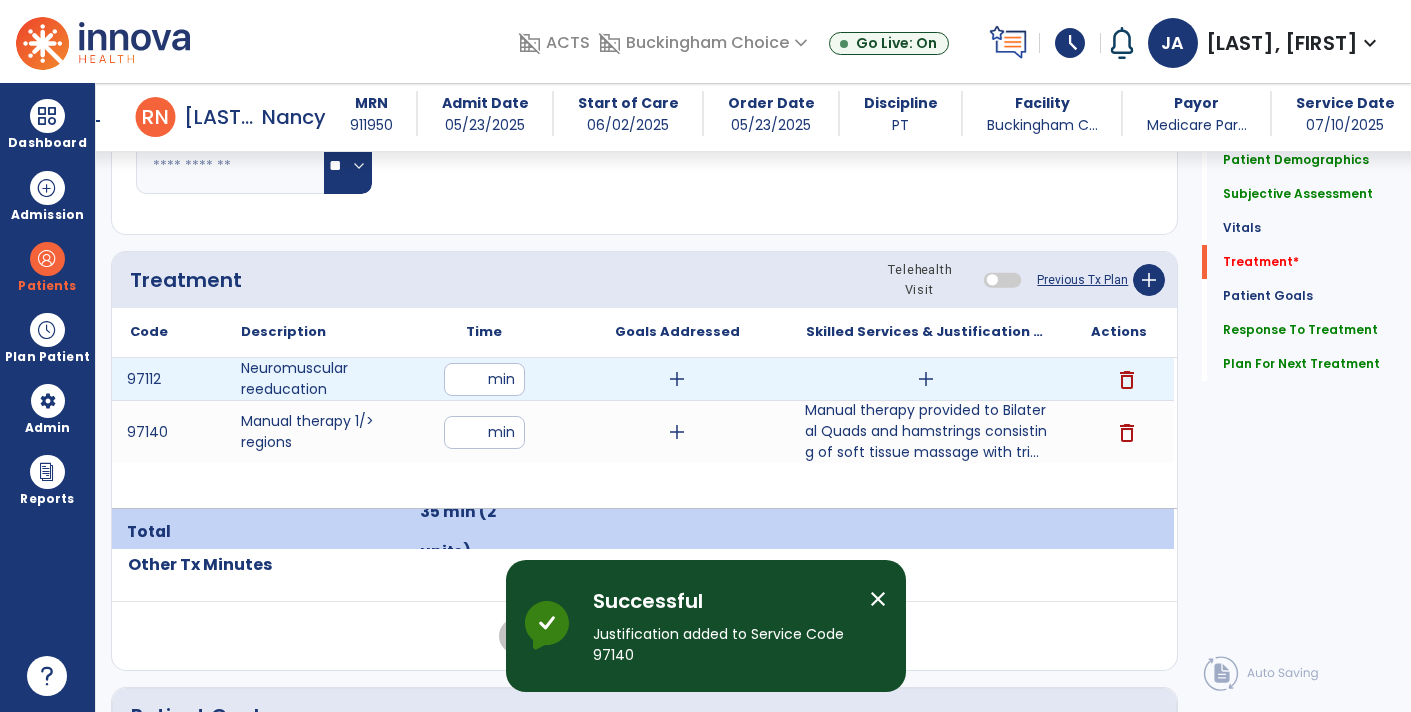 click on "add" at bounding box center [926, 379] 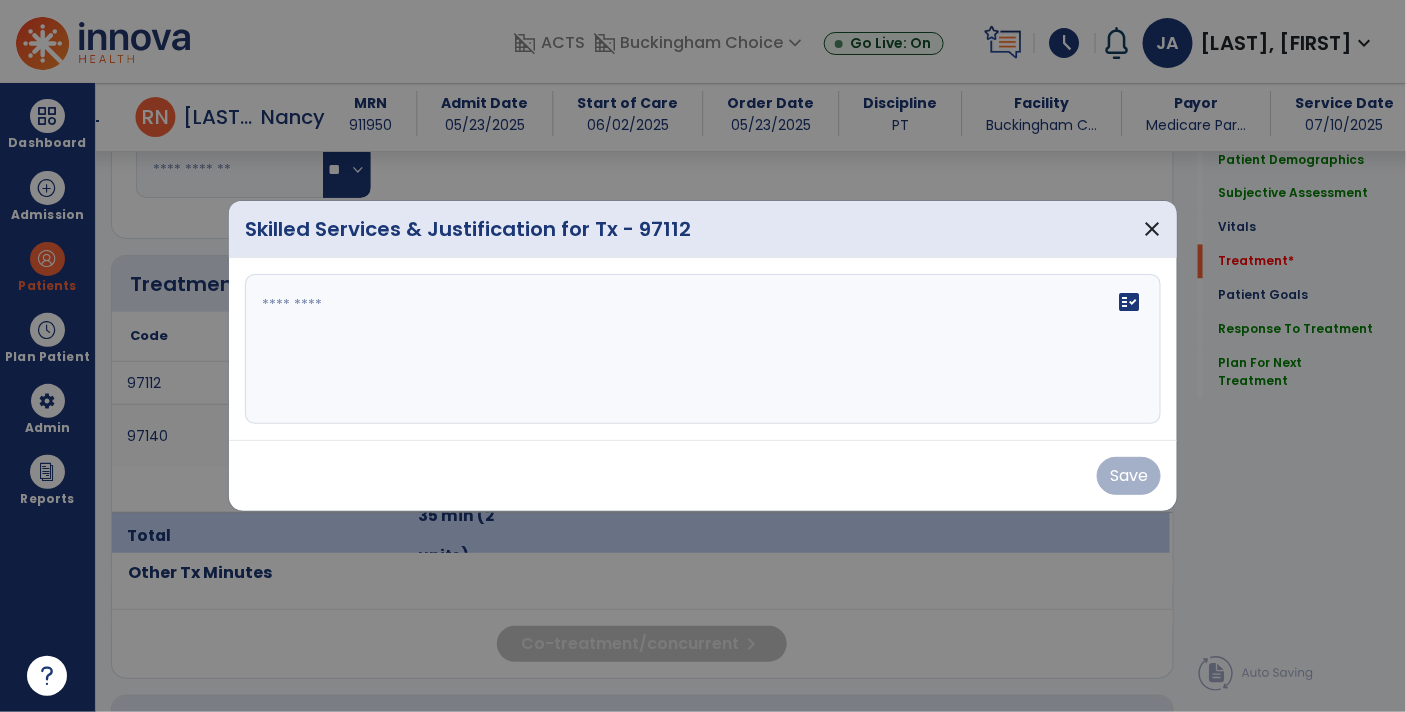 scroll, scrollTop: 1108, scrollLeft: 0, axis: vertical 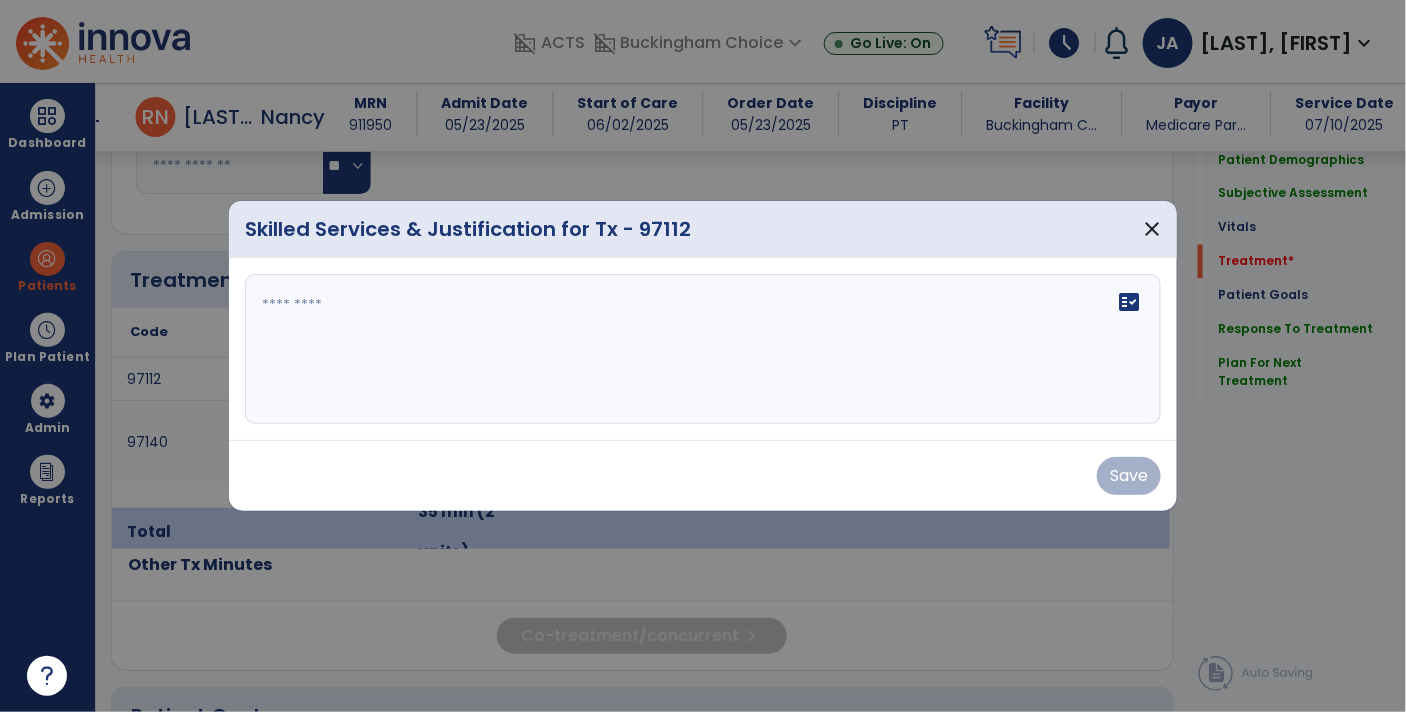click at bounding box center (703, 356) 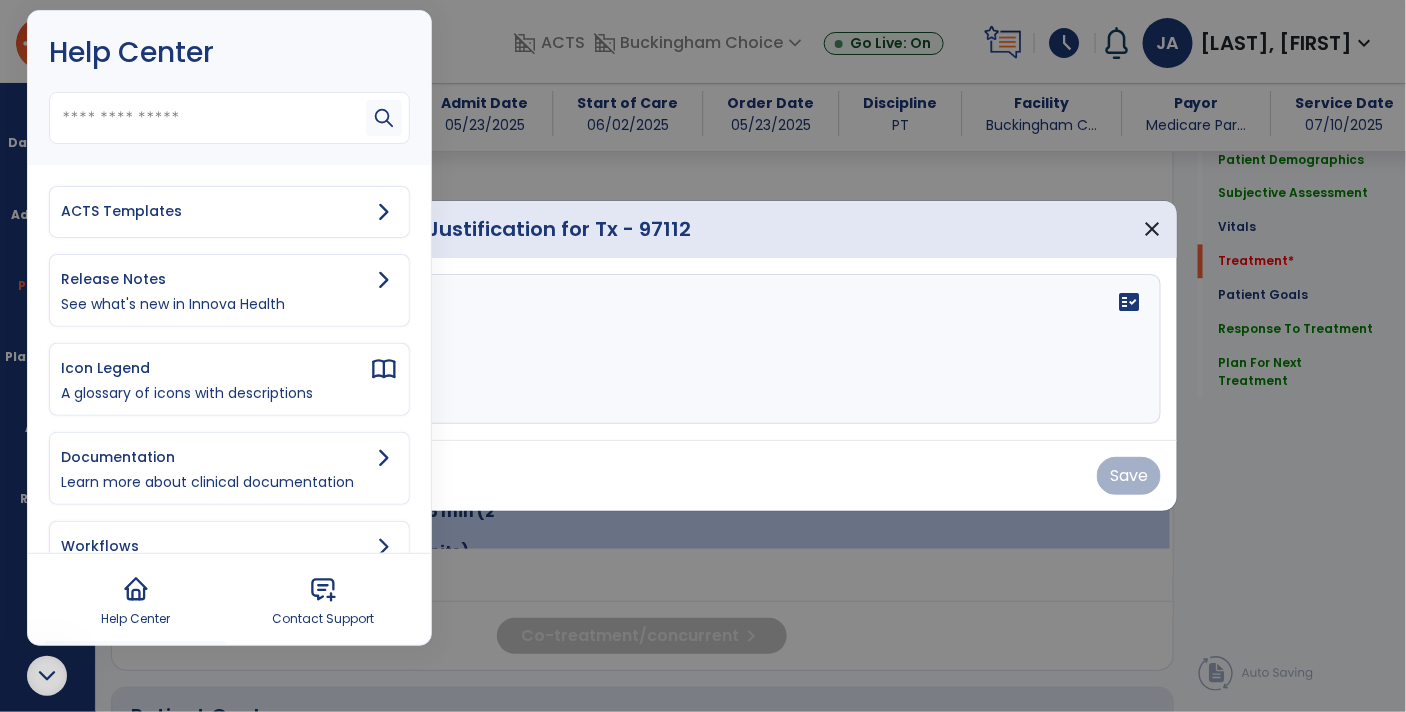 click on "ACTS Templates" at bounding box center (215, 211) 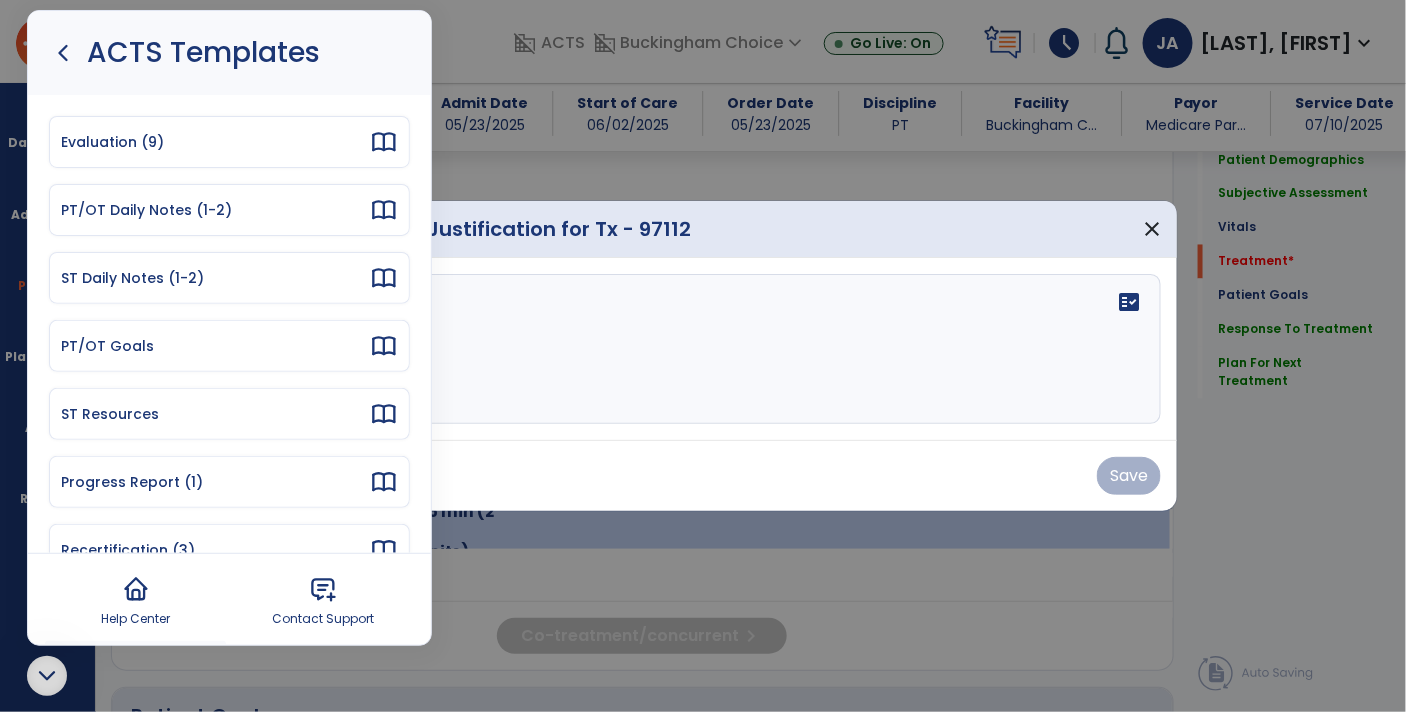 click on "PT/OT Daily Notes (1-2)" at bounding box center (215, 210) 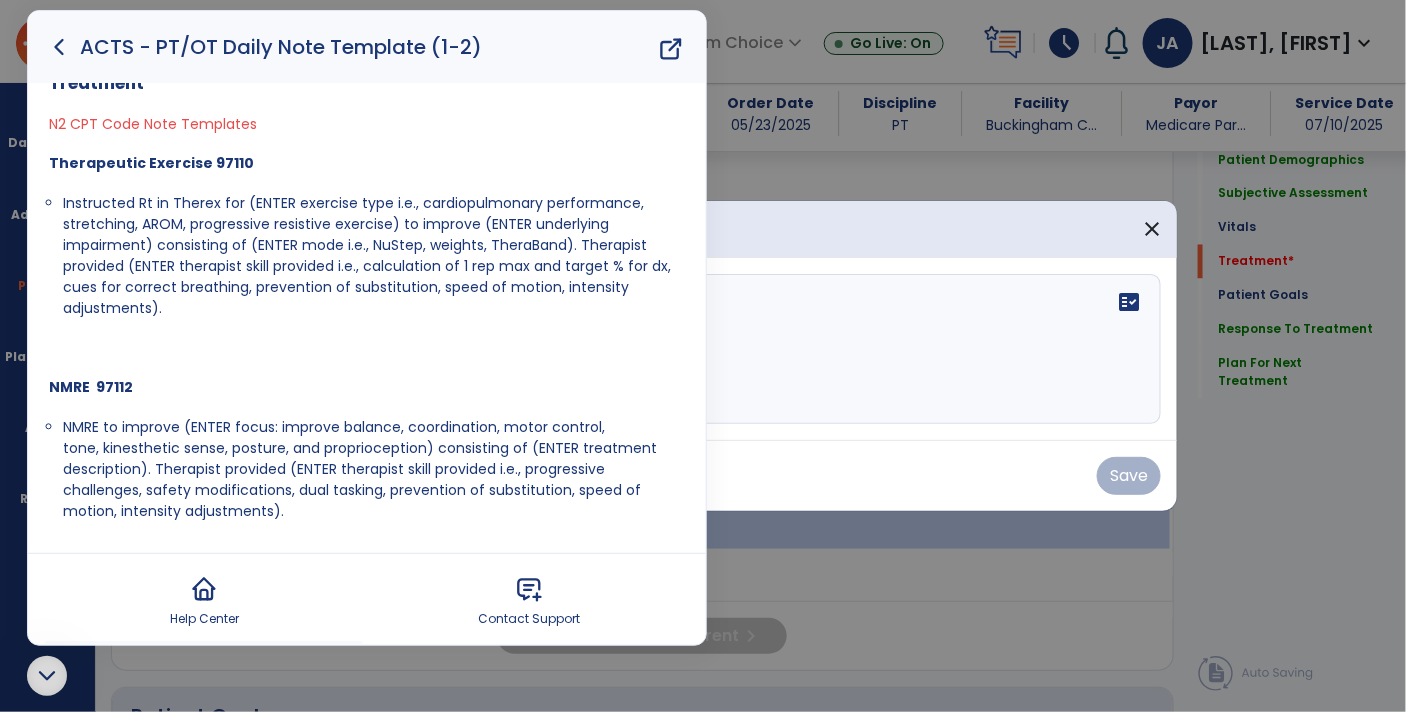 scroll, scrollTop: 163, scrollLeft: 0, axis: vertical 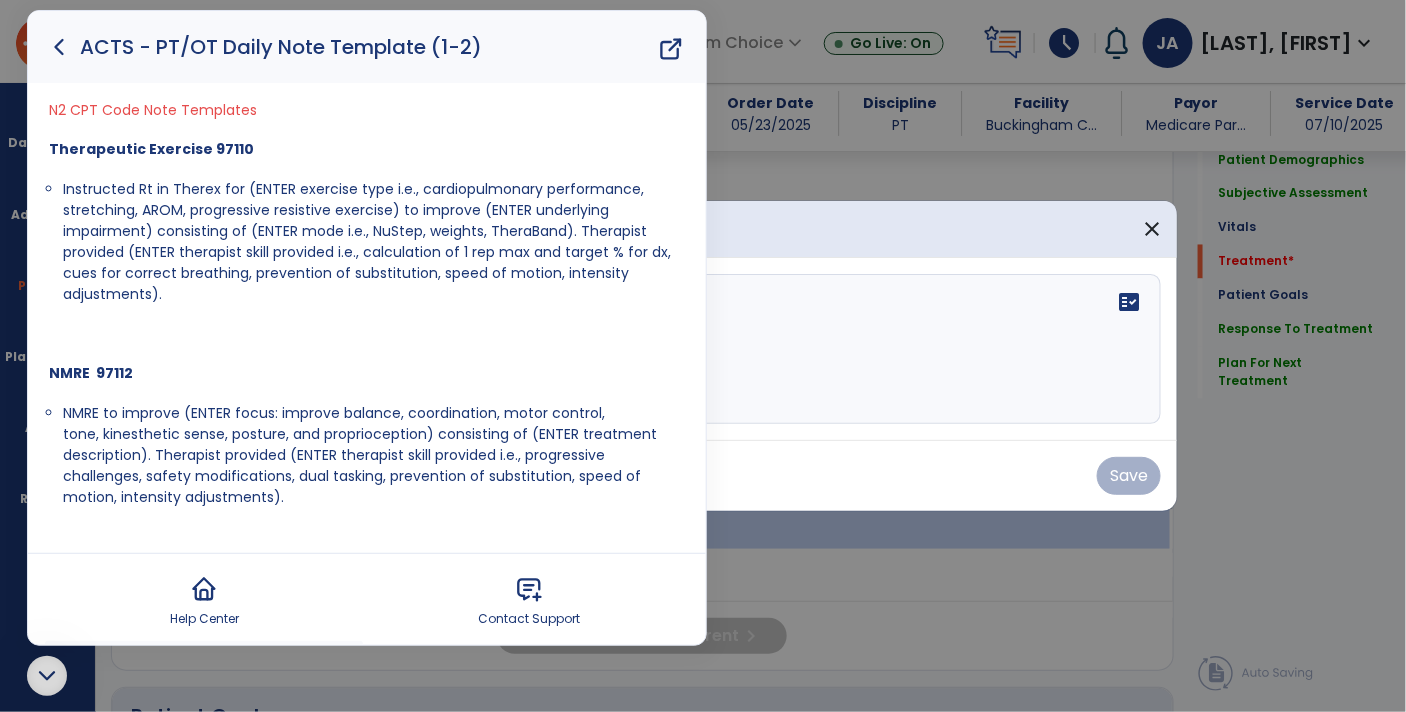 drag, startPoint x: 285, startPoint y: 494, endPoint x: 60, endPoint y: 406, distance: 241.59677 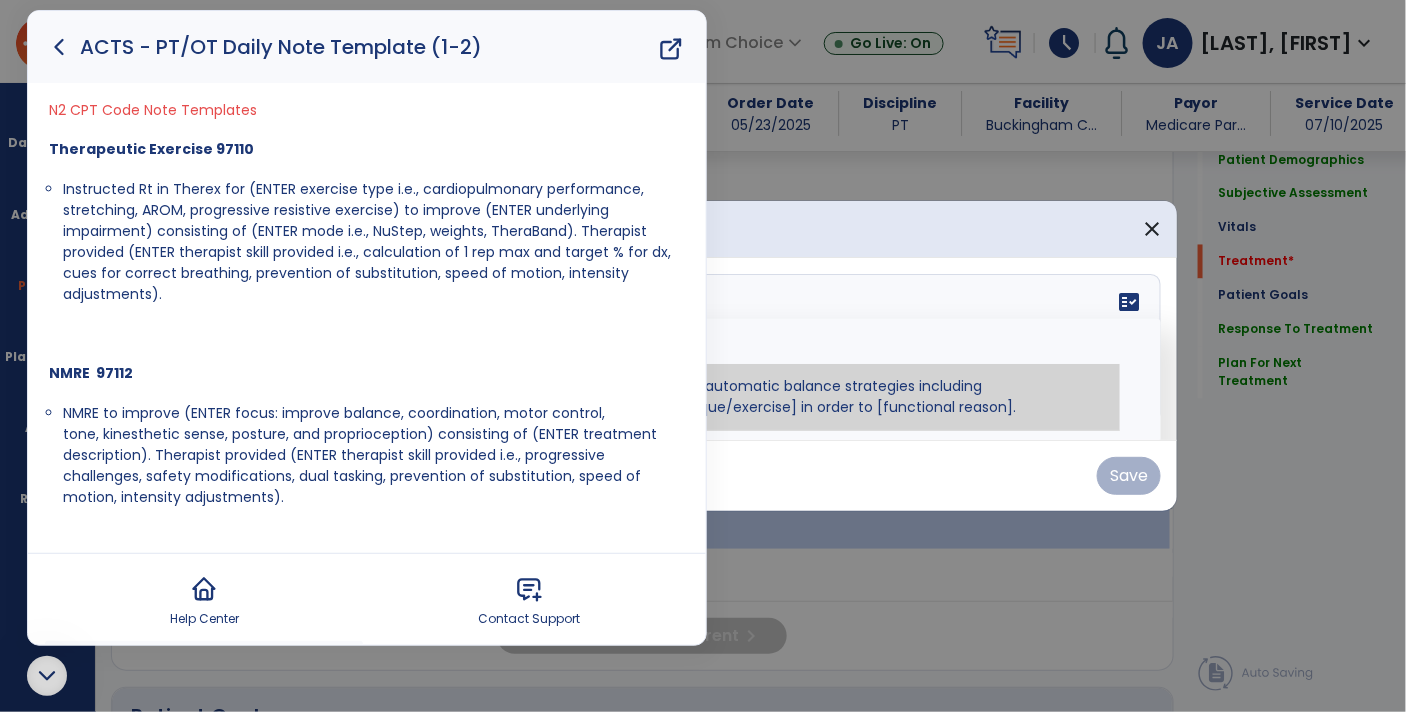 click at bounding box center (701, 349) 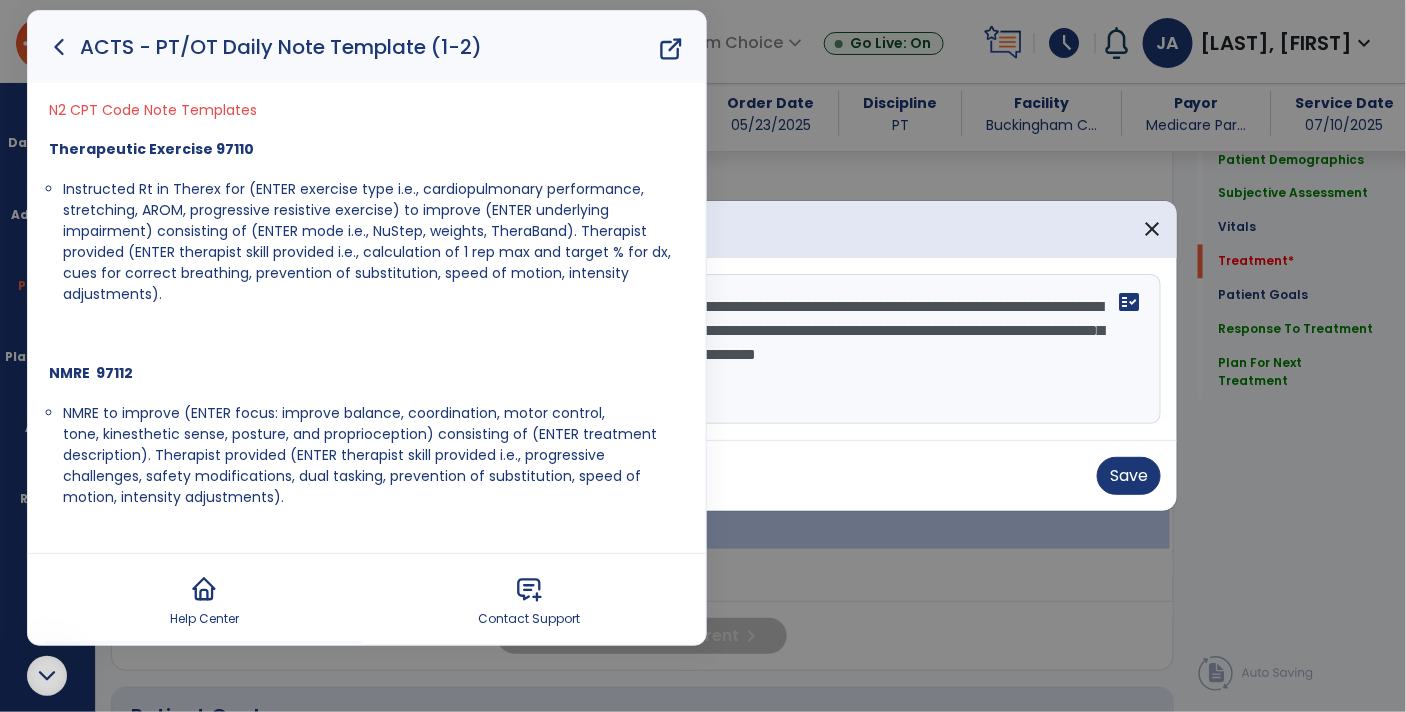 click 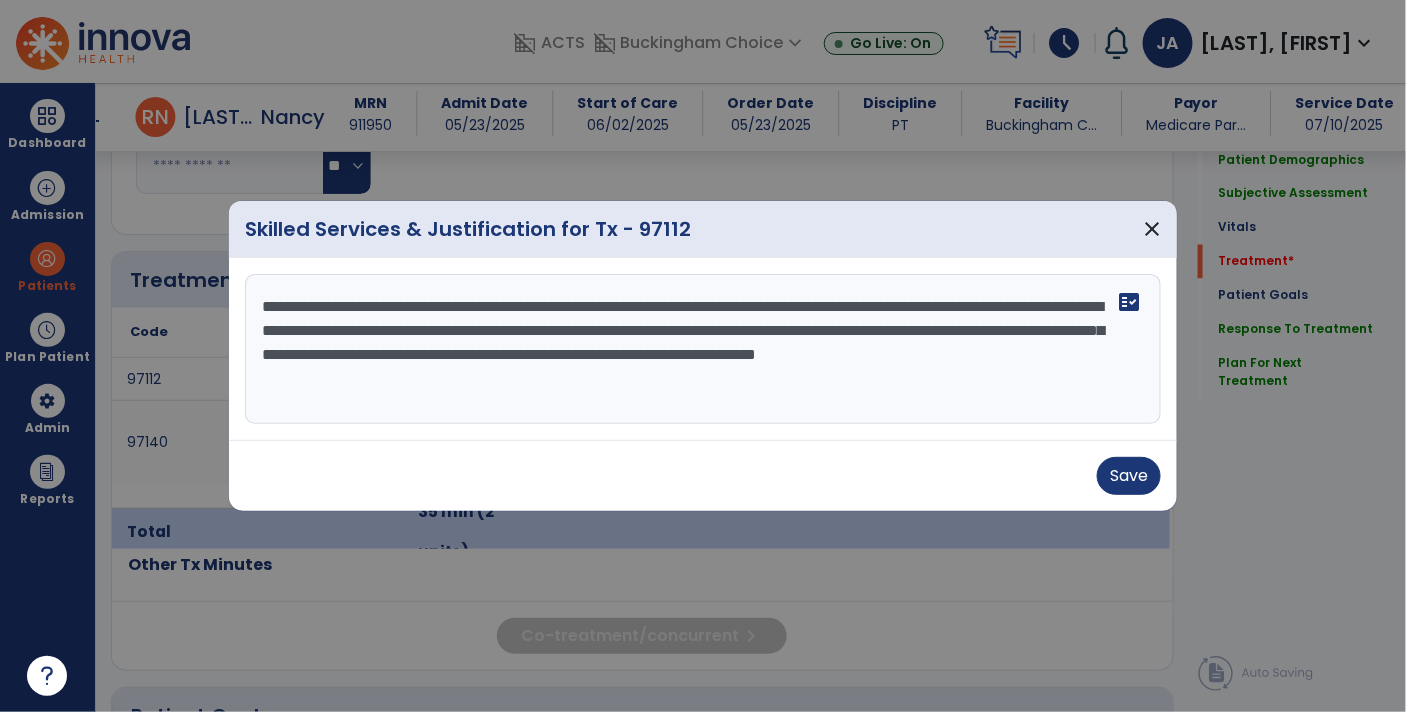 scroll, scrollTop: 0, scrollLeft: 0, axis: both 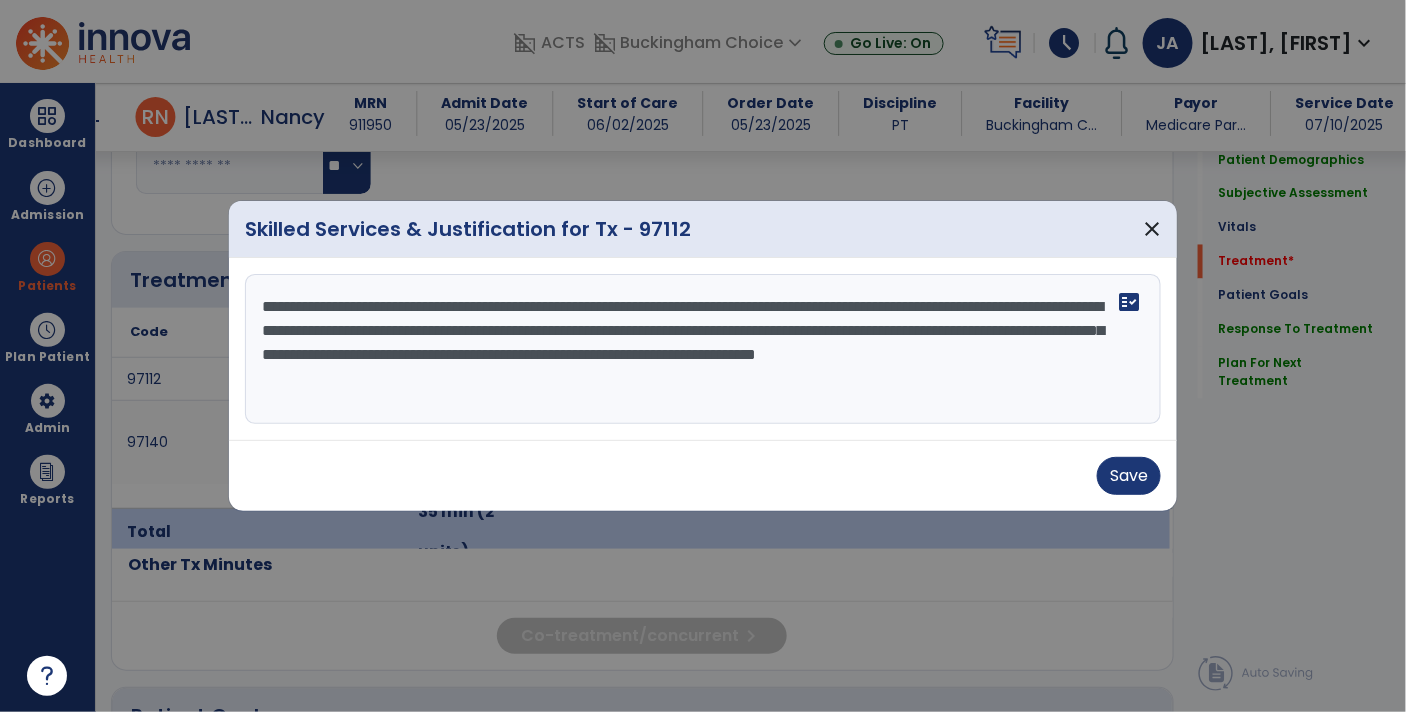 drag, startPoint x: 652, startPoint y: 309, endPoint x: 404, endPoint y: 301, distance: 248.129 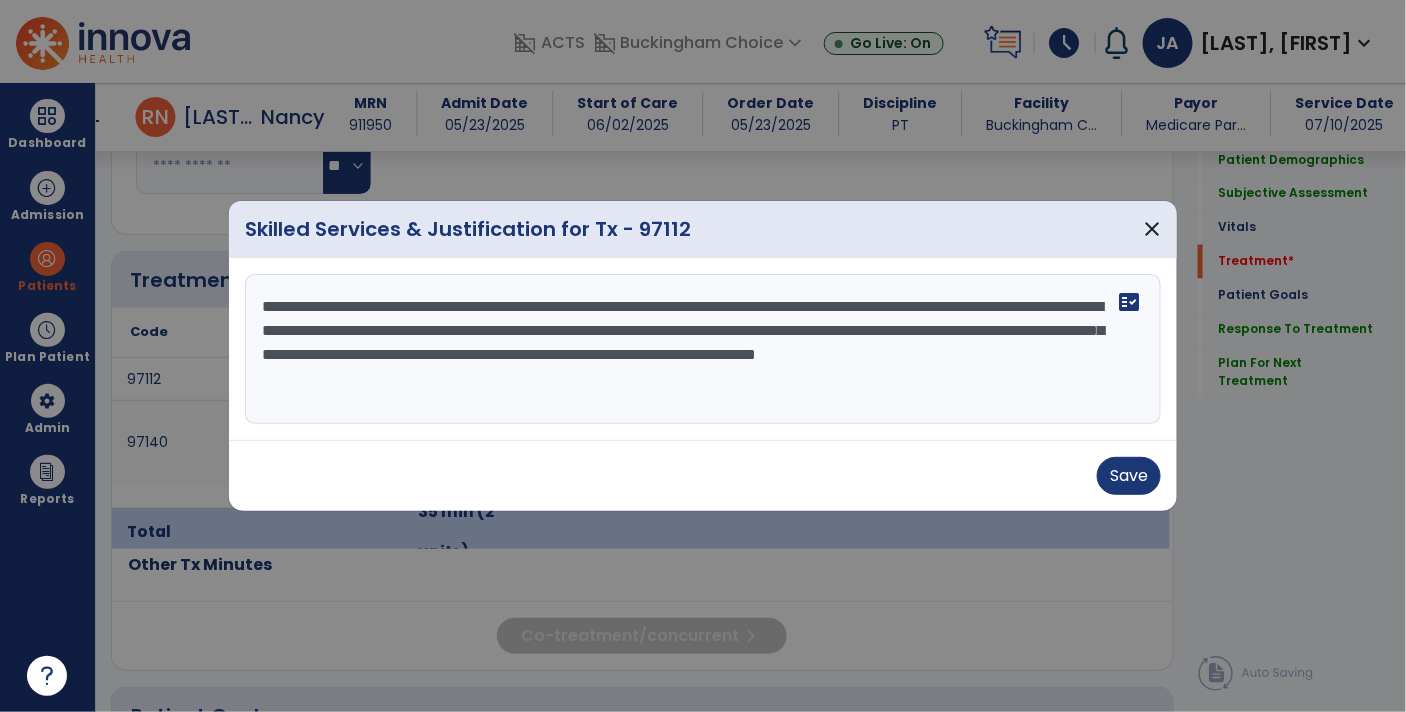 click on "**********" at bounding box center [703, 349] 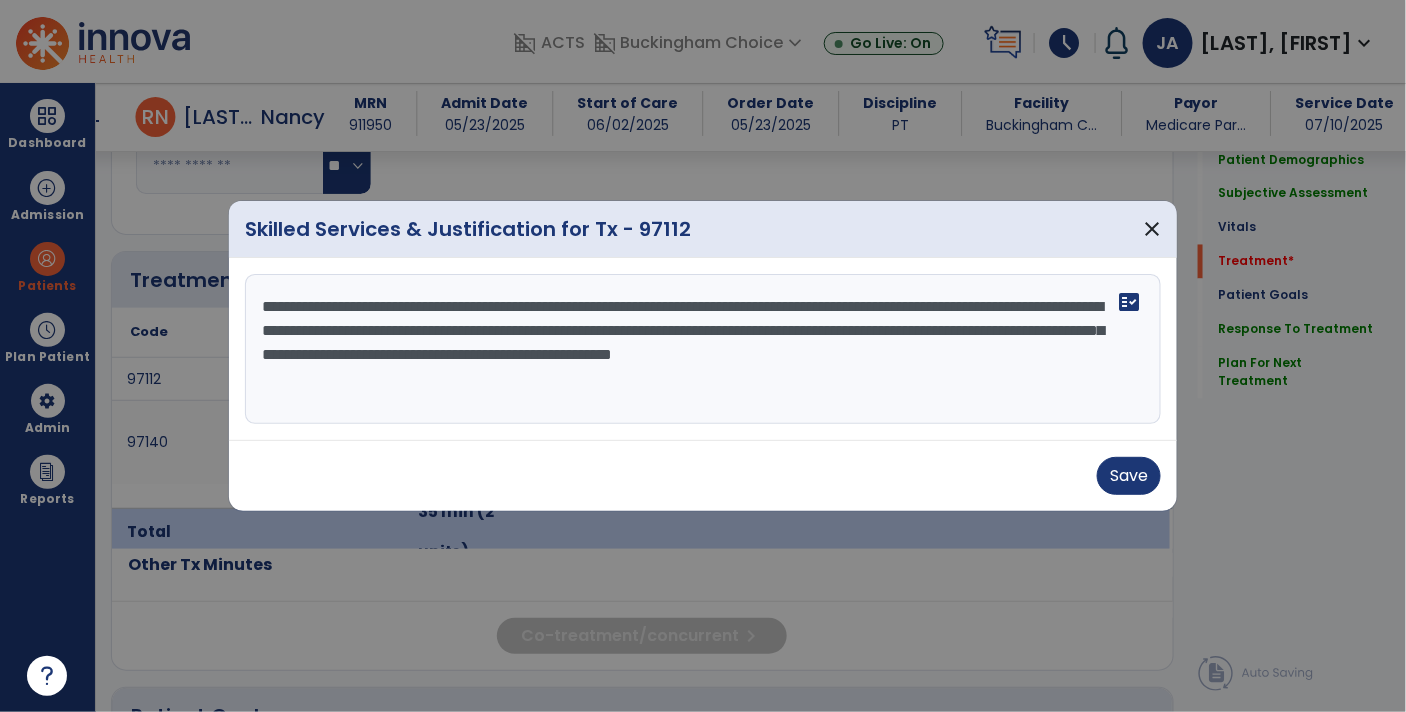 click on "**********" at bounding box center [703, 349] 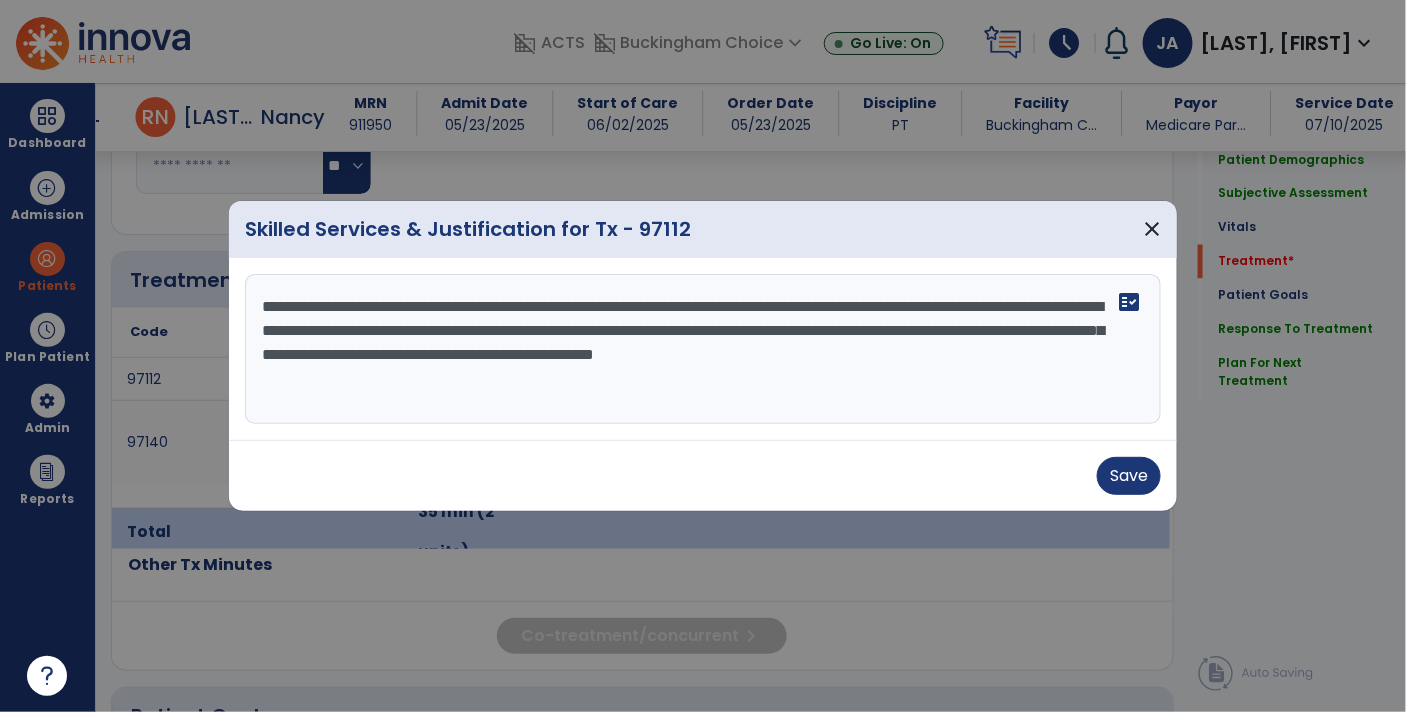 click on "**********" at bounding box center [703, 349] 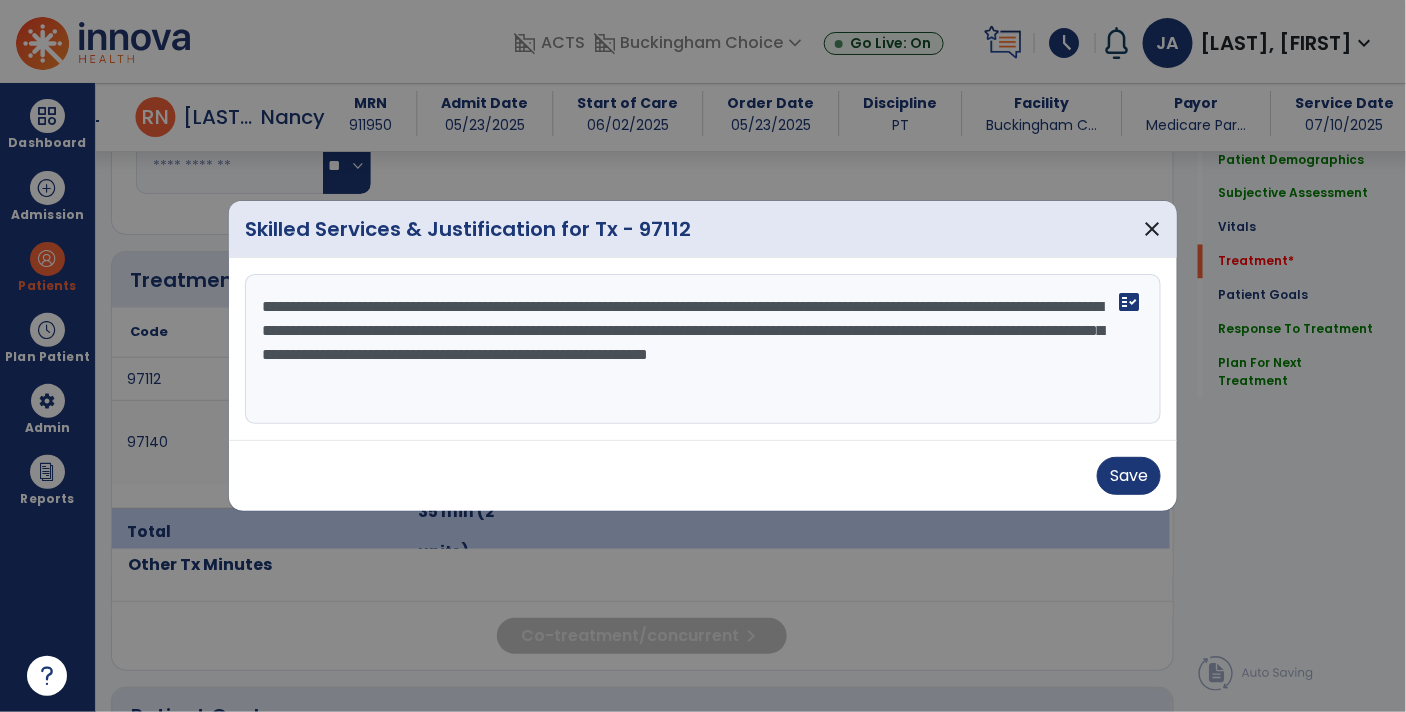 click on "**********" at bounding box center (703, 349) 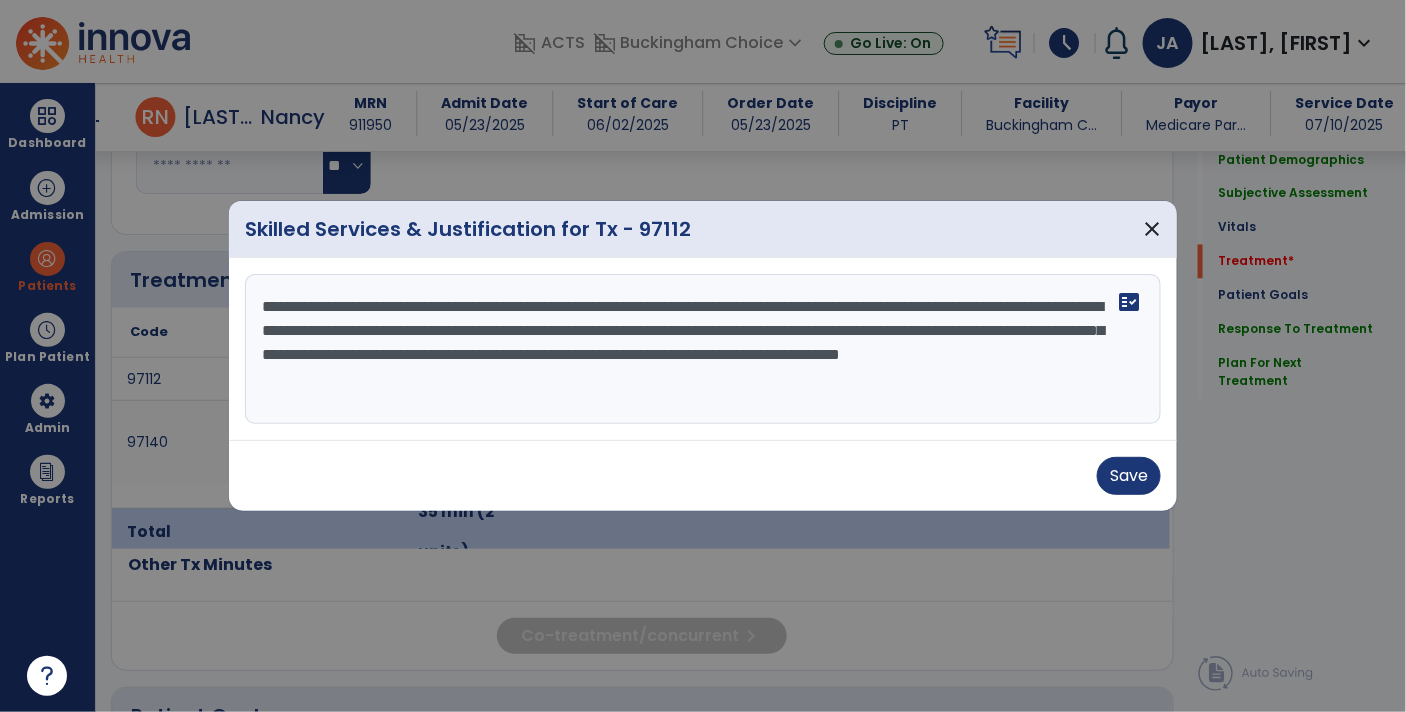 drag, startPoint x: 1049, startPoint y: 308, endPoint x: 638, endPoint y: 341, distance: 412.3227 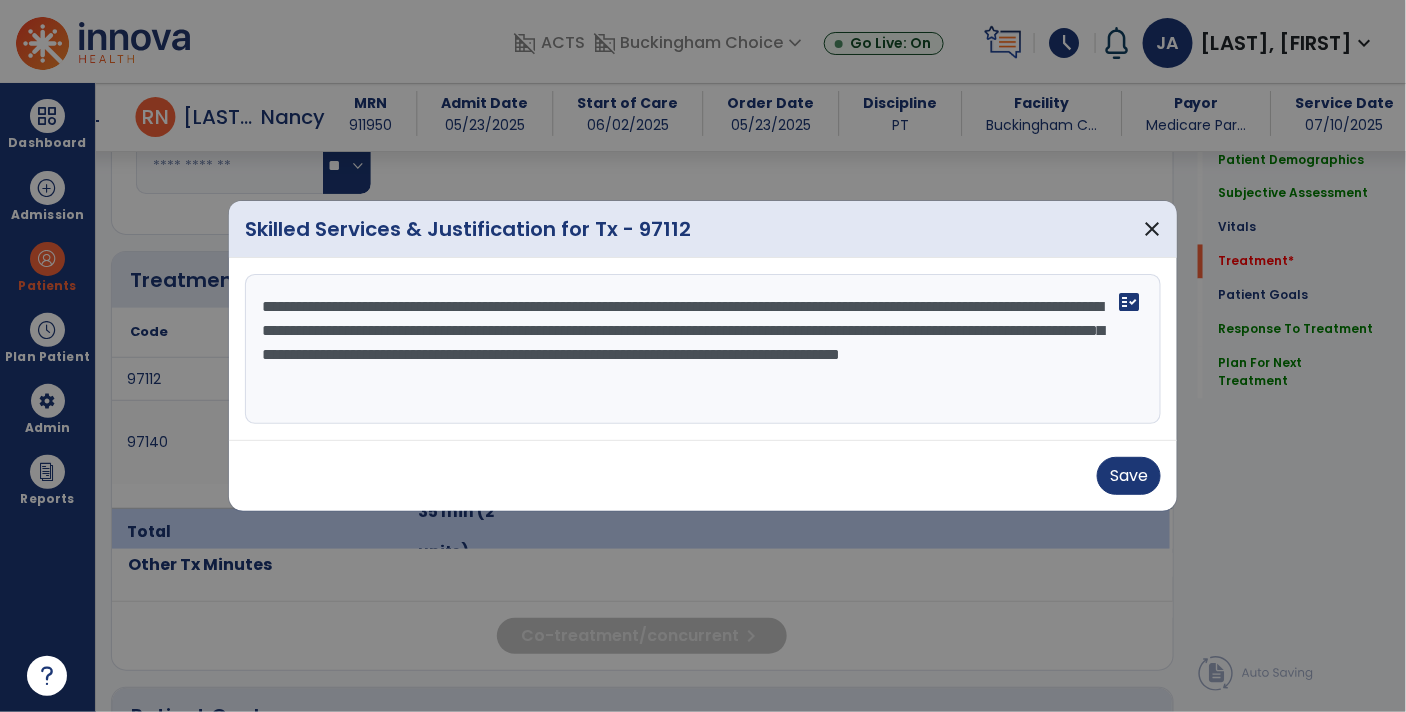 click on "**********" at bounding box center [703, 349] 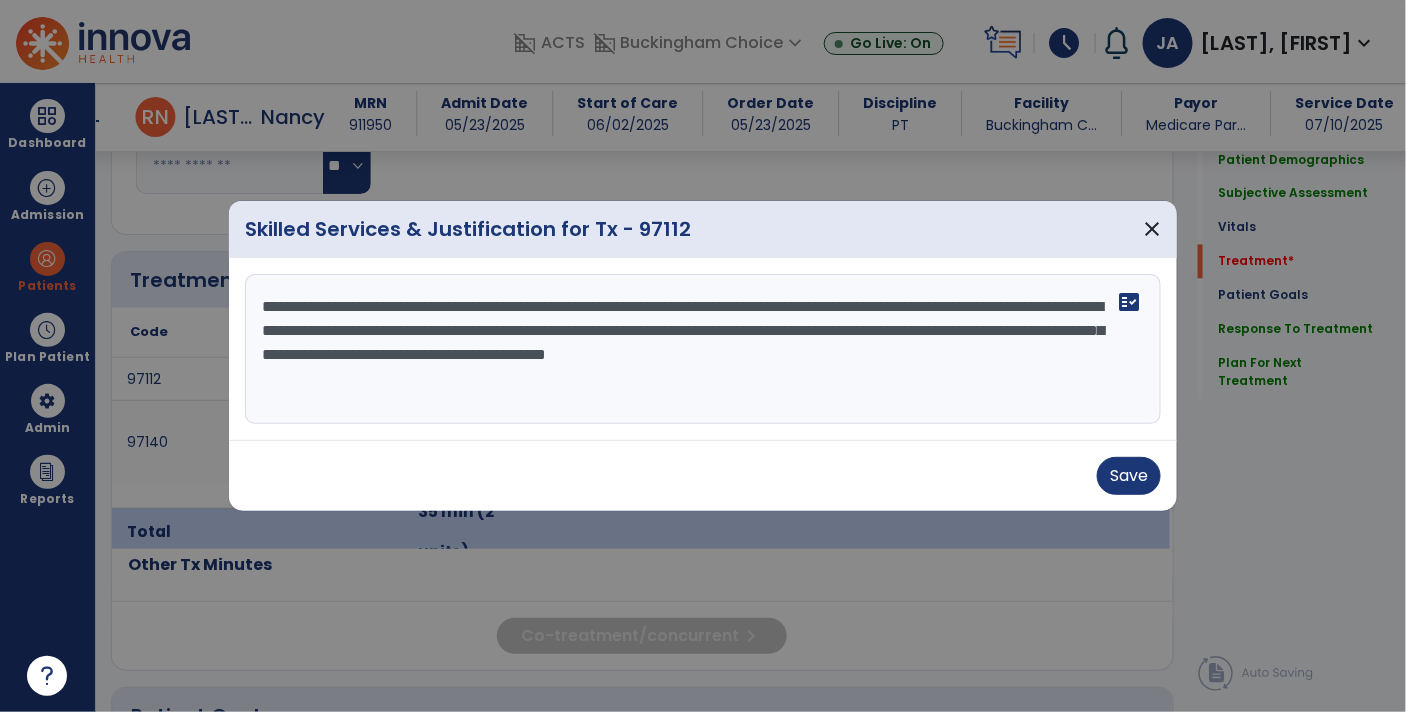 drag, startPoint x: 366, startPoint y: 333, endPoint x: 608, endPoint y: 337, distance: 242.03305 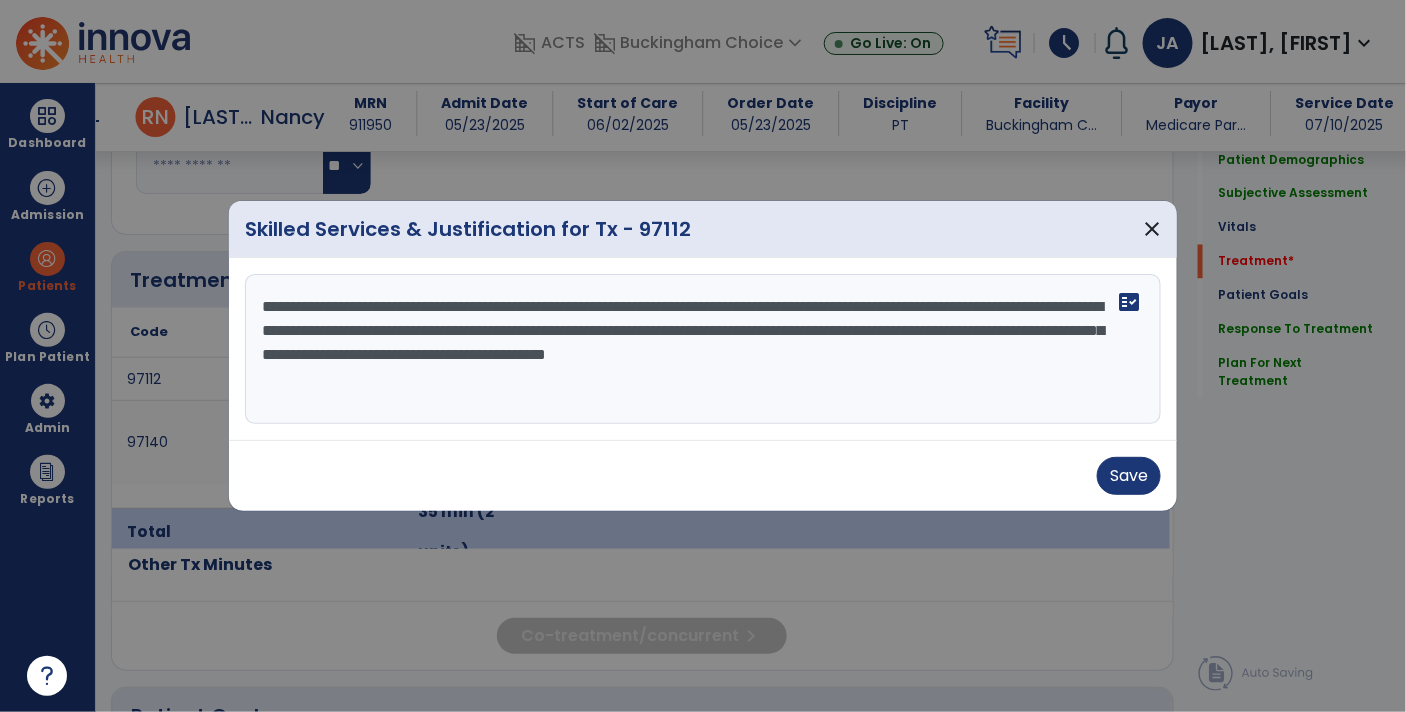 click on "**********" at bounding box center [703, 349] 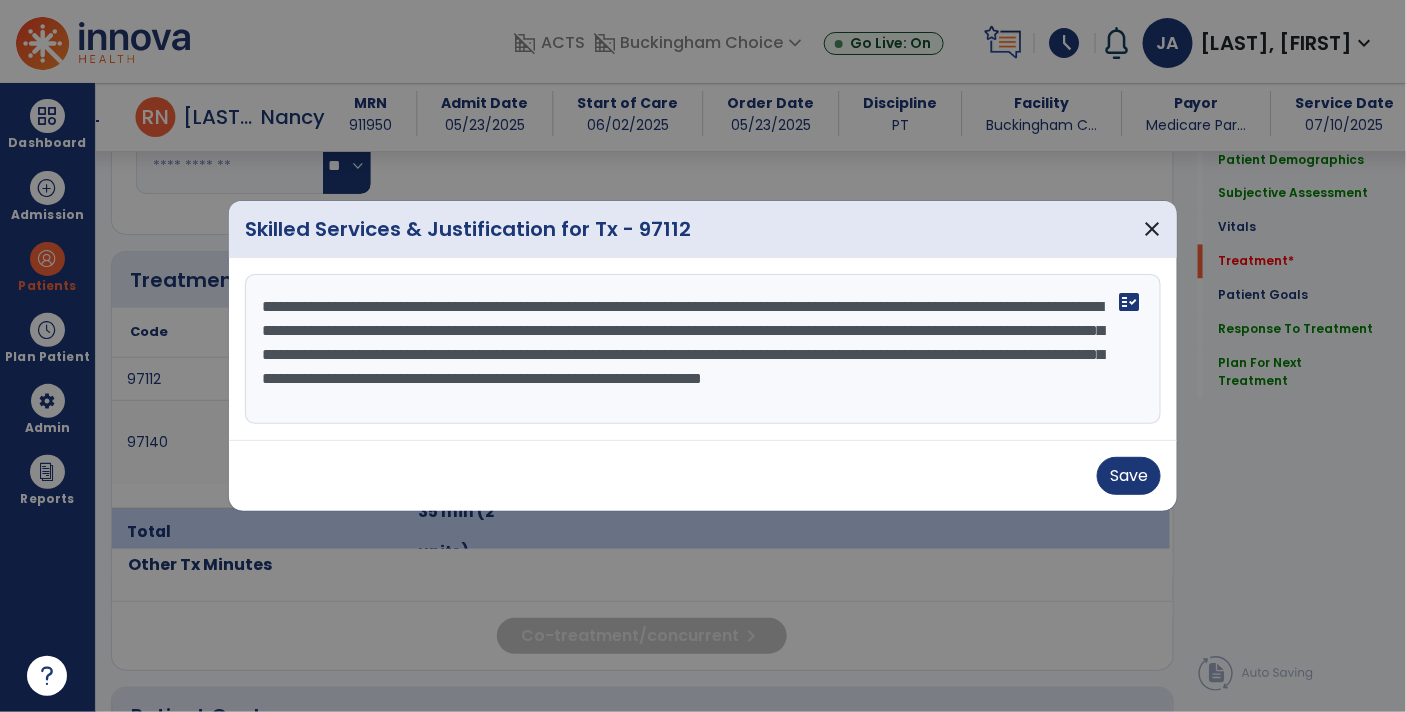 drag, startPoint x: 419, startPoint y: 372, endPoint x: 873, endPoint y: 375, distance: 454.00992 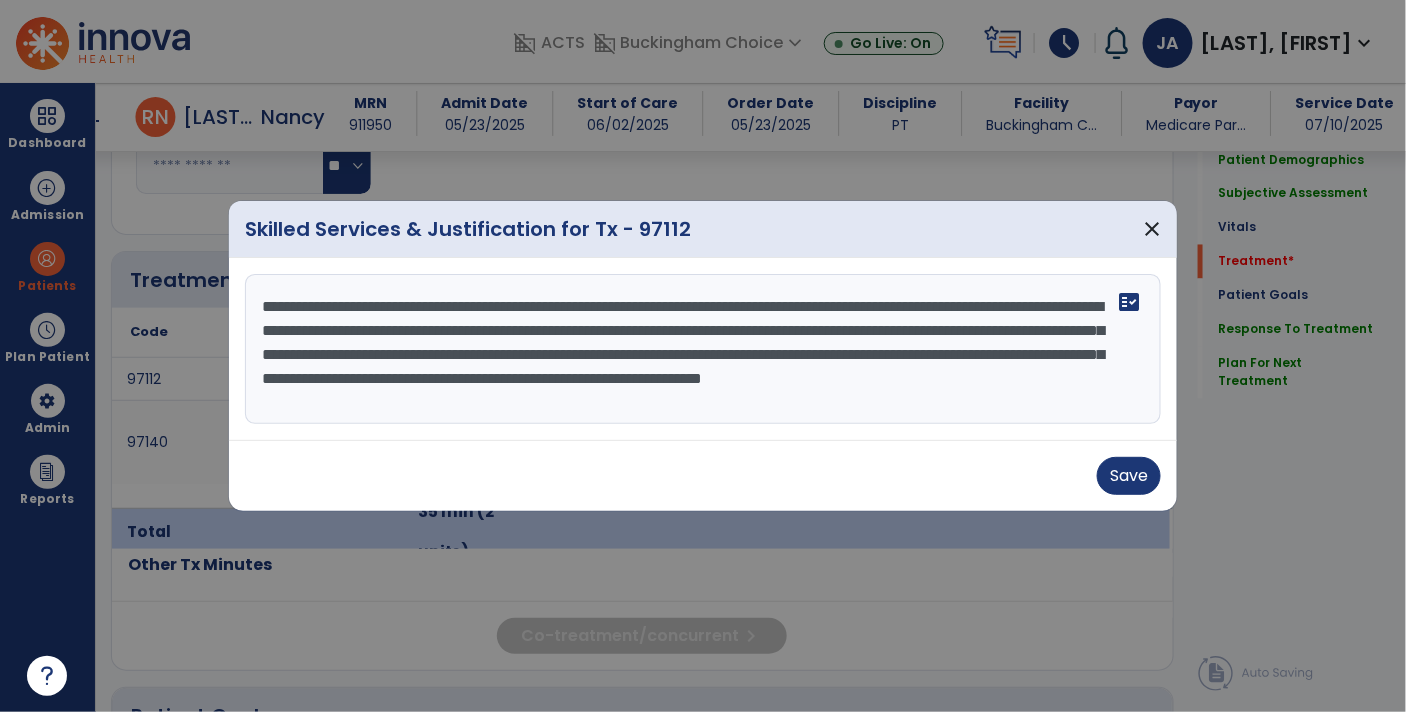 click on "**********" at bounding box center [703, 349] 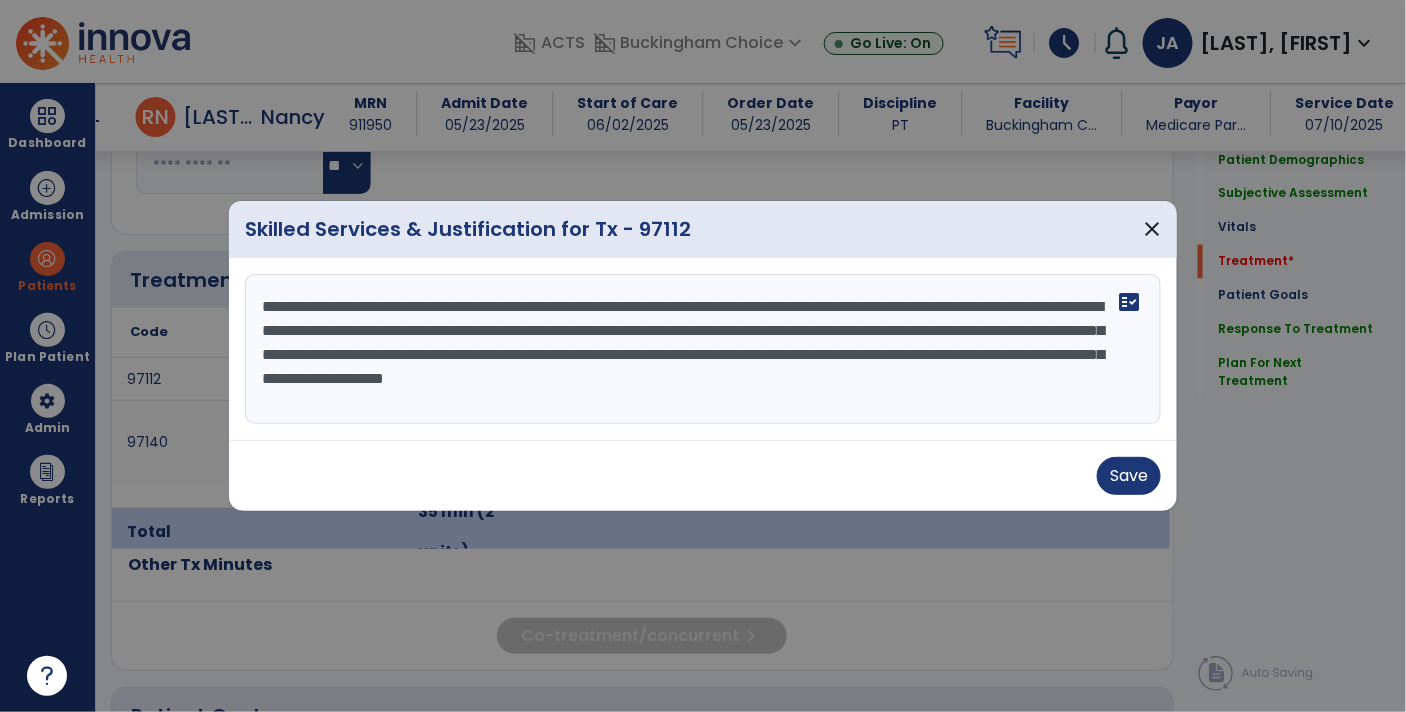 drag, startPoint x: 487, startPoint y: 375, endPoint x: 762, endPoint y: 383, distance: 275.11633 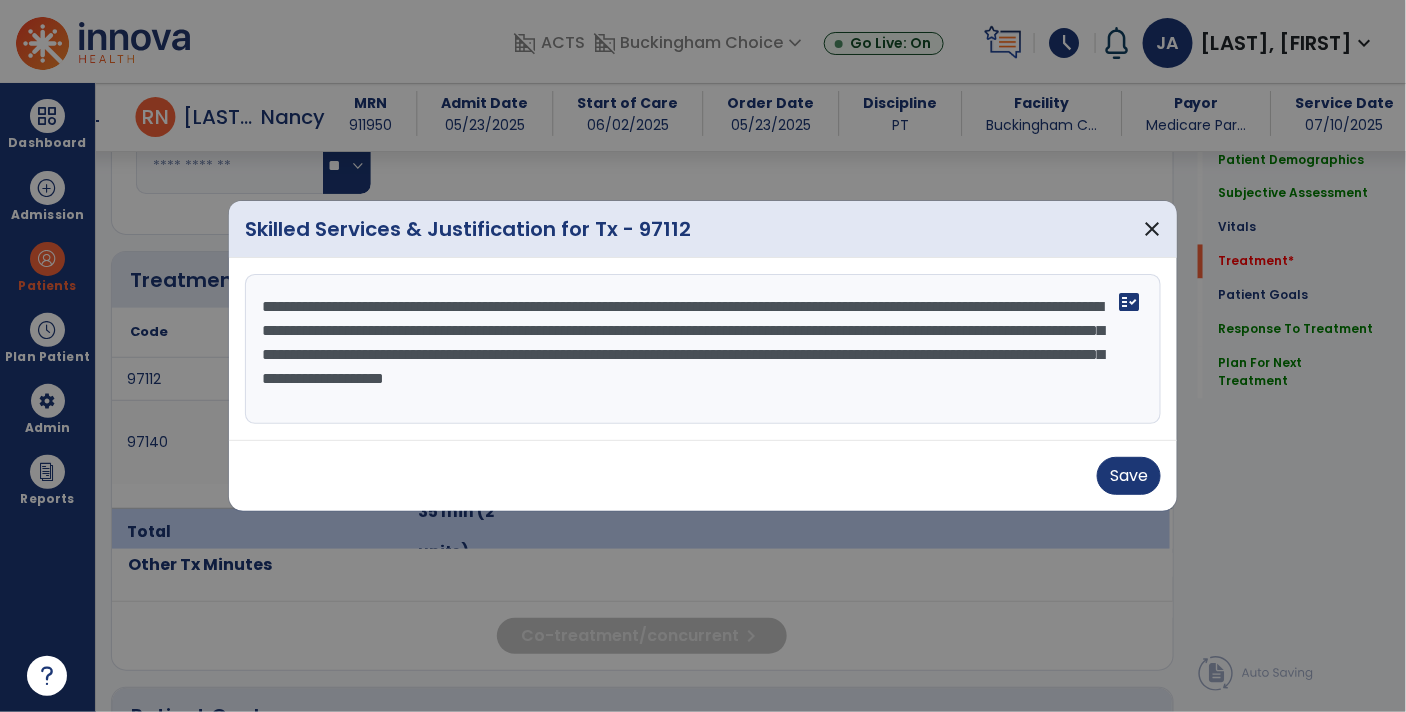 click on "**********" at bounding box center [703, 349] 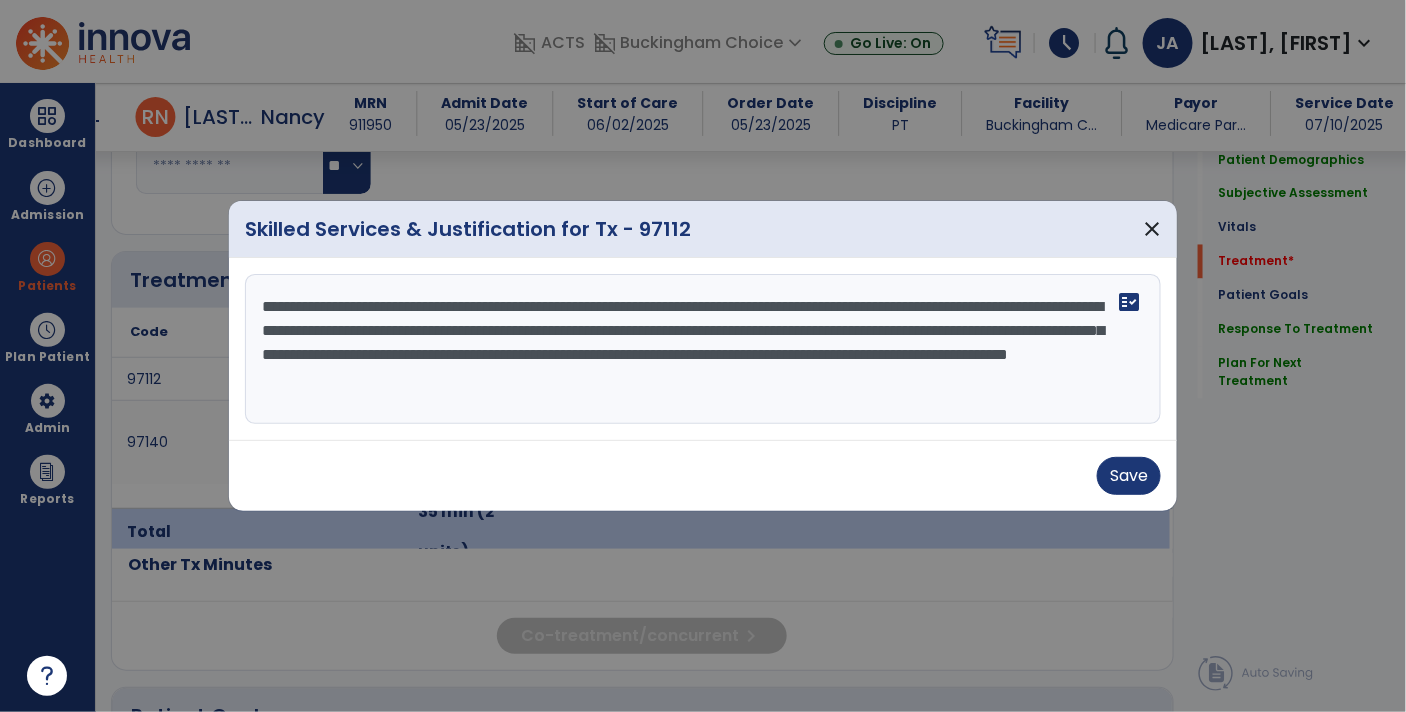click on "**********" at bounding box center [703, 349] 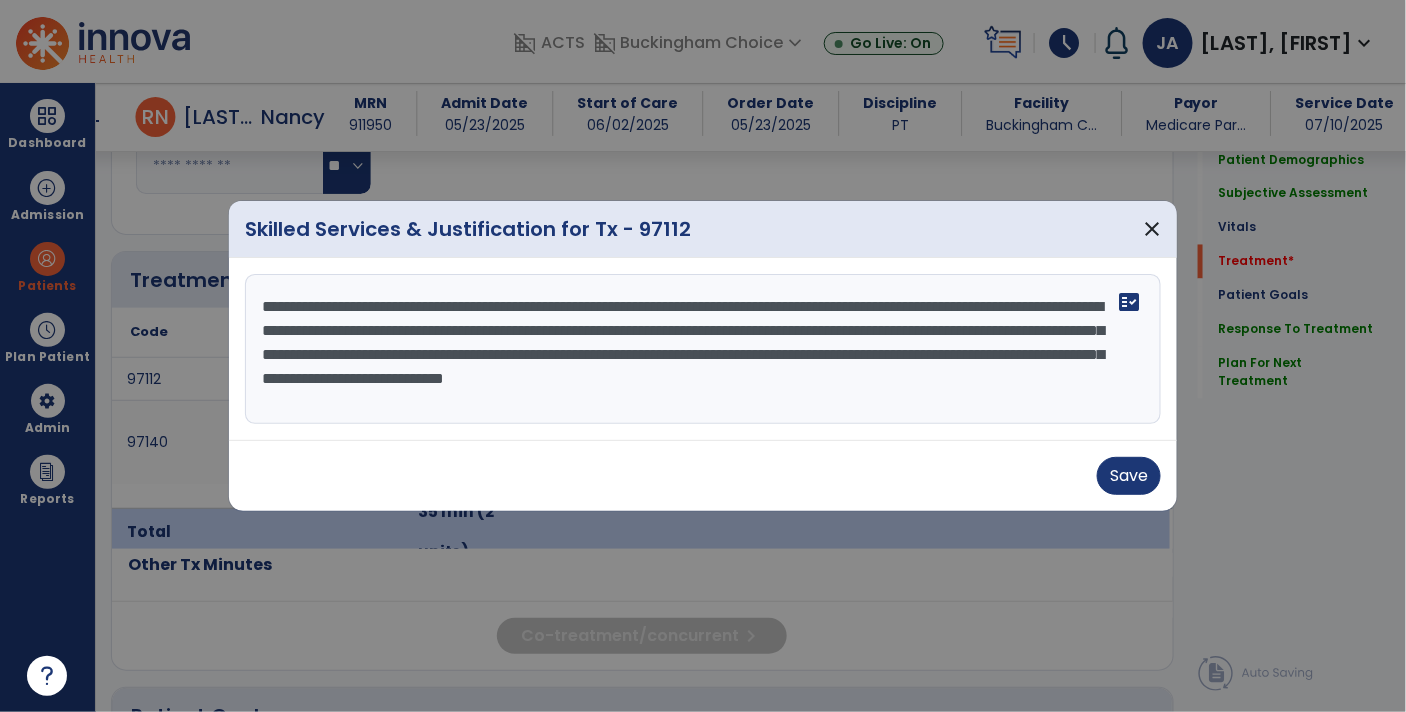 click on "**********" at bounding box center [703, 349] 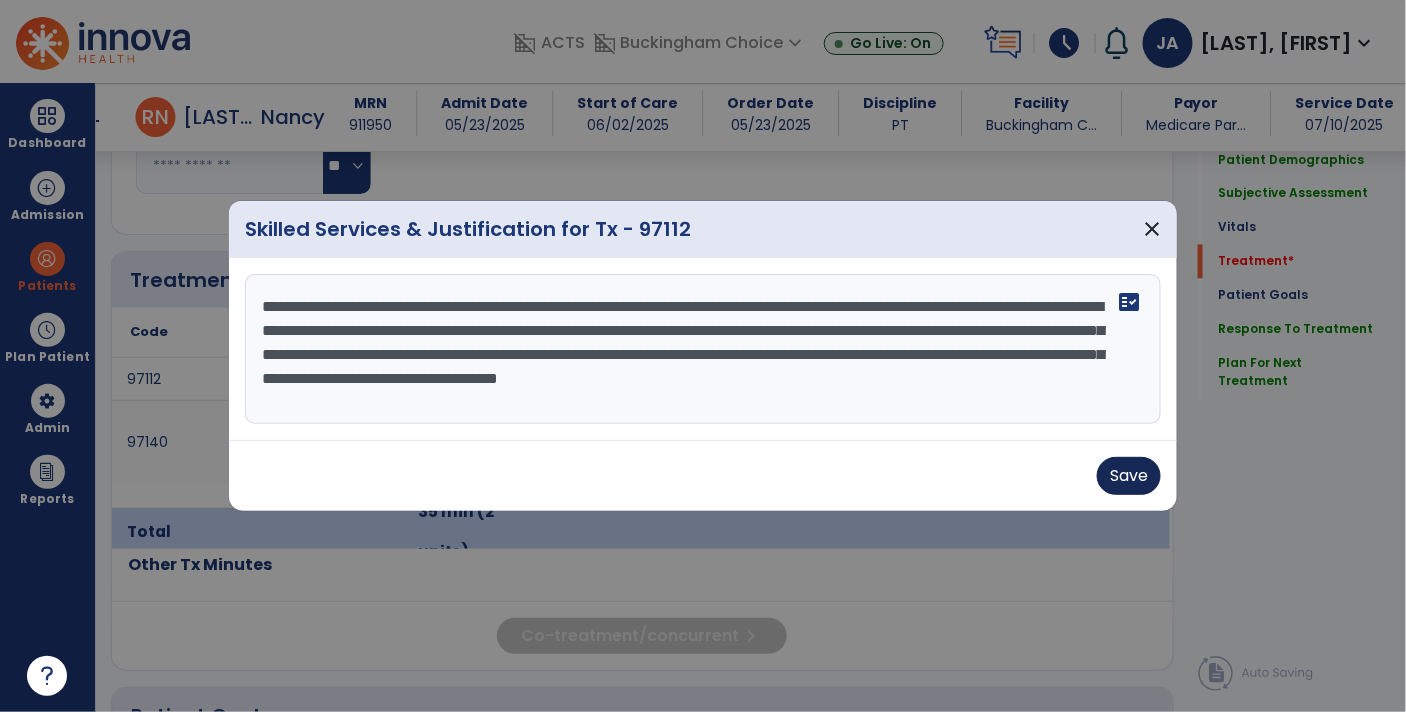 type on "**********" 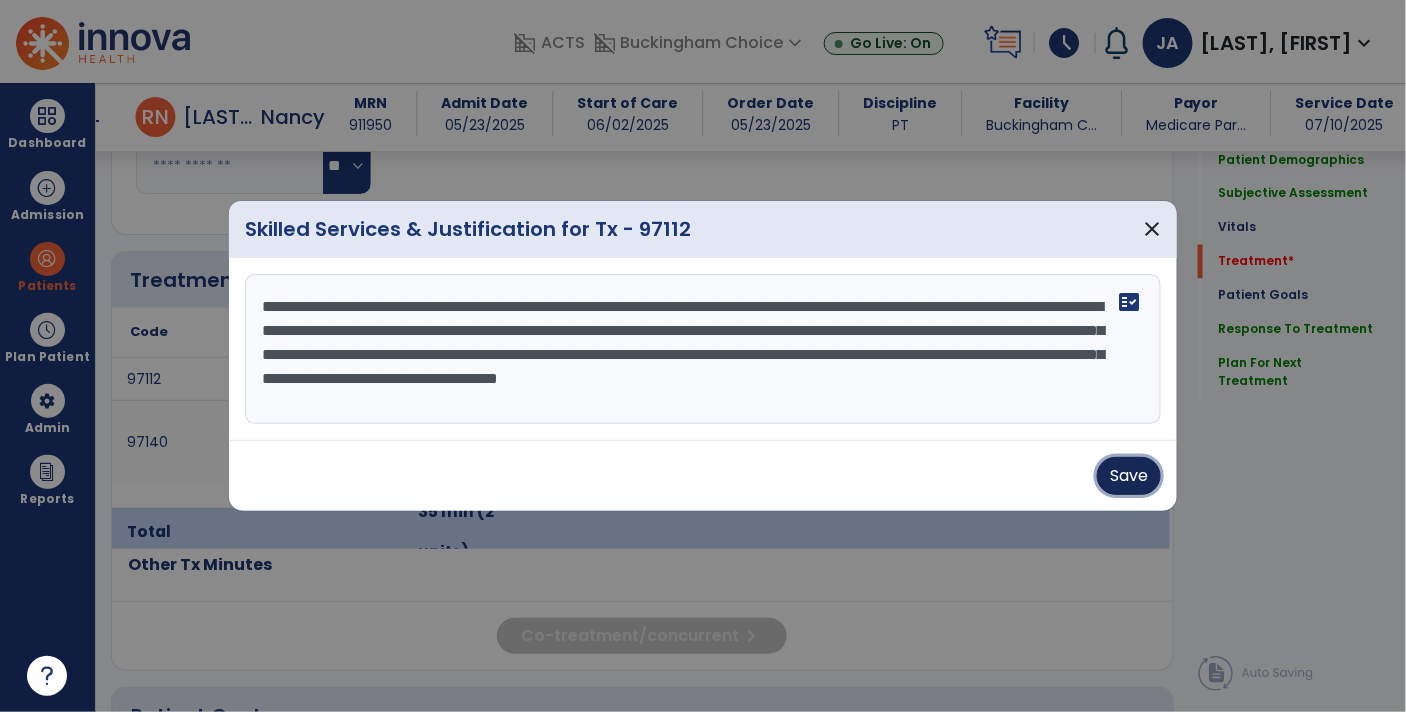 click on "Save" at bounding box center (1129, 476) 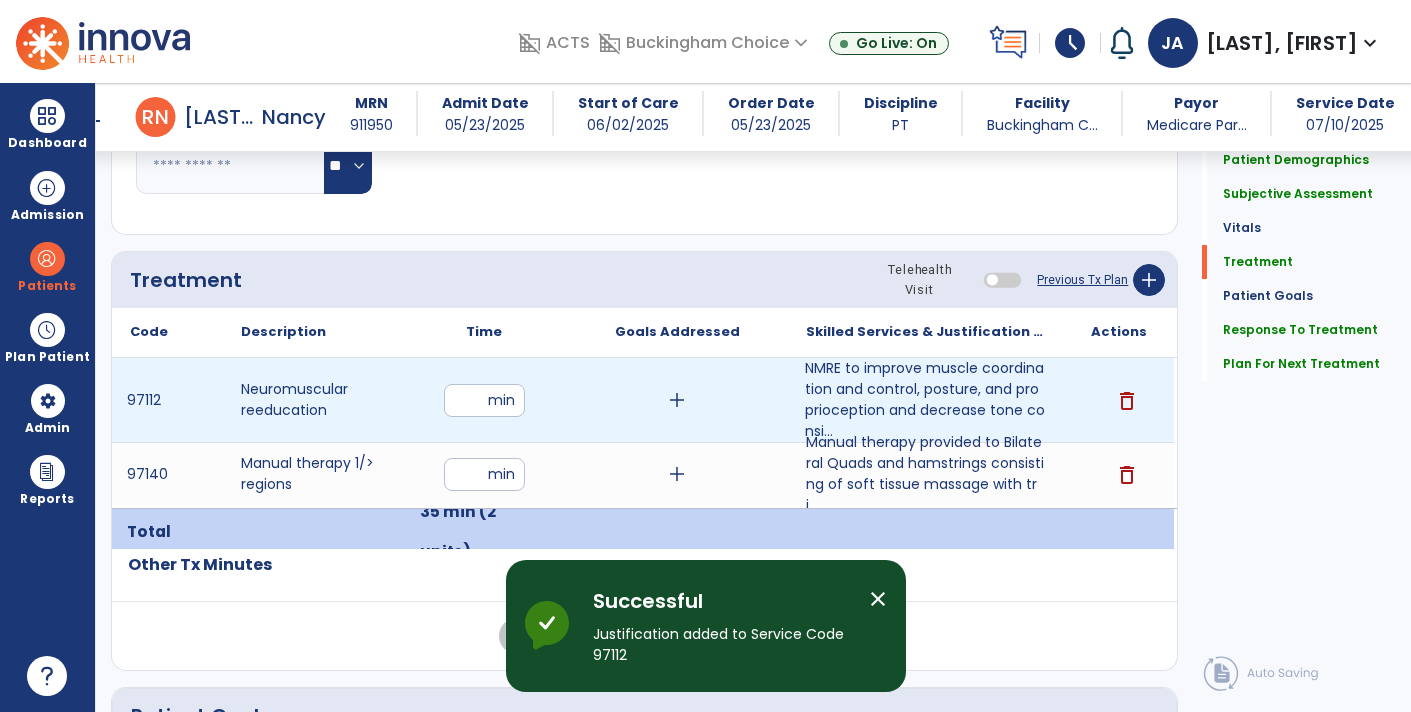 click on "add" at bounding box center [677, 400] 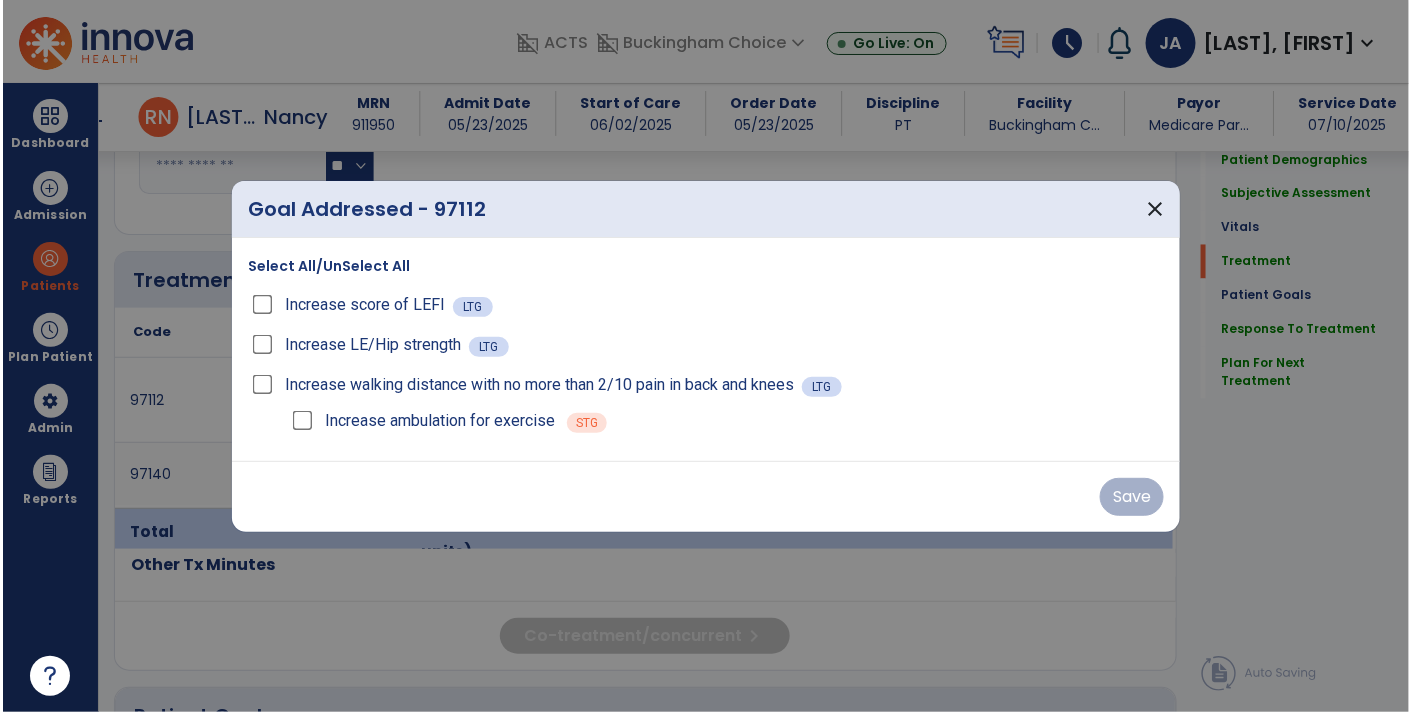 scroll, scrollTop: 1108, scrollLeft: 0, axis: vertical 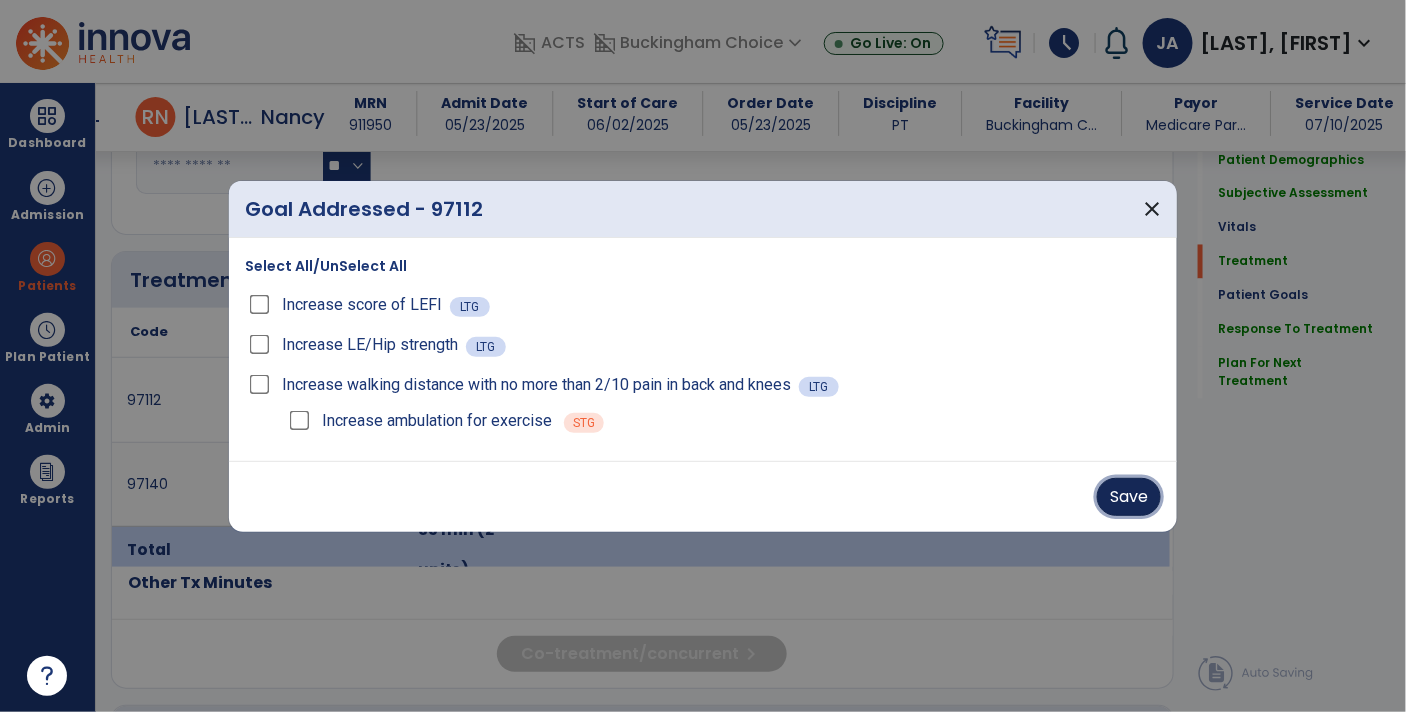 click on "Save" at bounding box center (1129, 497) 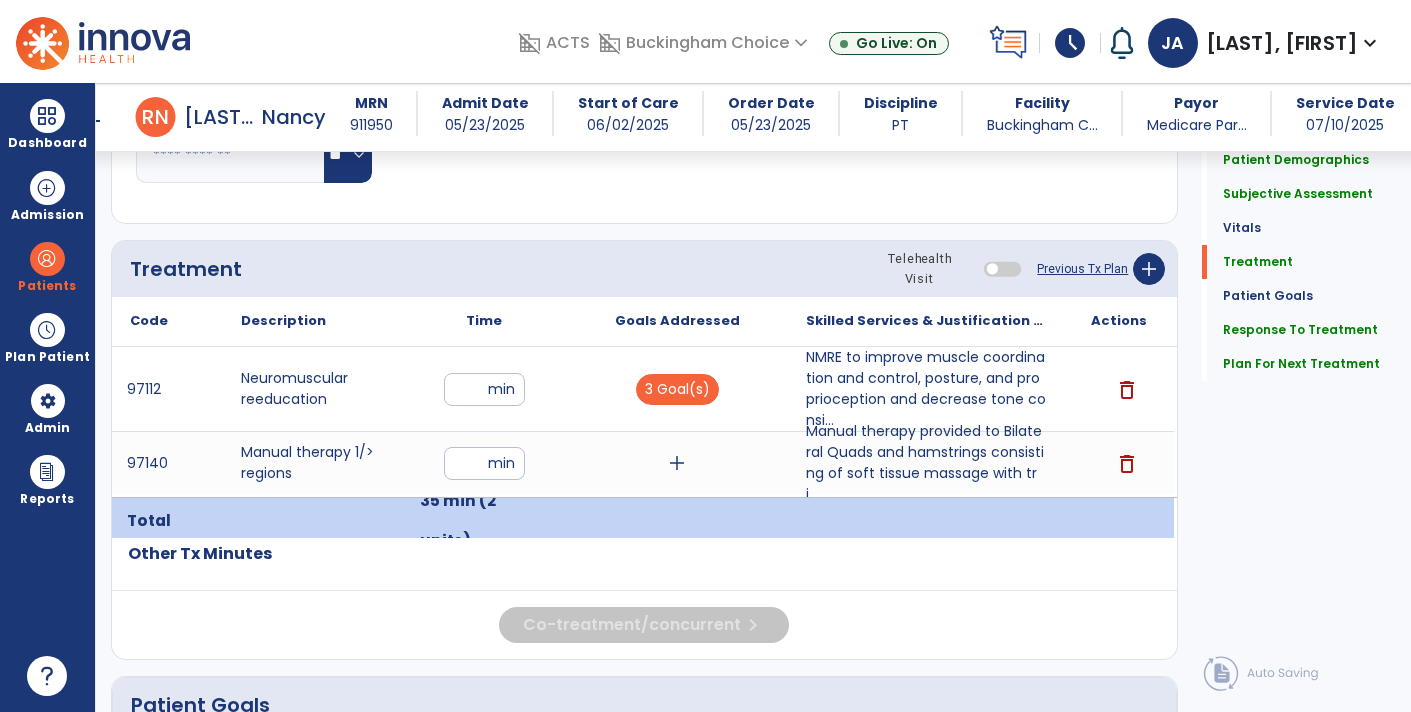 scroll, scrollTop: 1111, scrollLeft: 0, axis: vertical 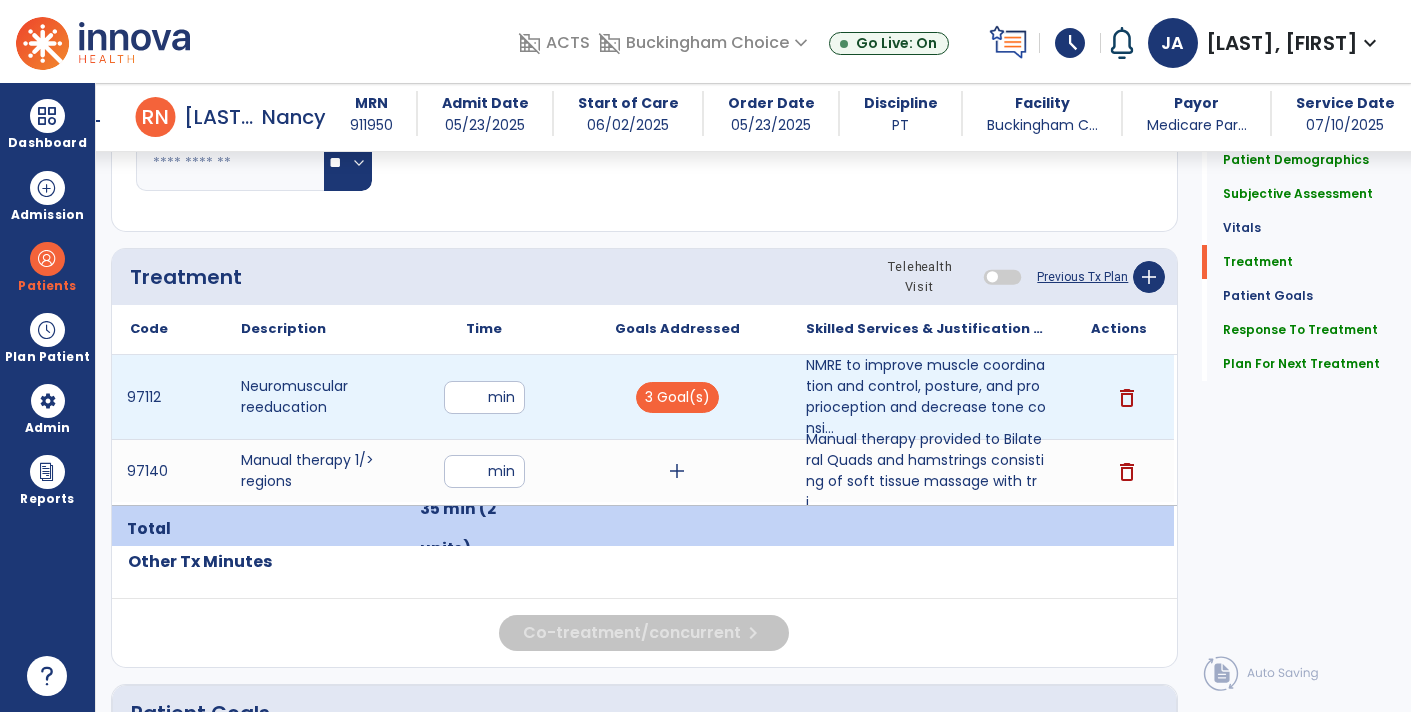 click on "**" at bounding box center [484, 397] 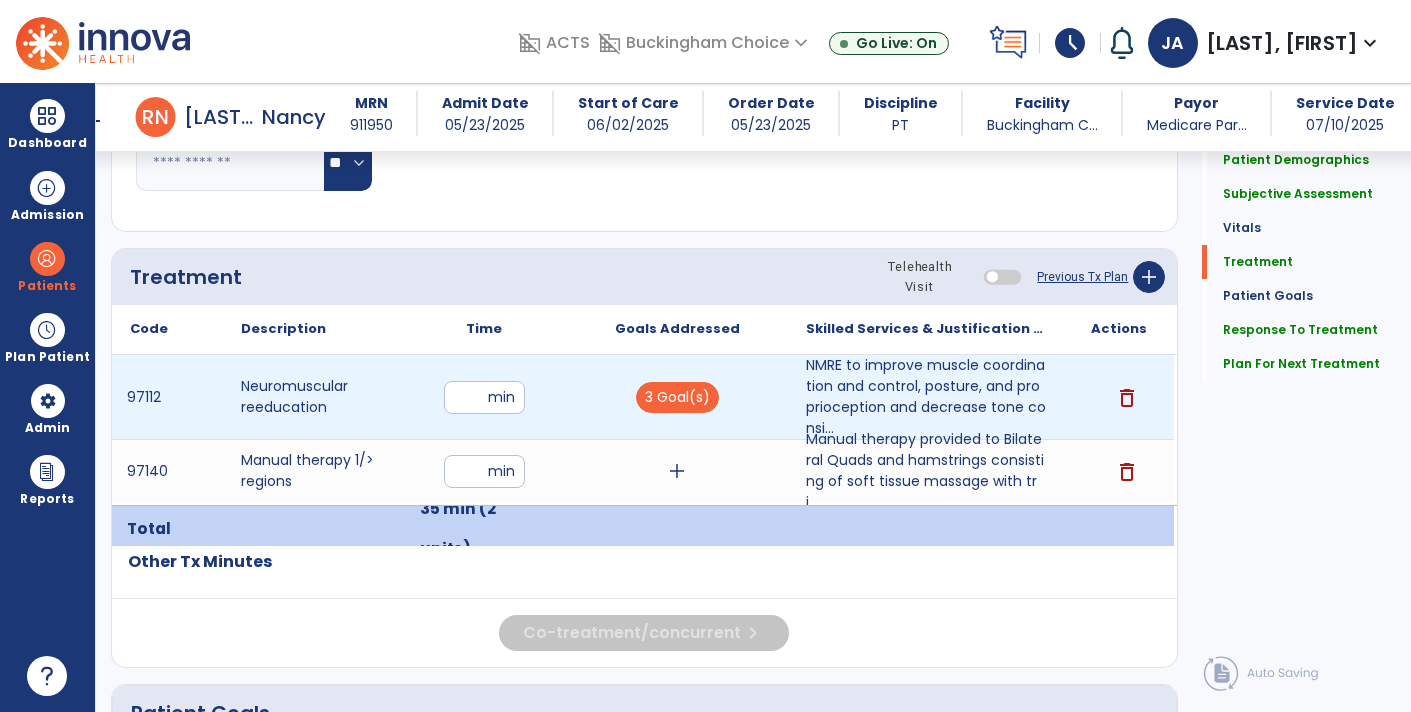 type on "**" 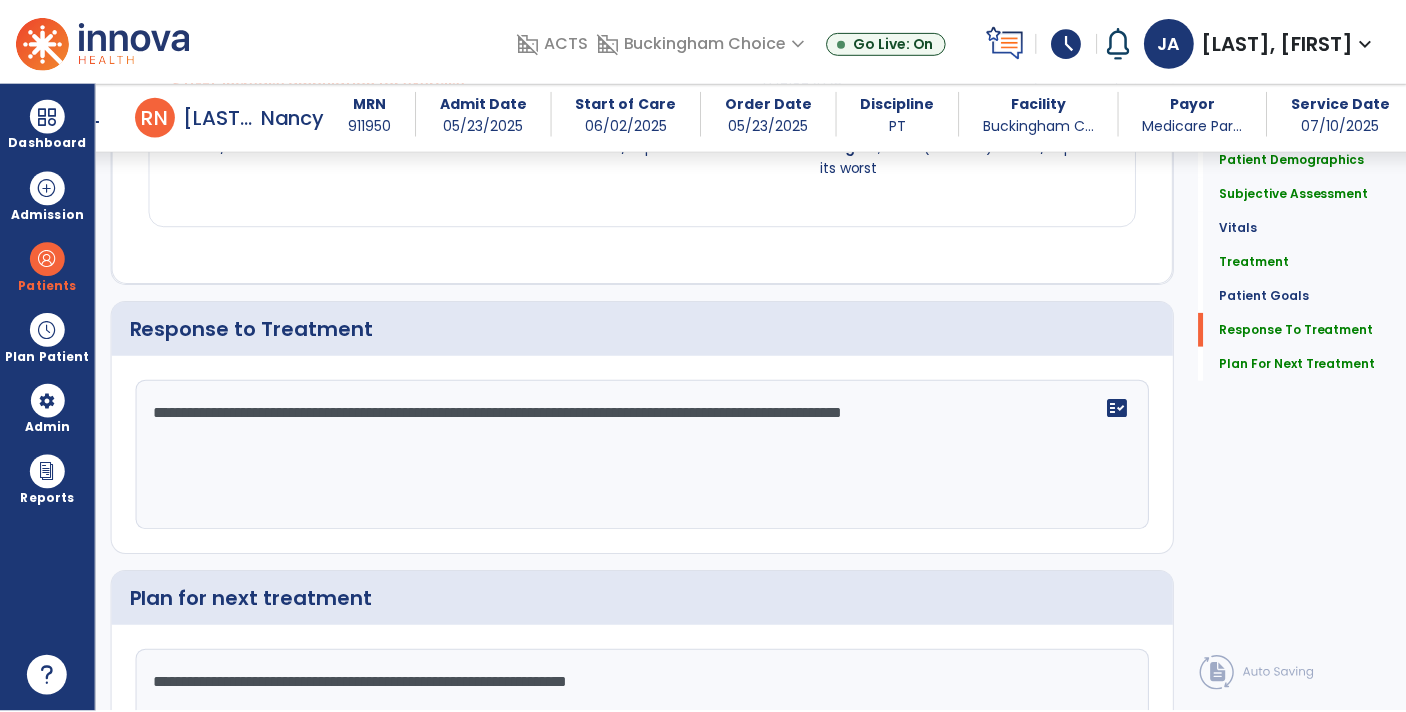 scroll, scrollTop: 2511, scrollLeft: 0, axis: vertical 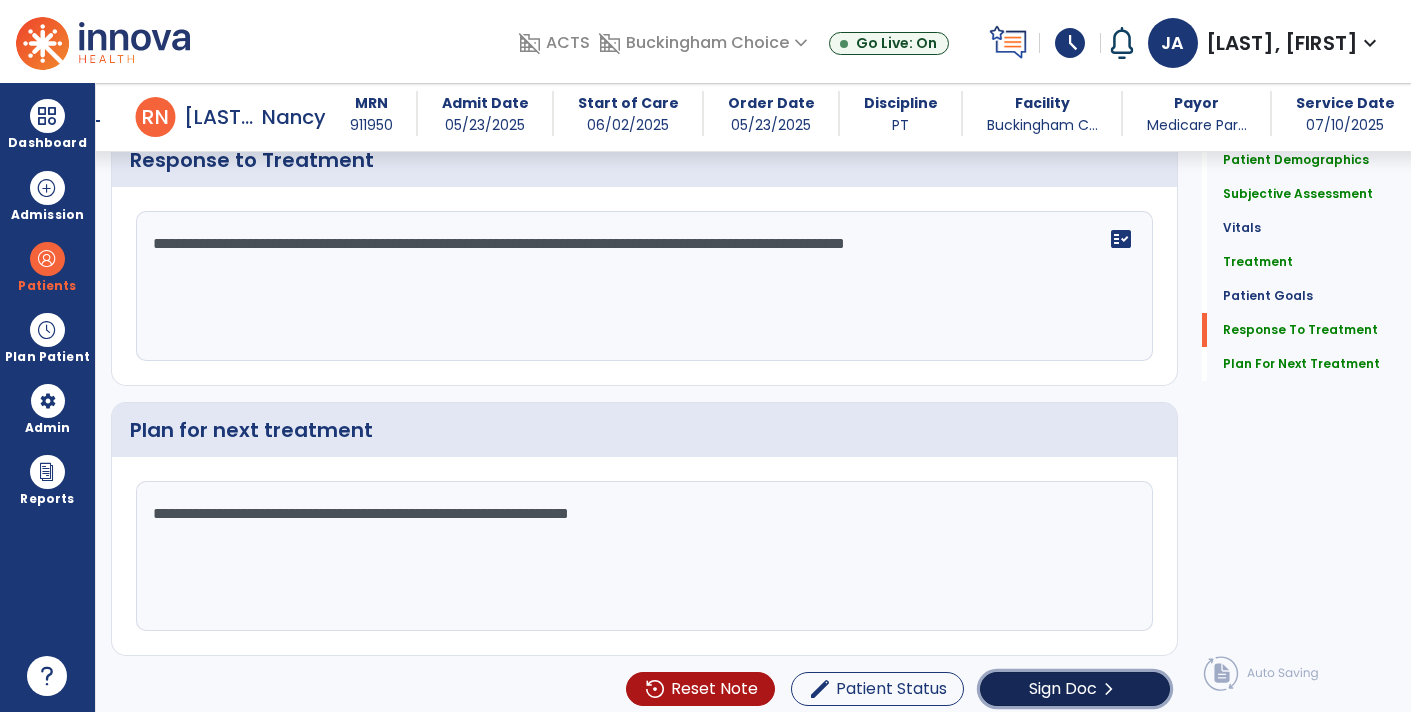 click on "Sign Doc" 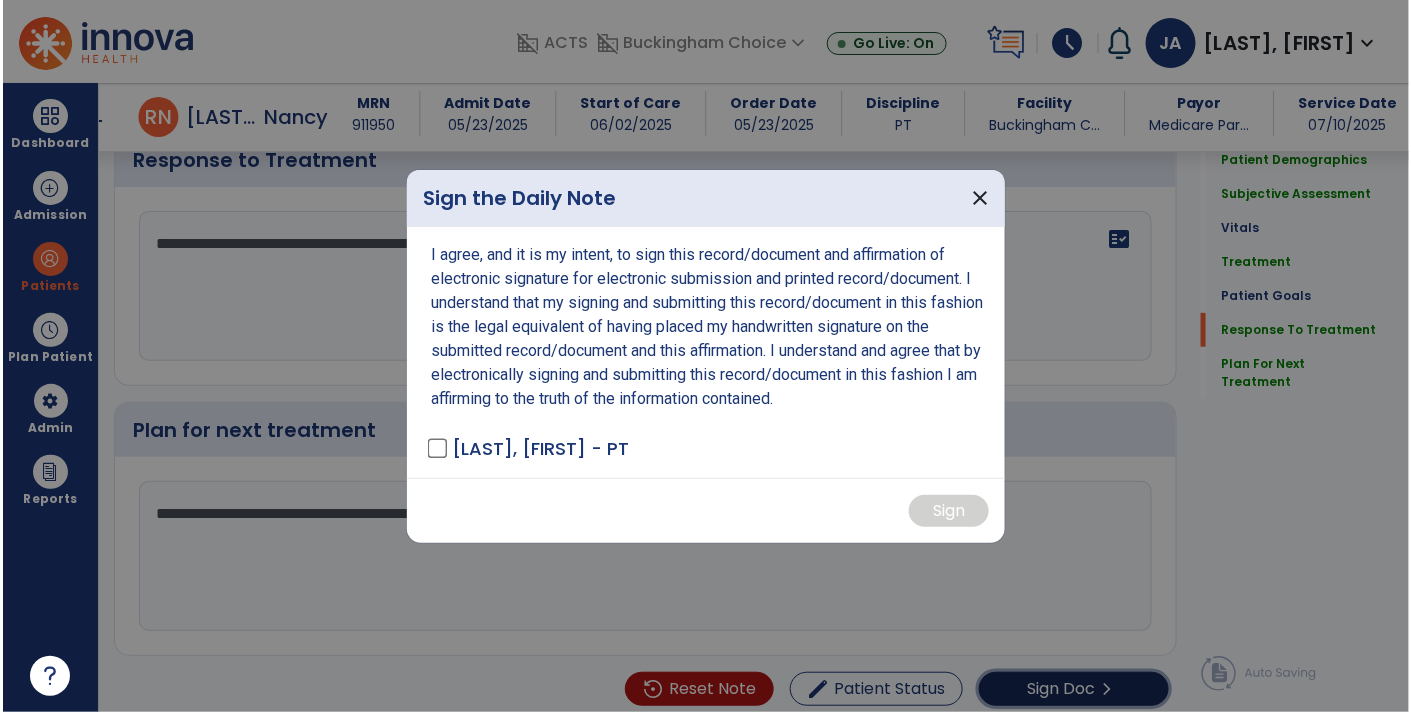 scroll, scrollTop: 2528, scrollLeft: 0, axis: vertical 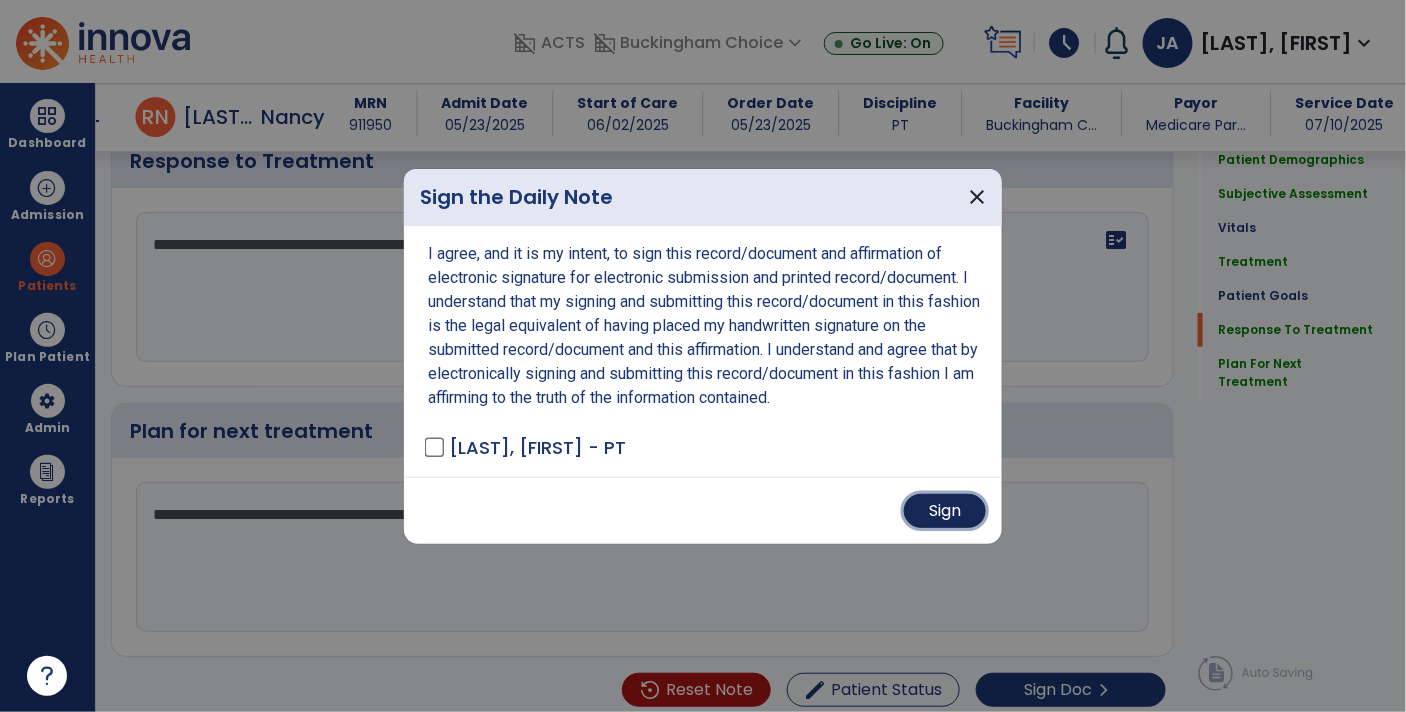 click on "Sign" at bounding box center (945, 511) 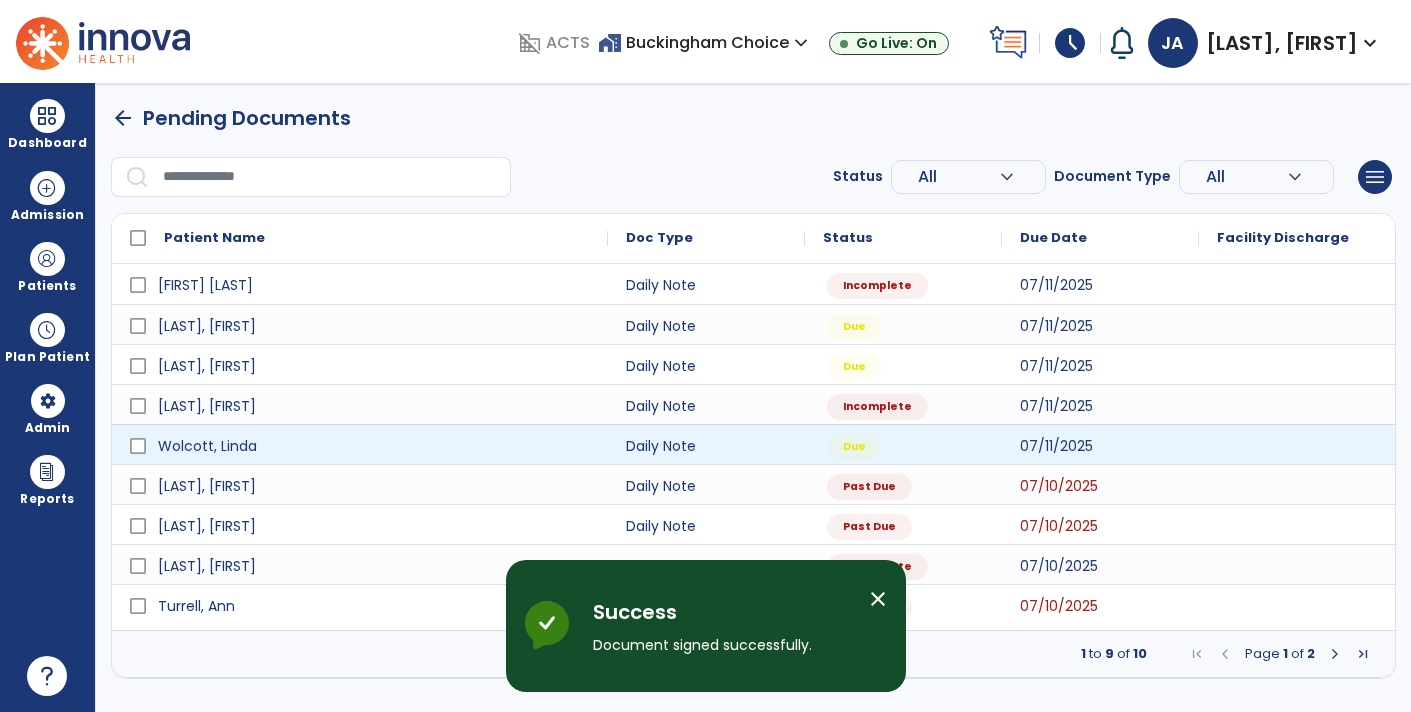 scroll, scrollTop: 0, scrollLeft: 0, axis: both 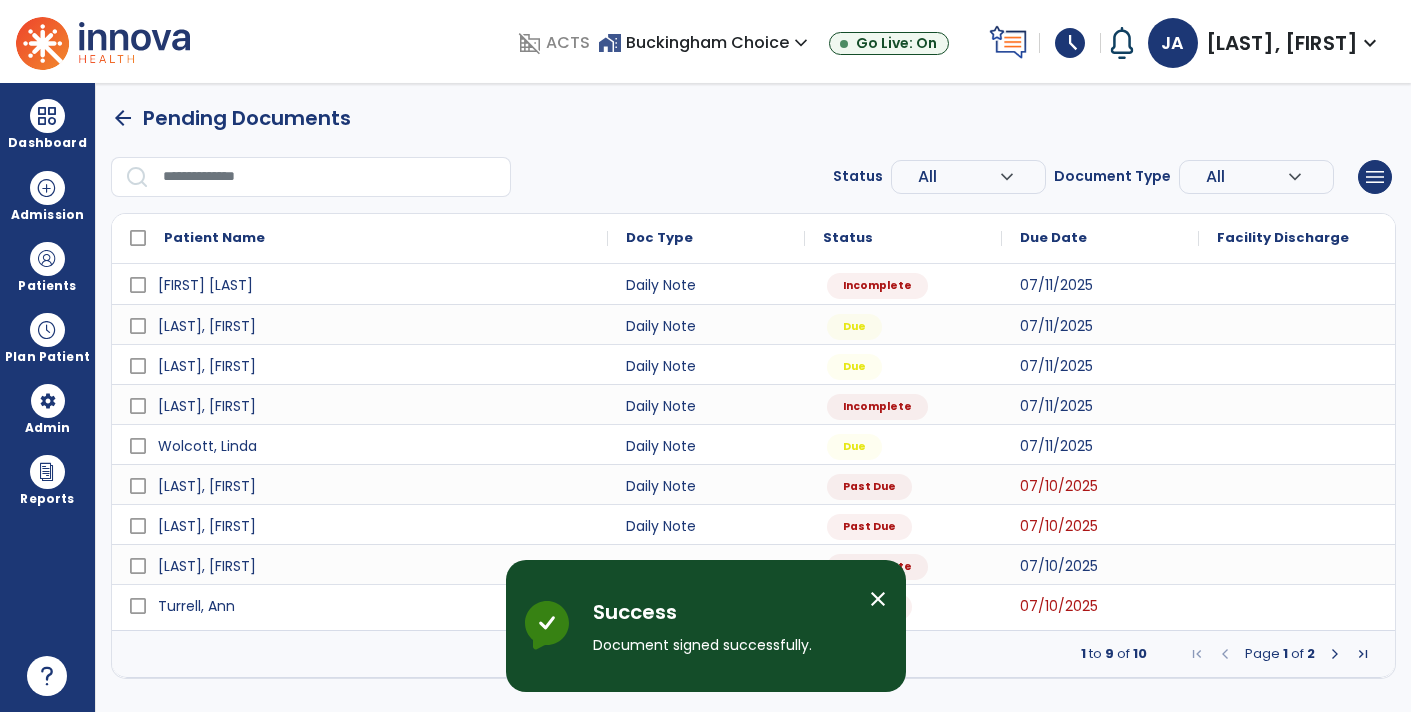 click on "close" at bounding box center (878, 599) 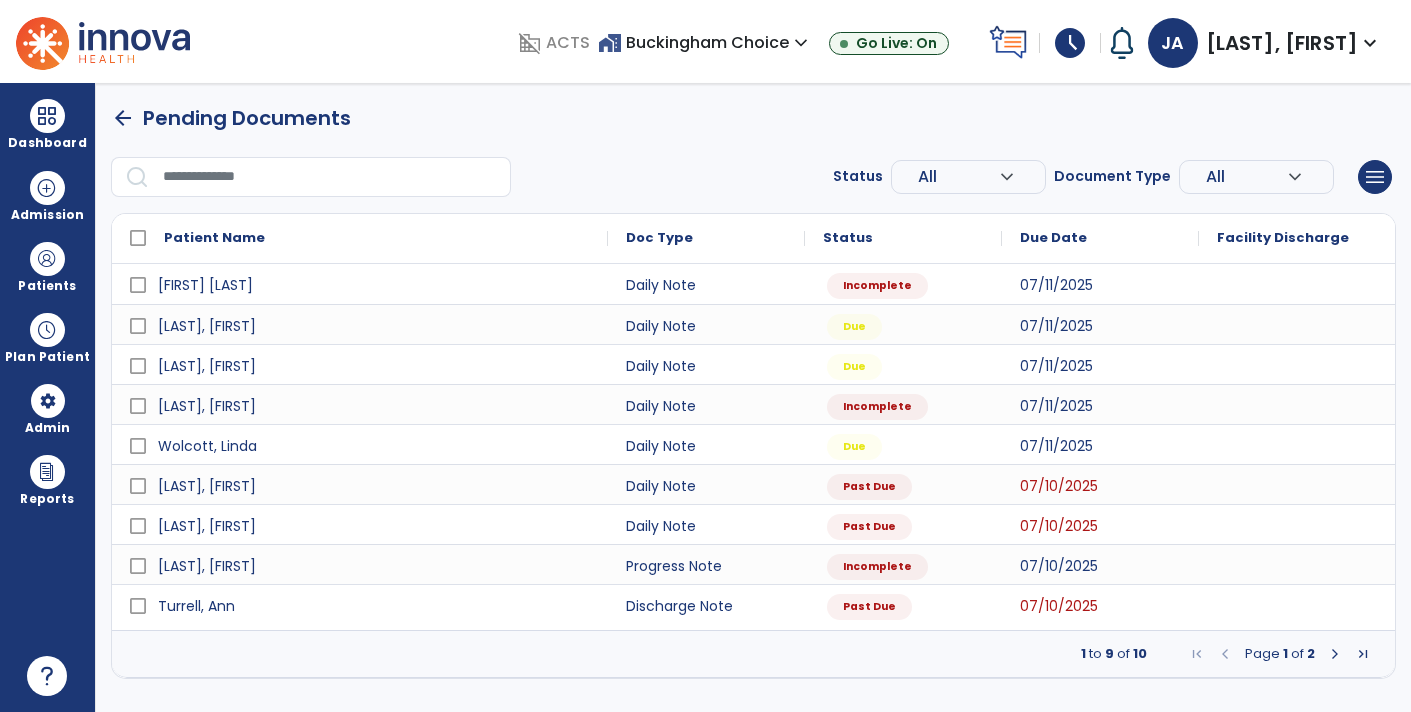 click at bounding box center [1335, 654] 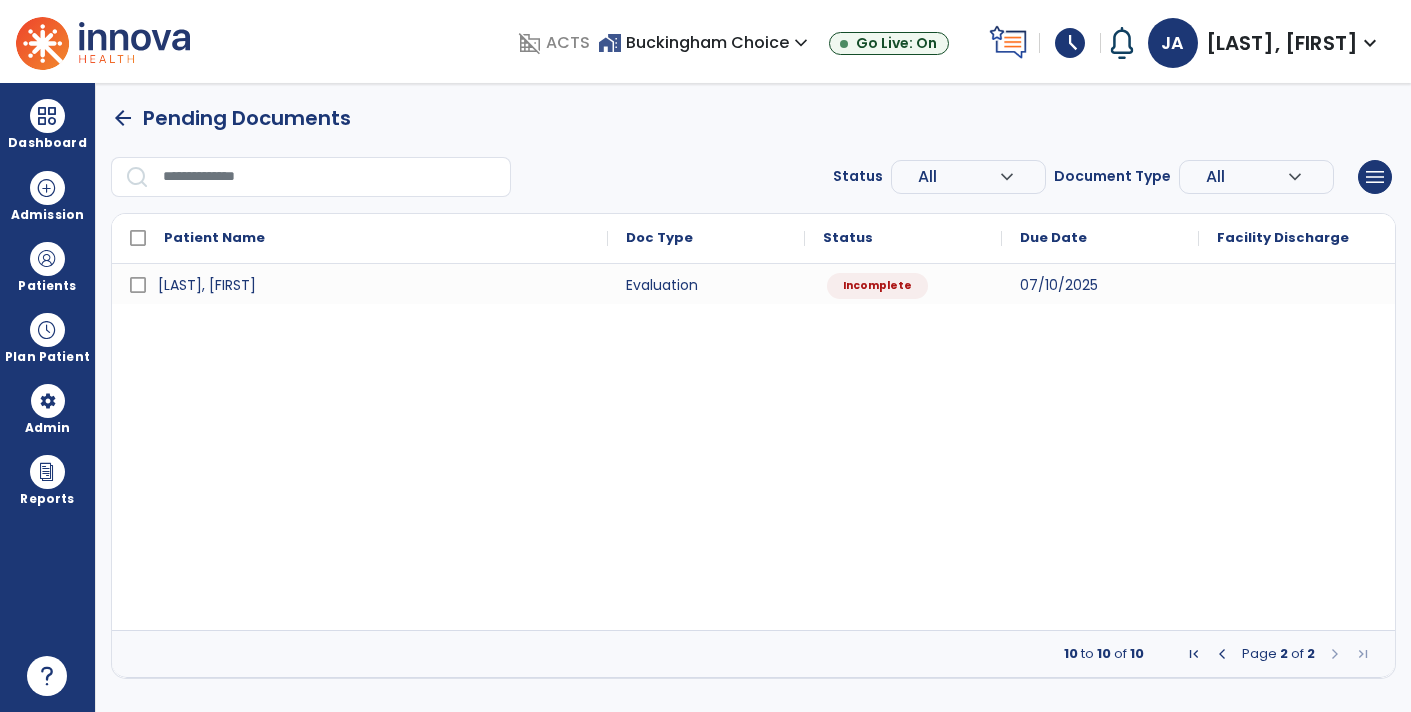 click at bounding box center (1222, 654) 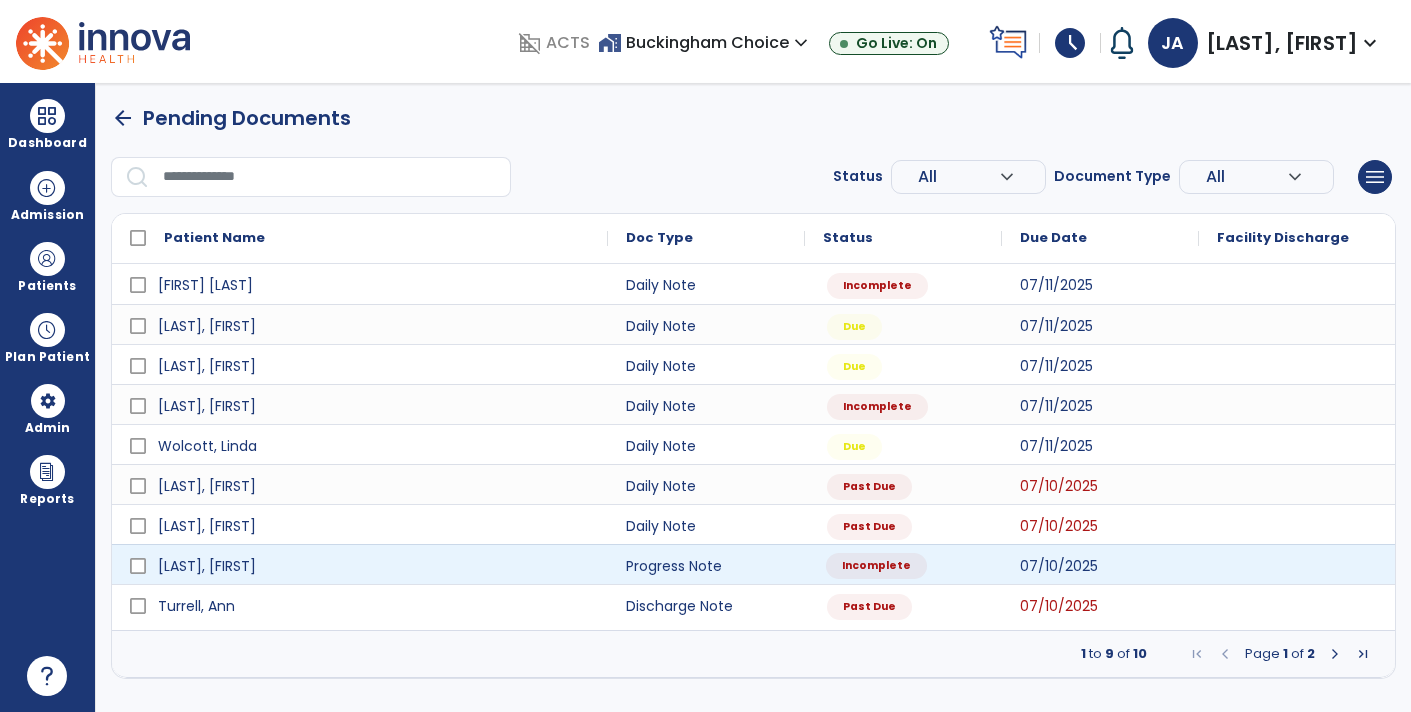 click on "Incomplete" at bounding box center [876, 566] 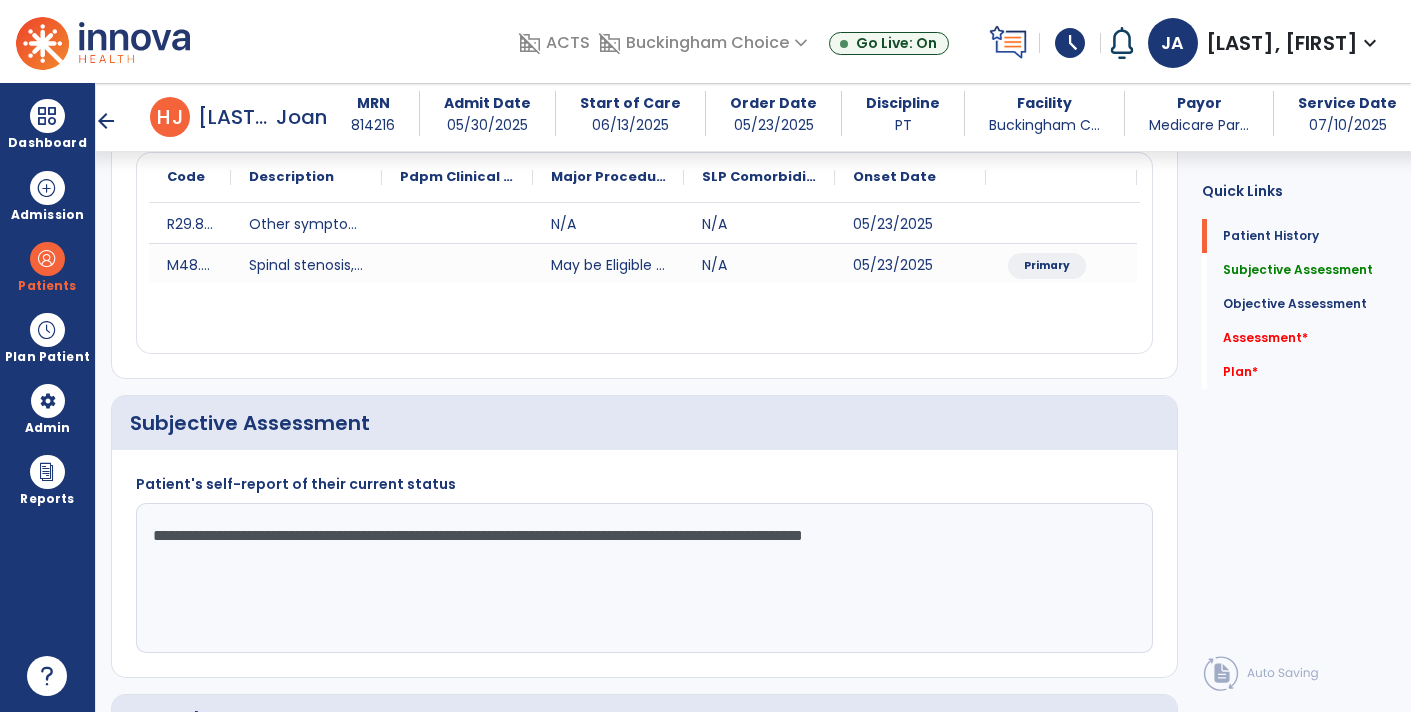 scroll, scrollTop: 244, scrollLeft: 0, axis: vertical 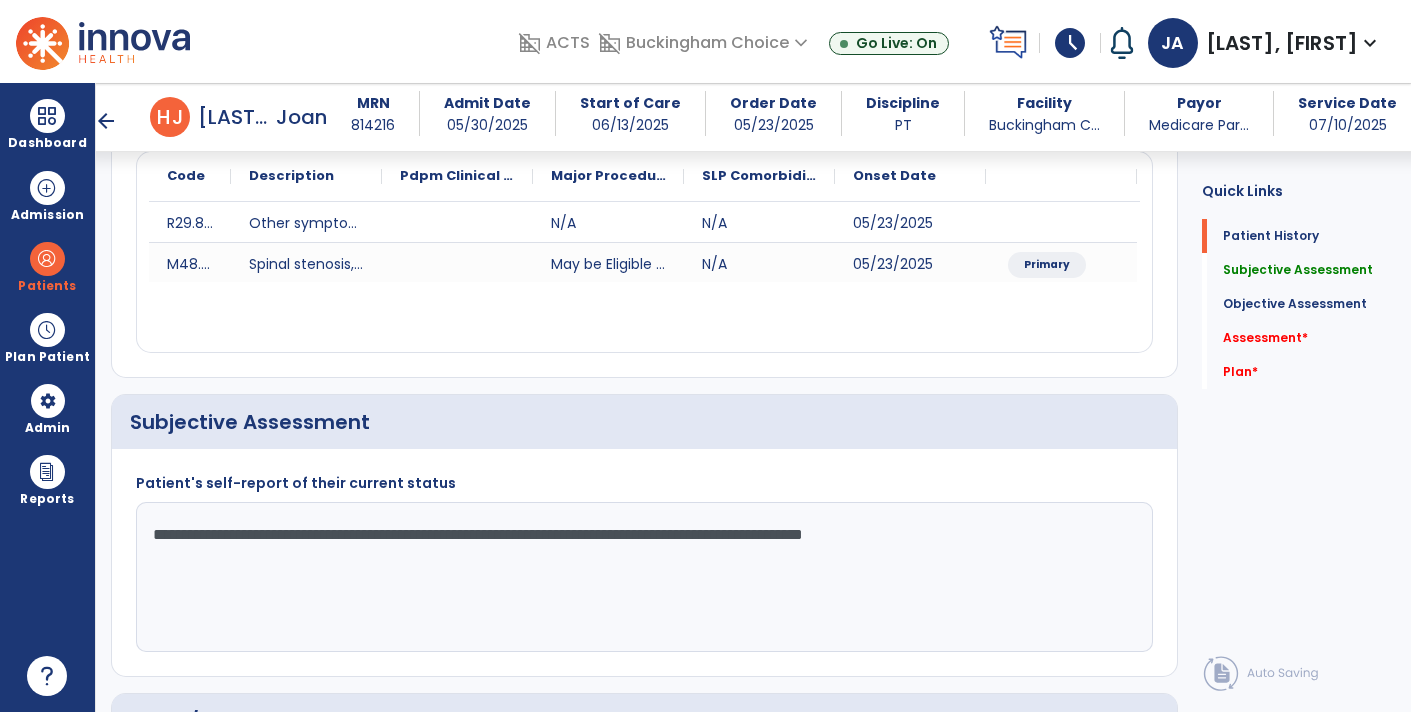 click on "**********" 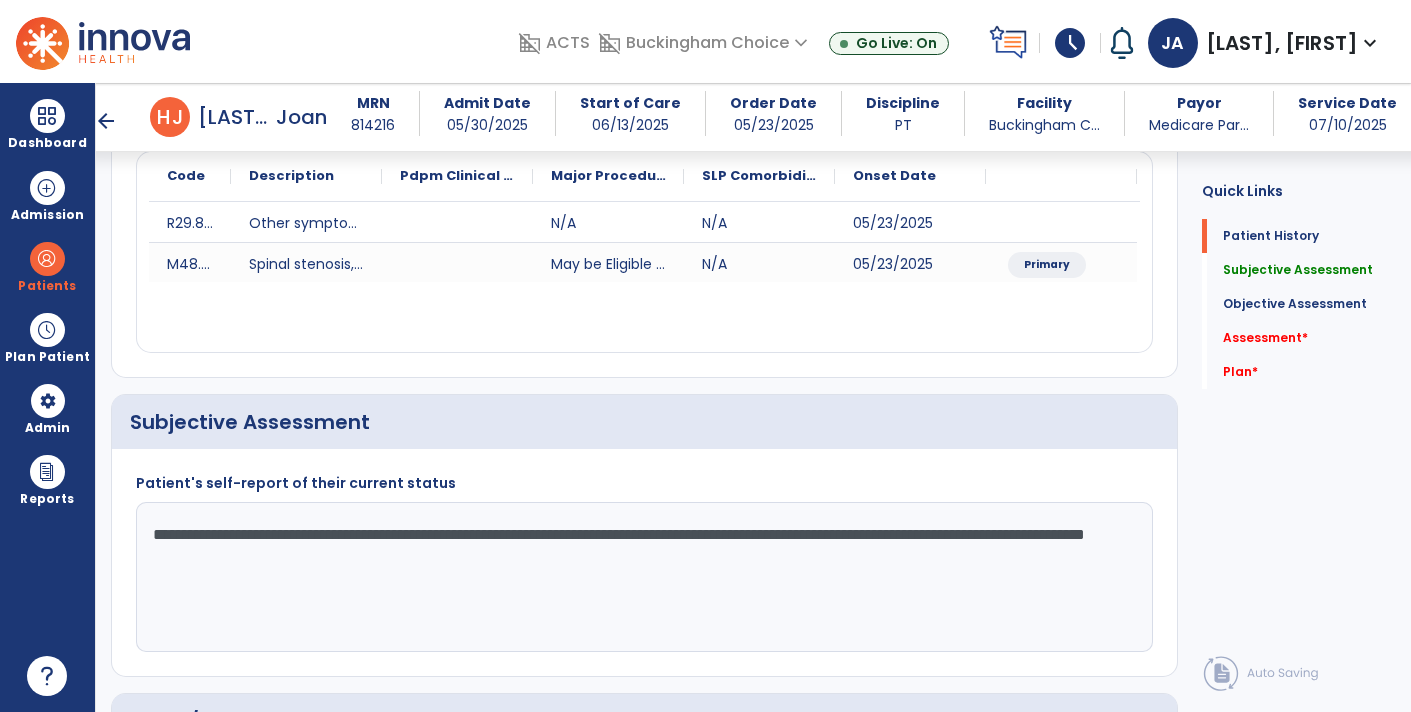 drag, startPoint x: 916, startPoint y: 530, endPoint x: 295, endPoint y: 571, distance: 622.352 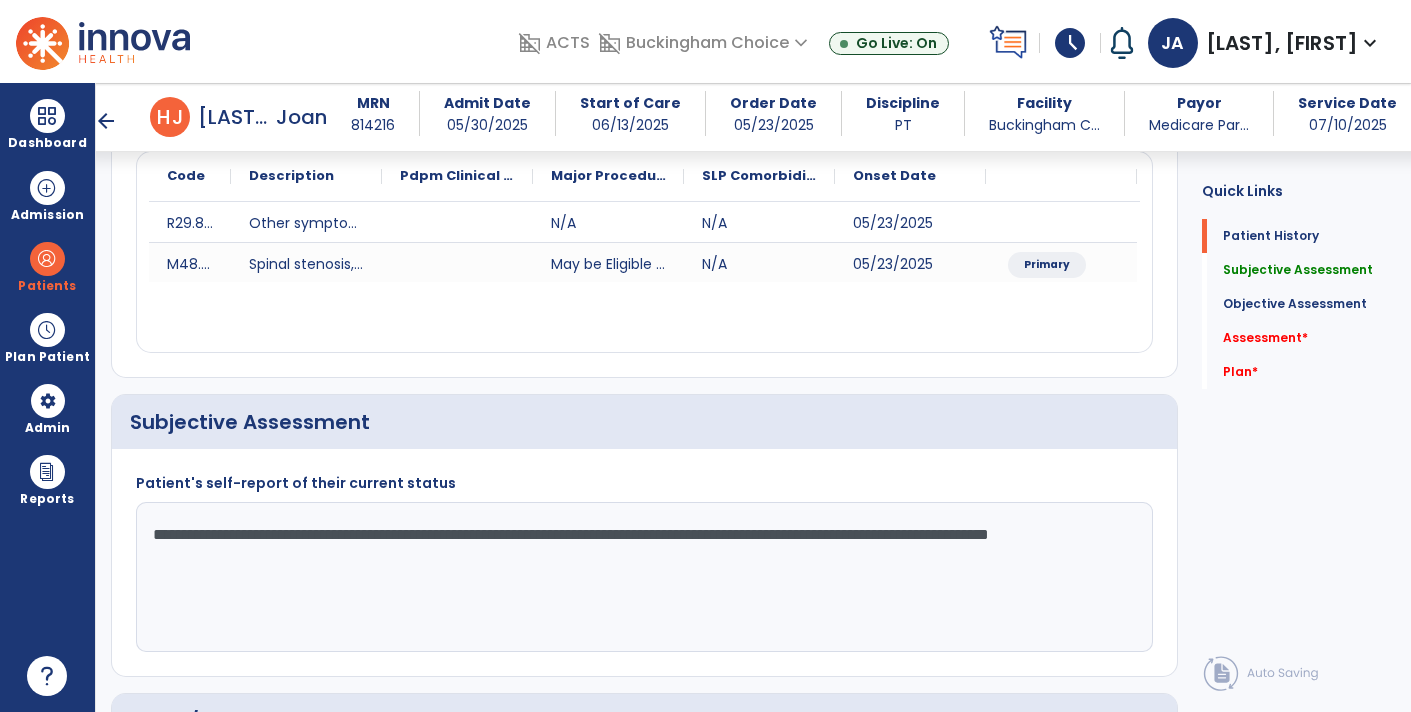 click on "**********" 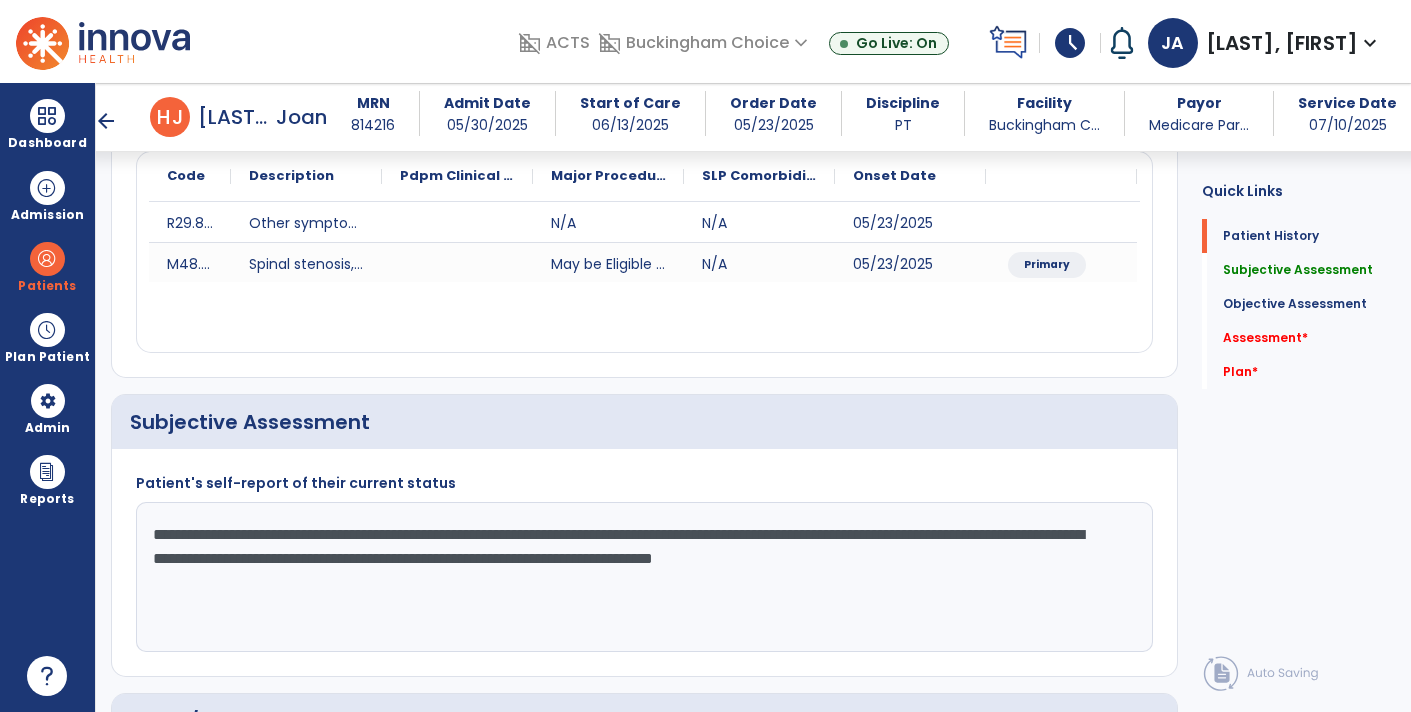 click on "**********" 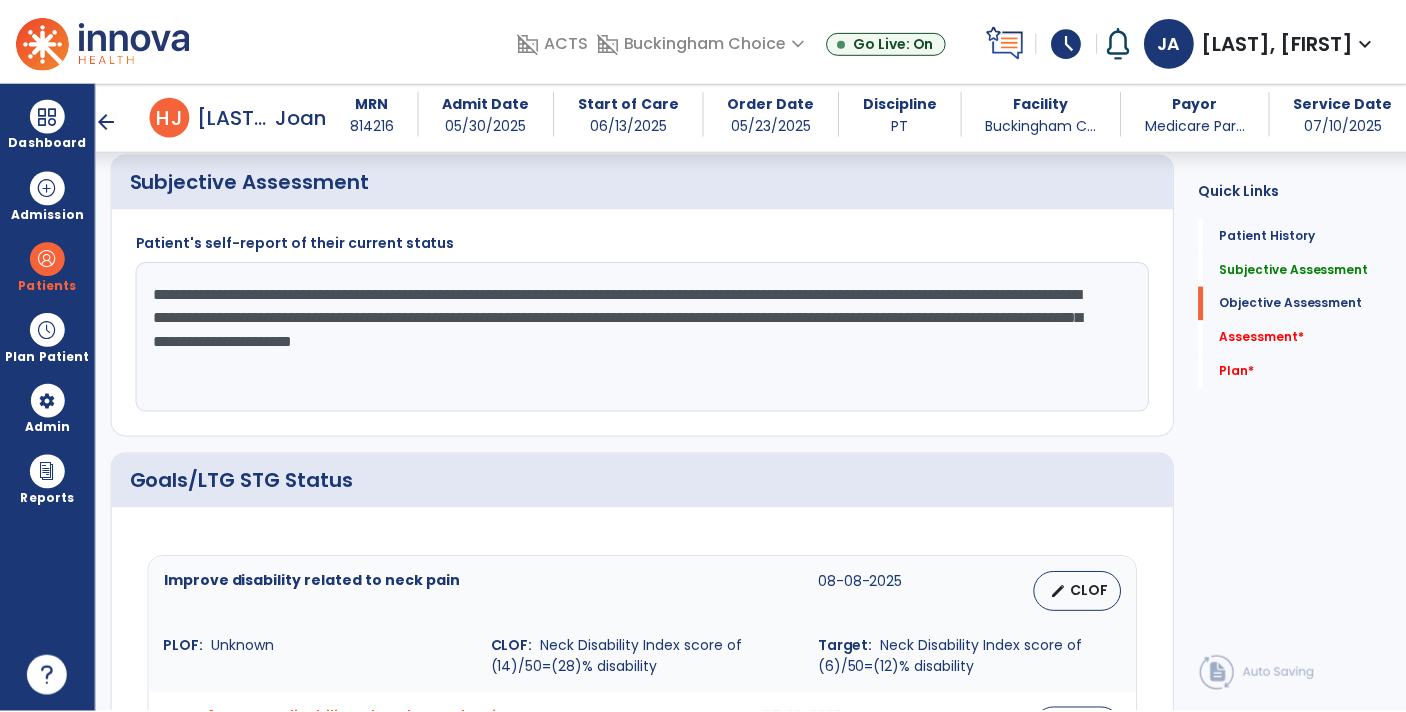 scroll, scrollTop: 582, scrollLeft: 0, axis: vertical 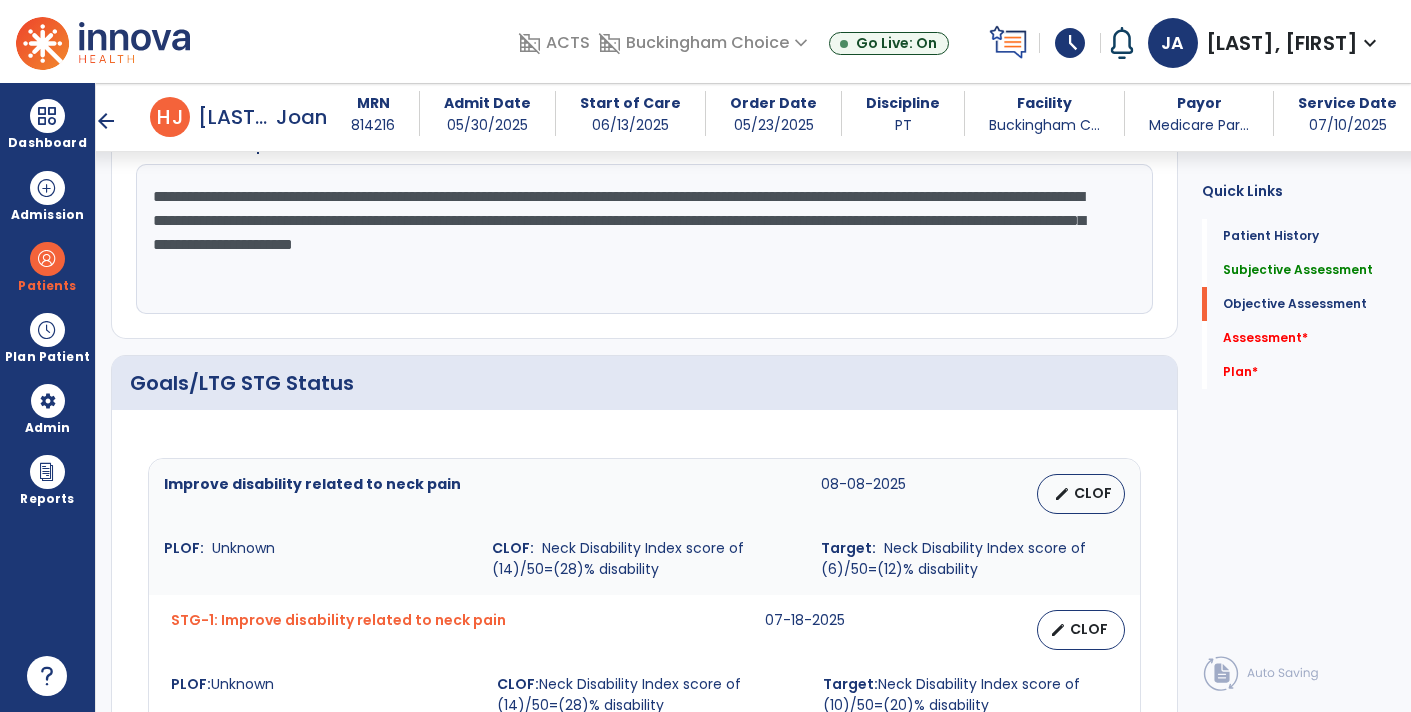 type on "**********" 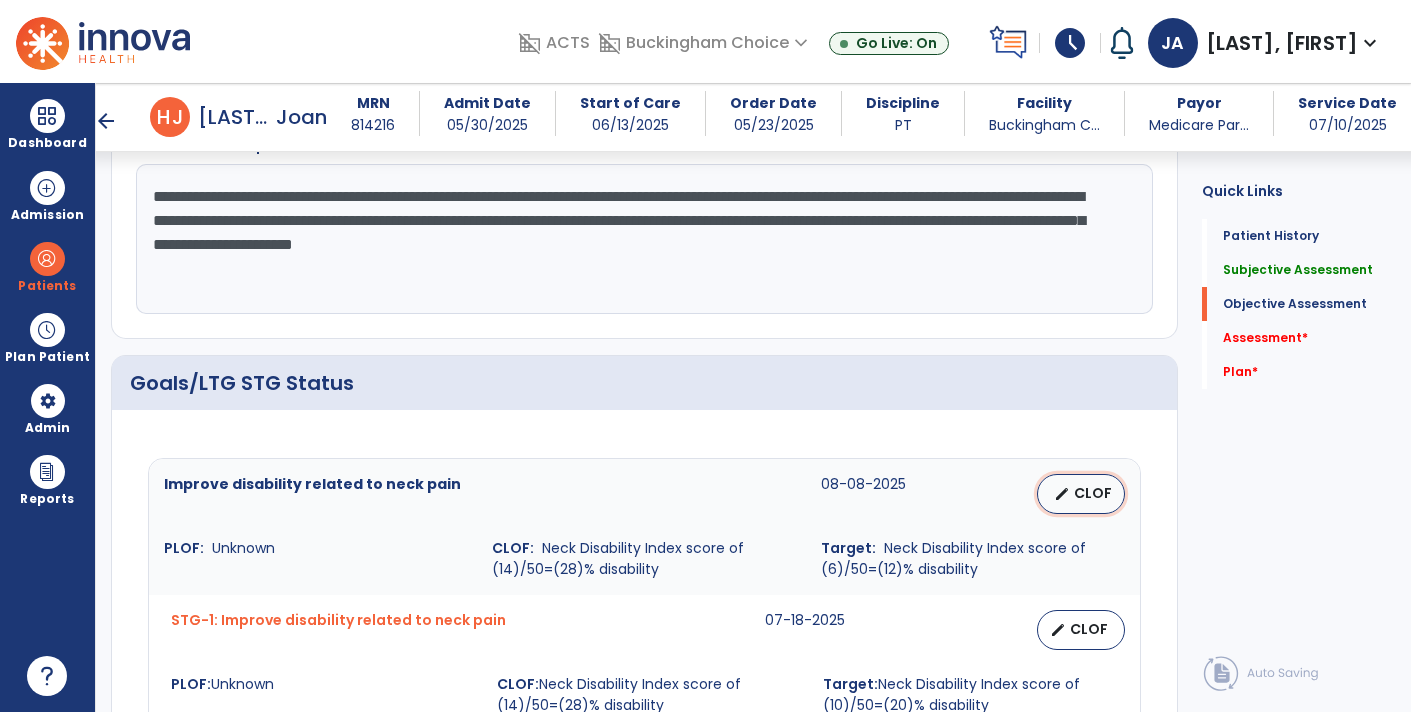 click on "CLOF" at bounding box center (1093, 493) 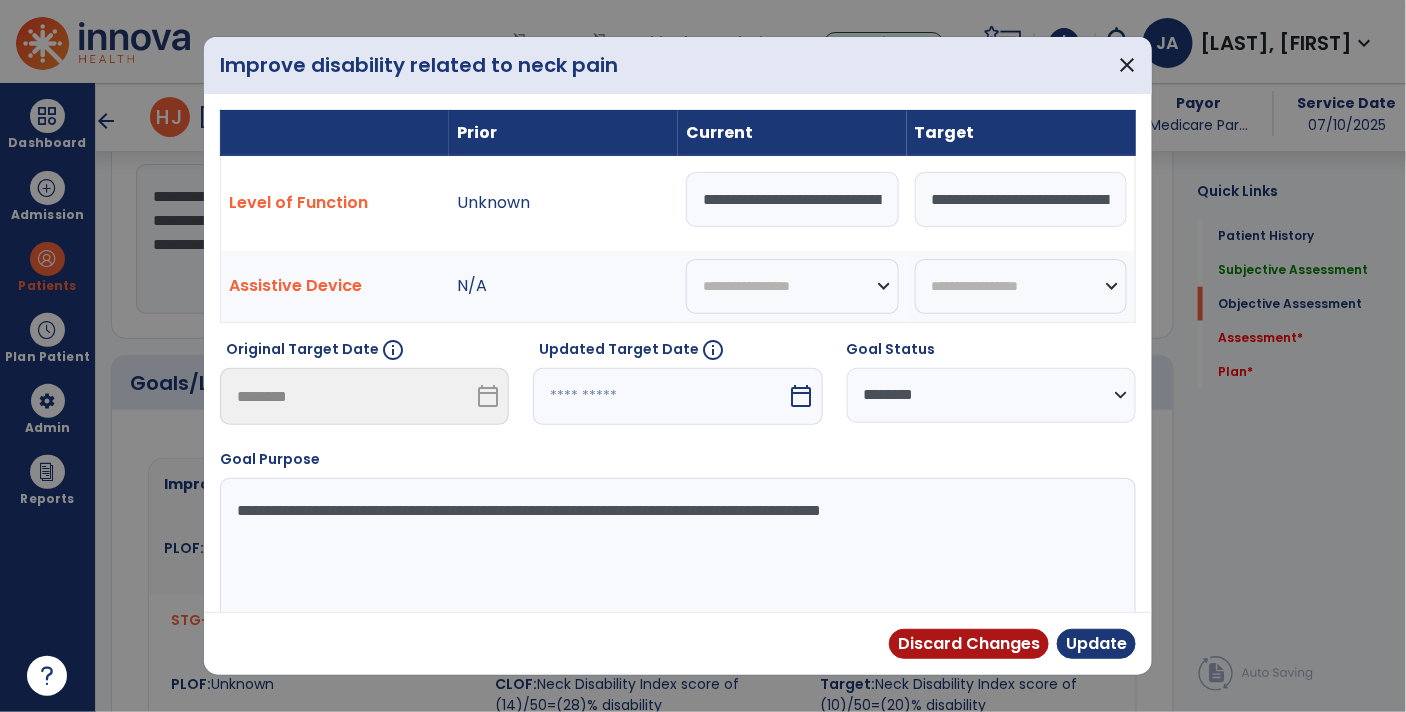 scroll, scrollTop: 582, scrollLeft: 0, axis: vertical 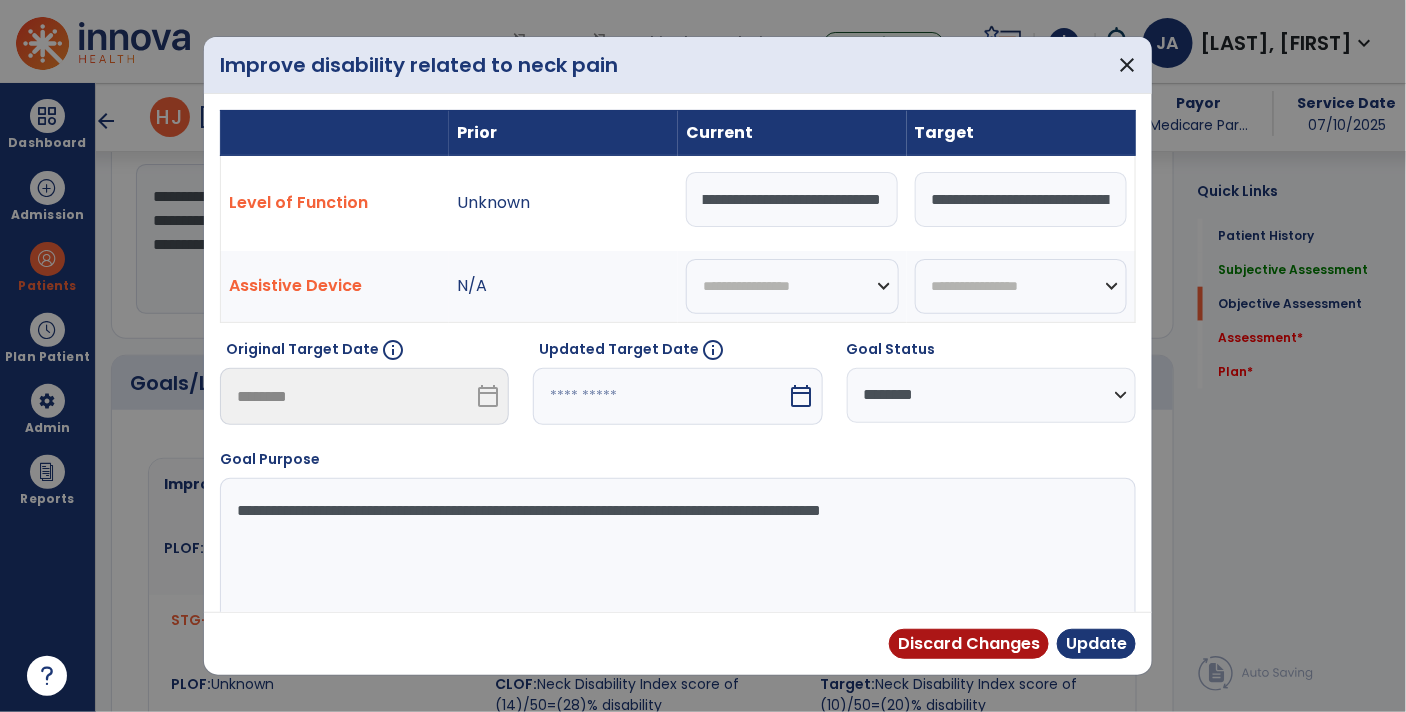 drag, startPoint x: 702, startPoint y: 200, endPoint x: 901, endPoint y: 200, distance: 199 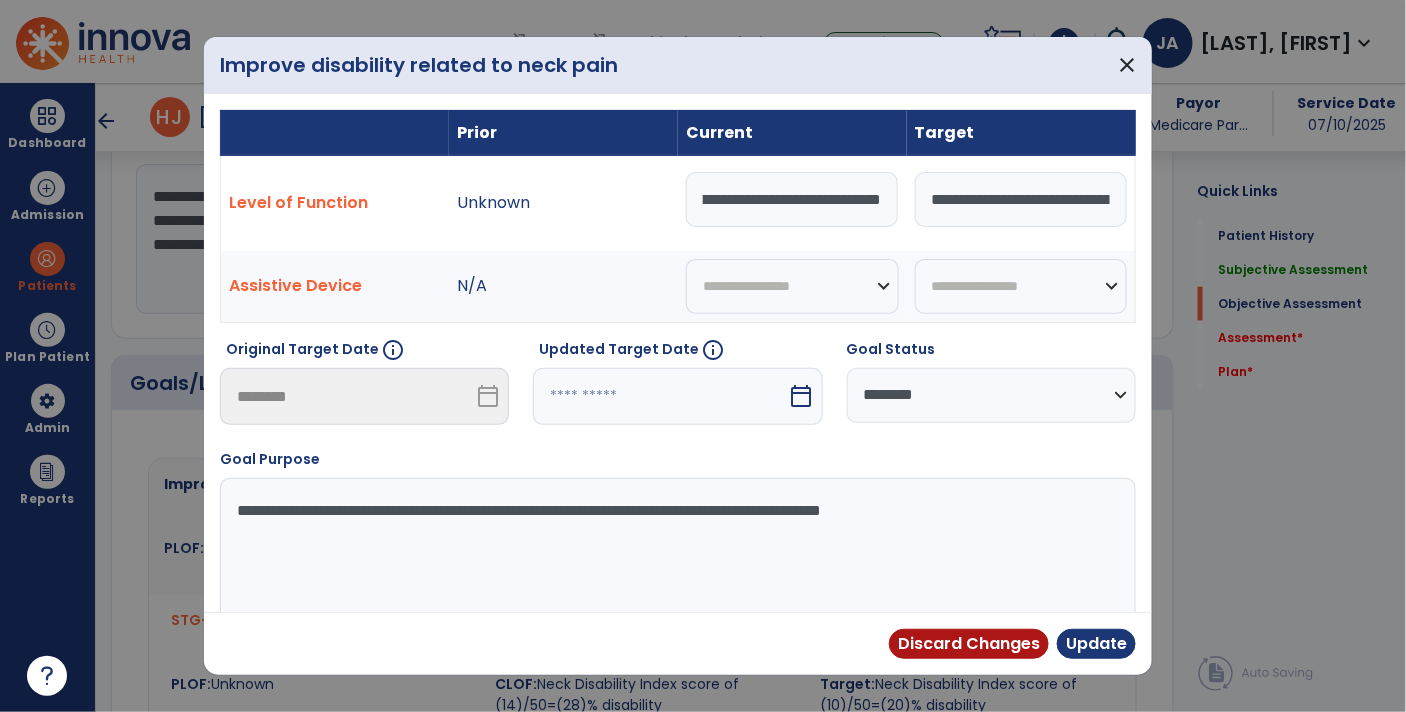 scroll, scrollTop: 0, scrollLeft: 0, axis: both 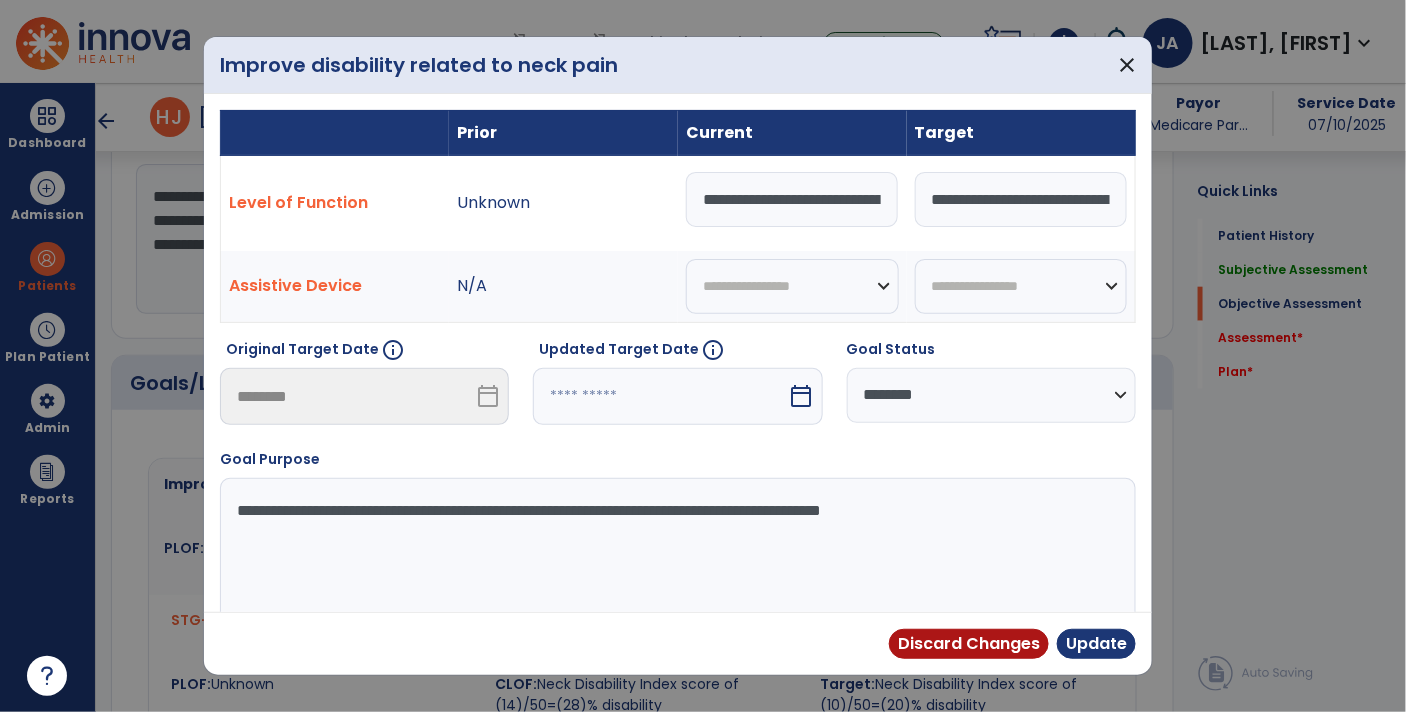 click on "**********" at bounding box center [1021, 203] 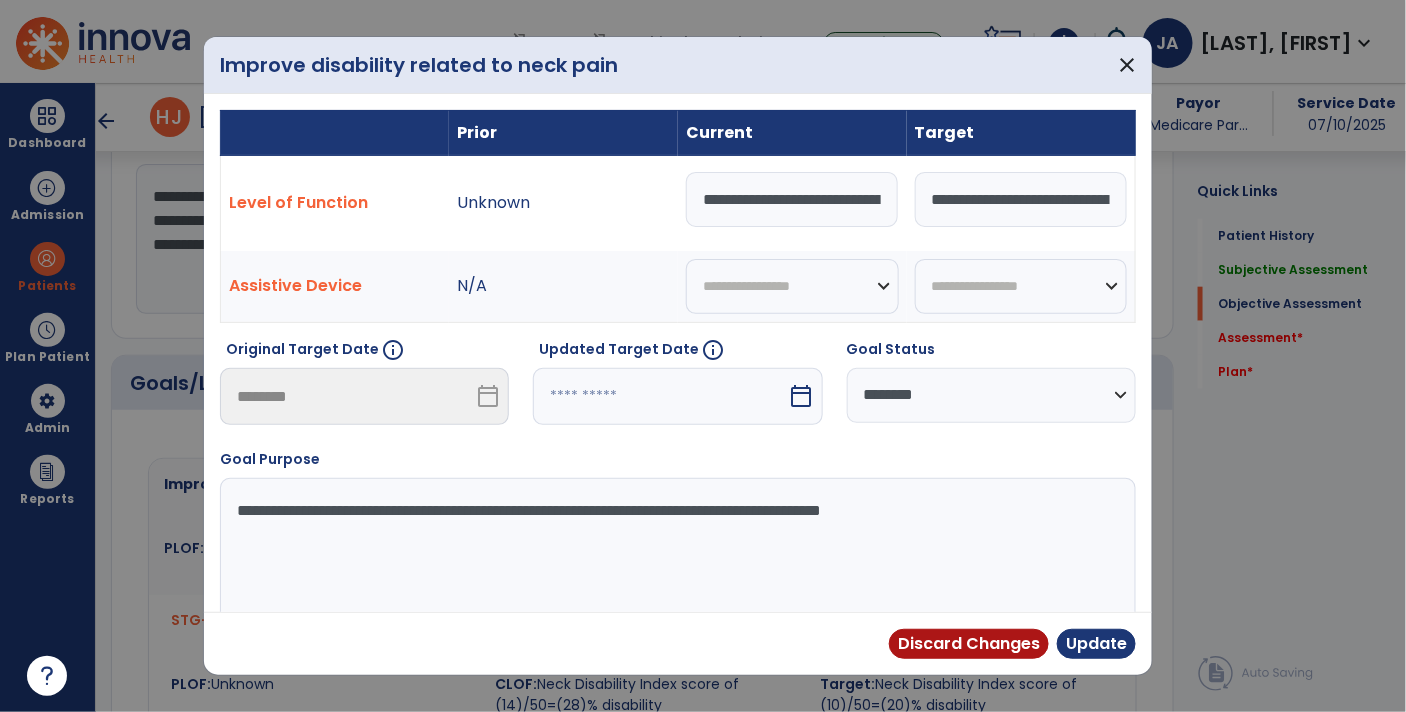 click on "**********" at bounding box center (792, 199) 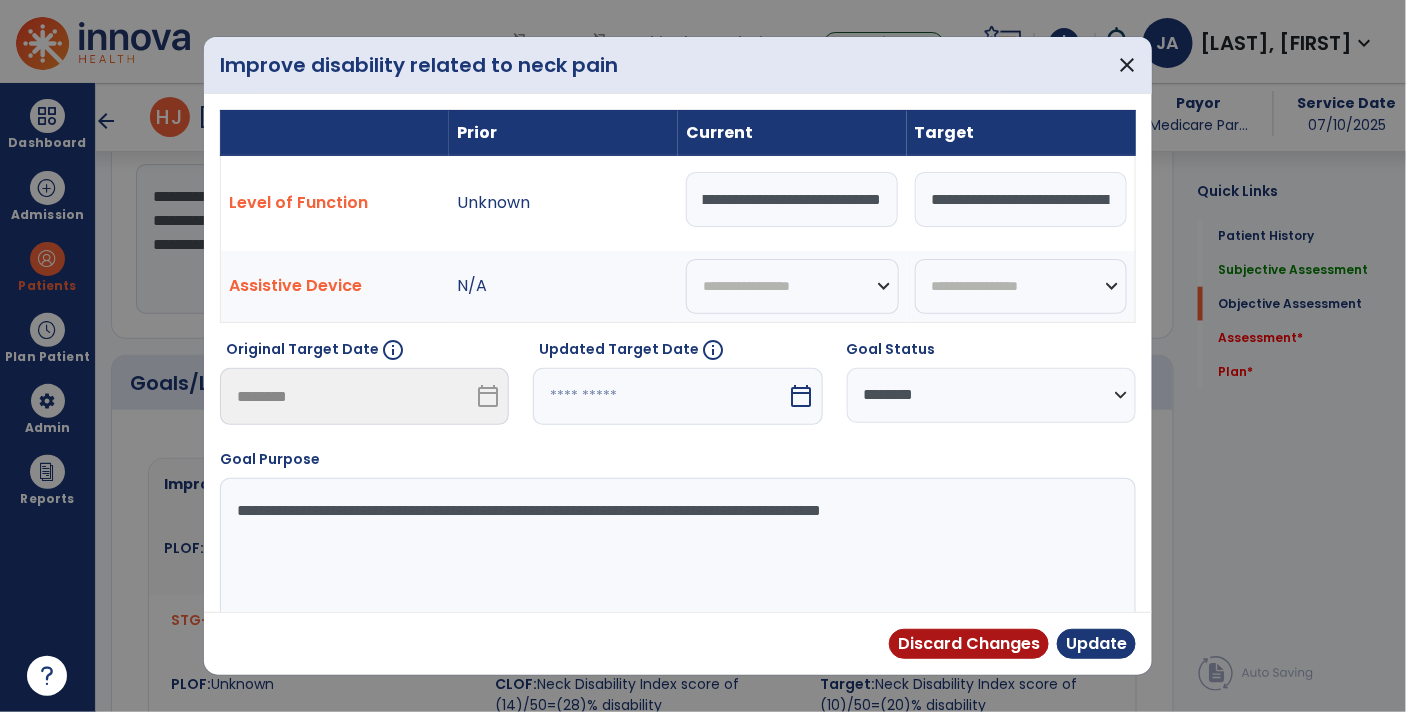 drag, startPoint x: 703, startPoint y: 199, endPoint x: 924, endPoint y: 196, distance: 221.02036 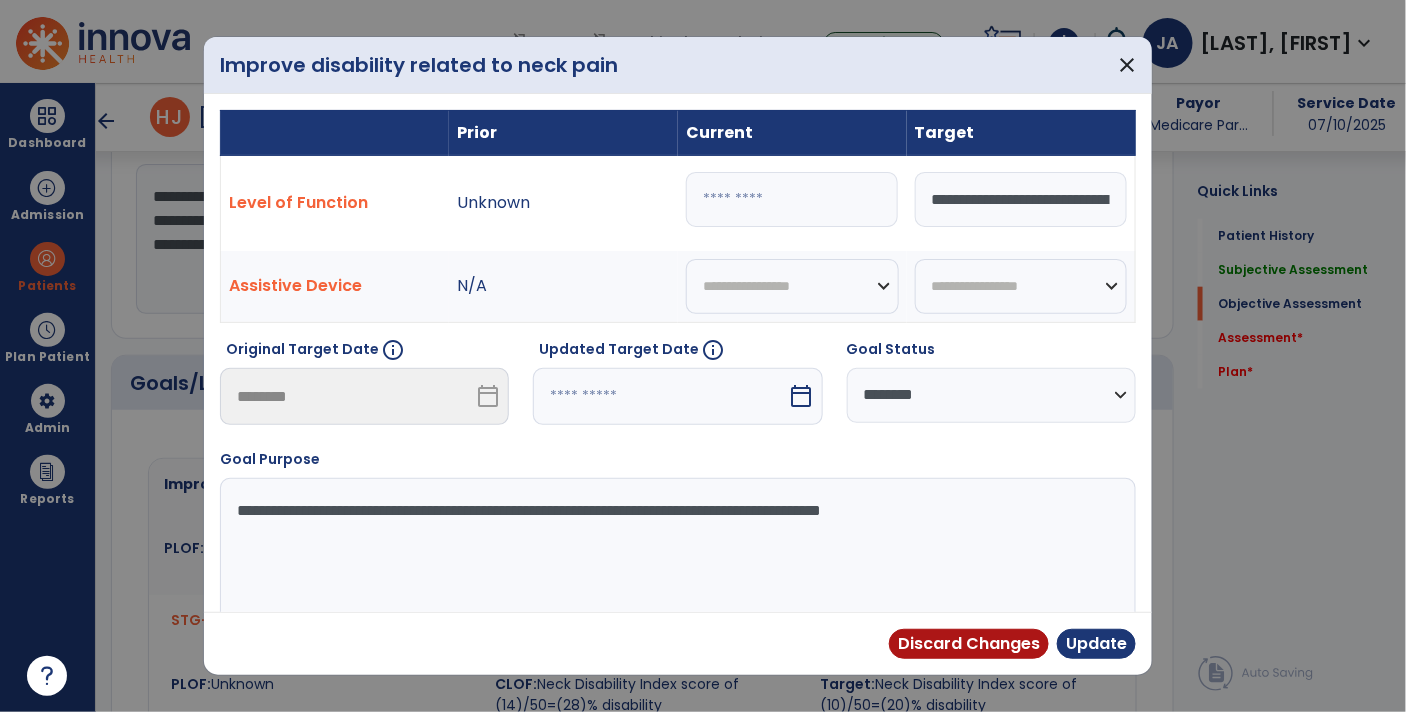 scroll, scrollTop: 0, scrollLeft: 0, axis: both 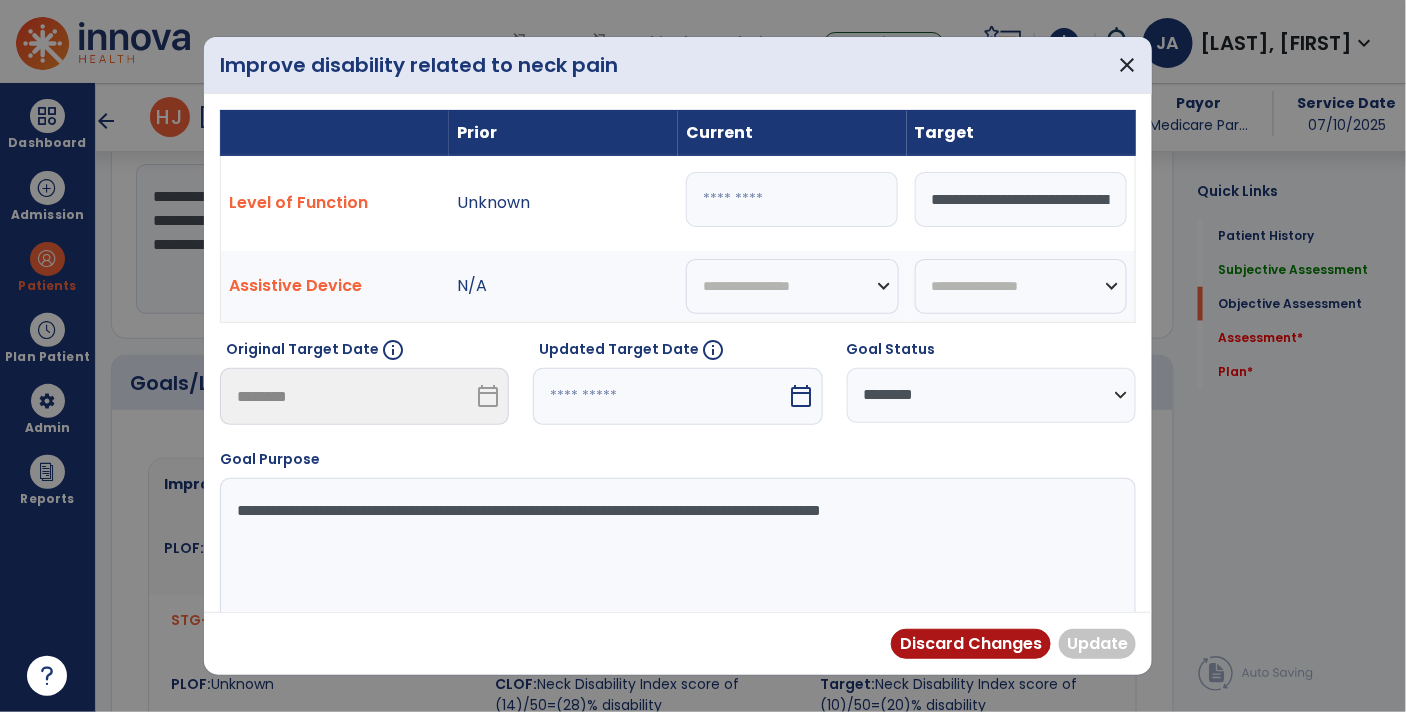 click at bounding box center [792, 199] 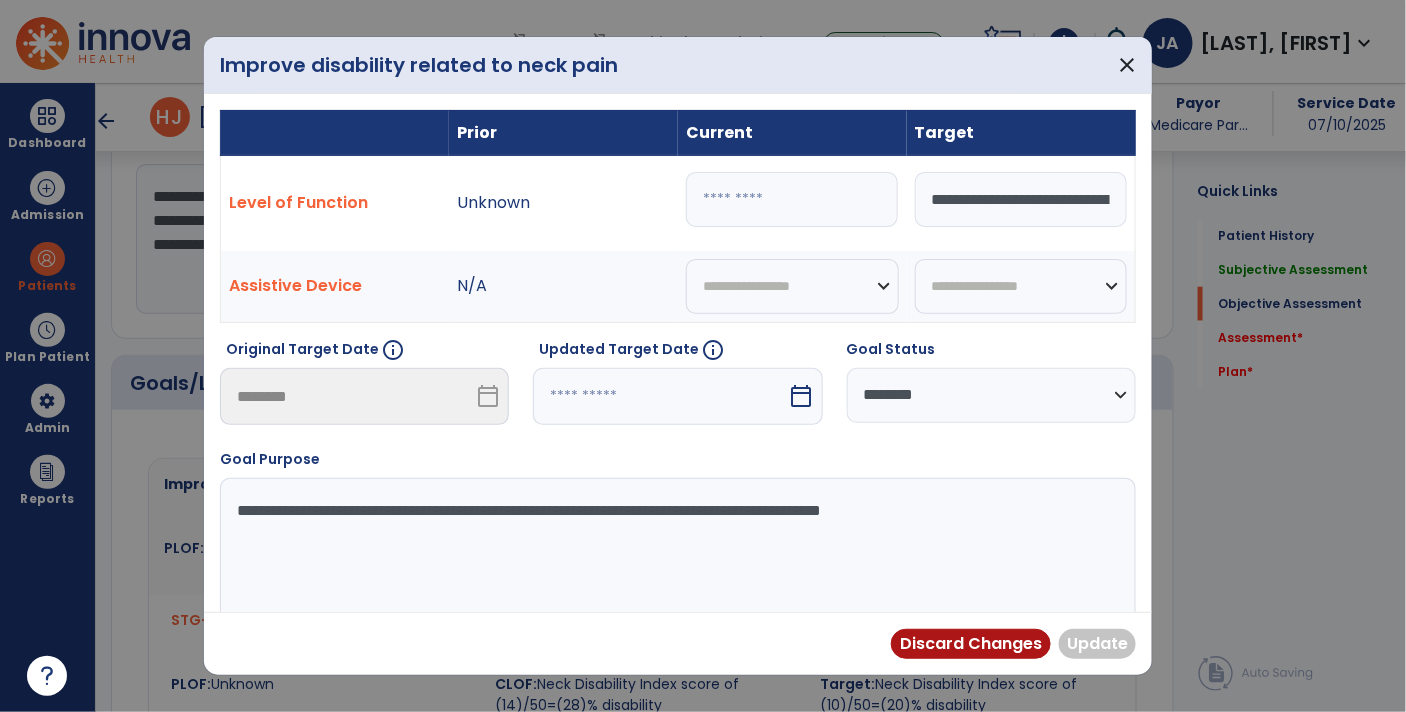 paste on "**********" 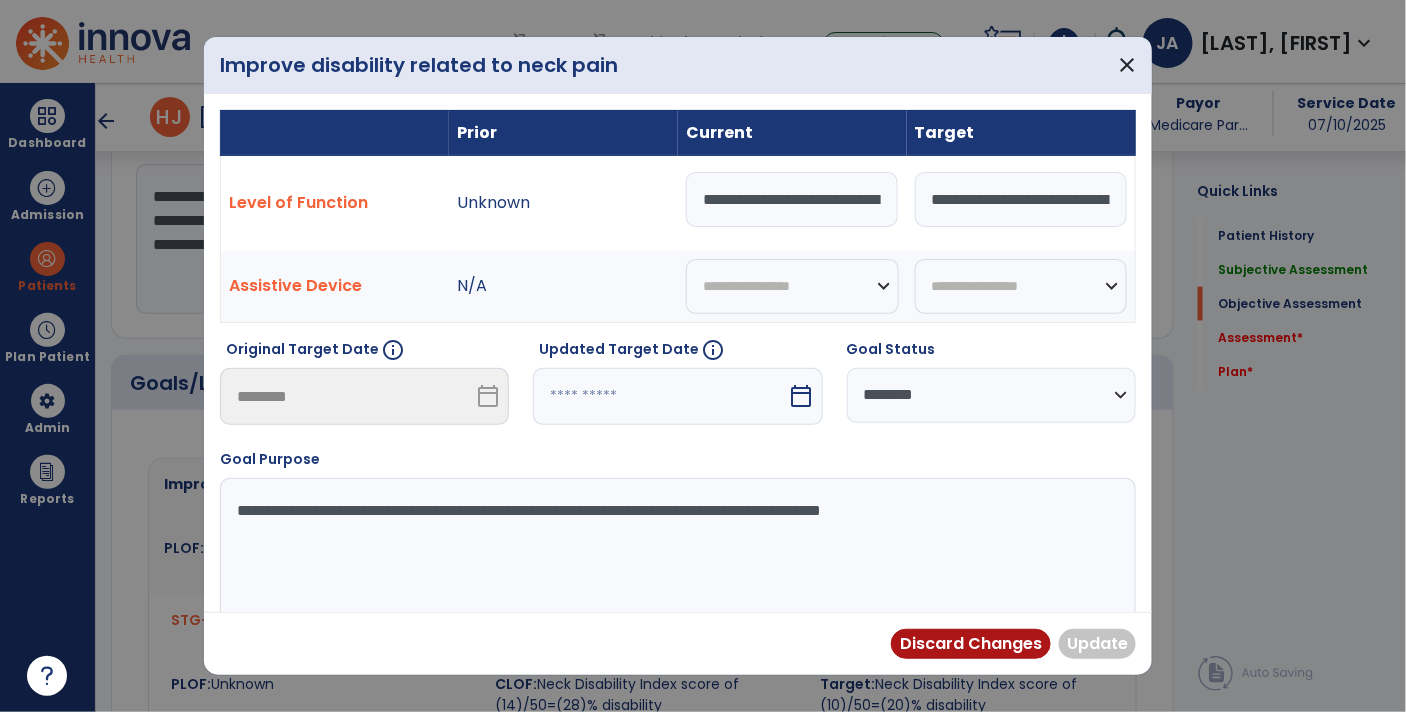 scroll, scrollTop: 0, scrollLeft: 237, axis: horizontal 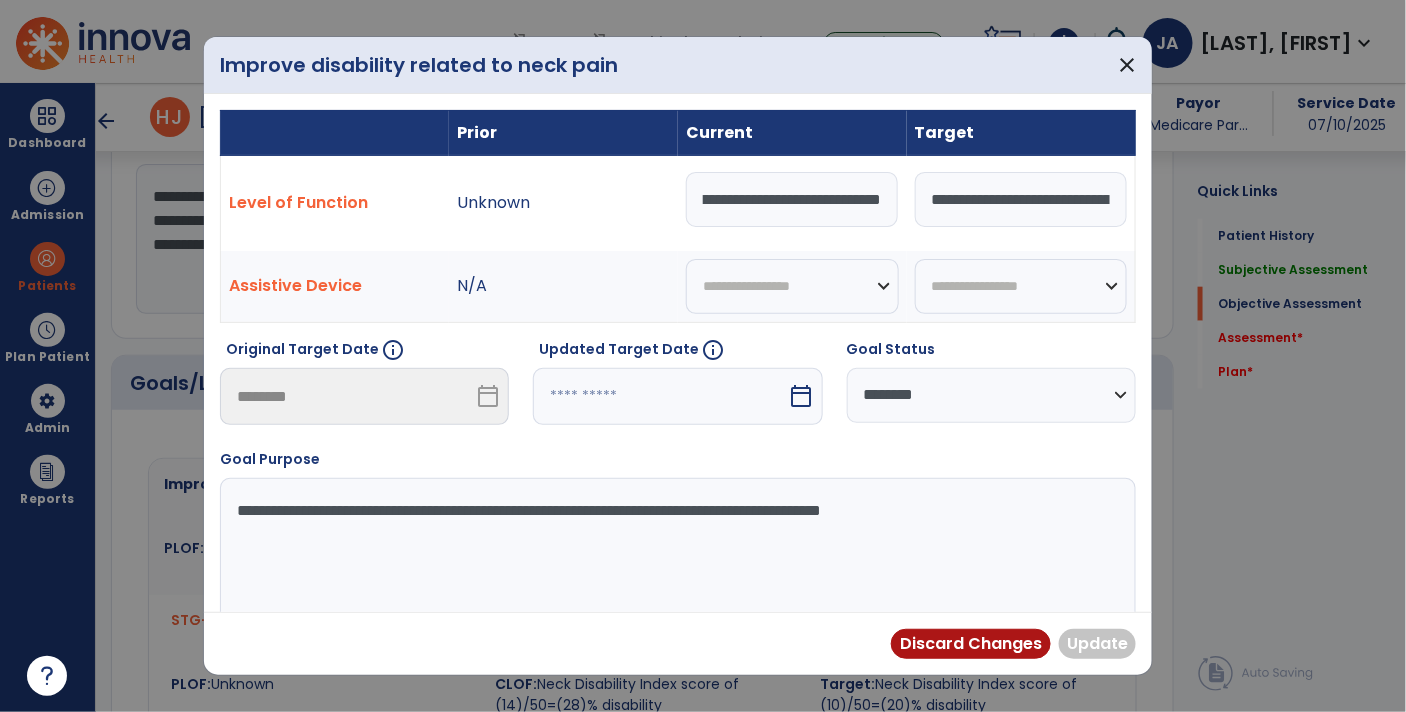 type on "**********" 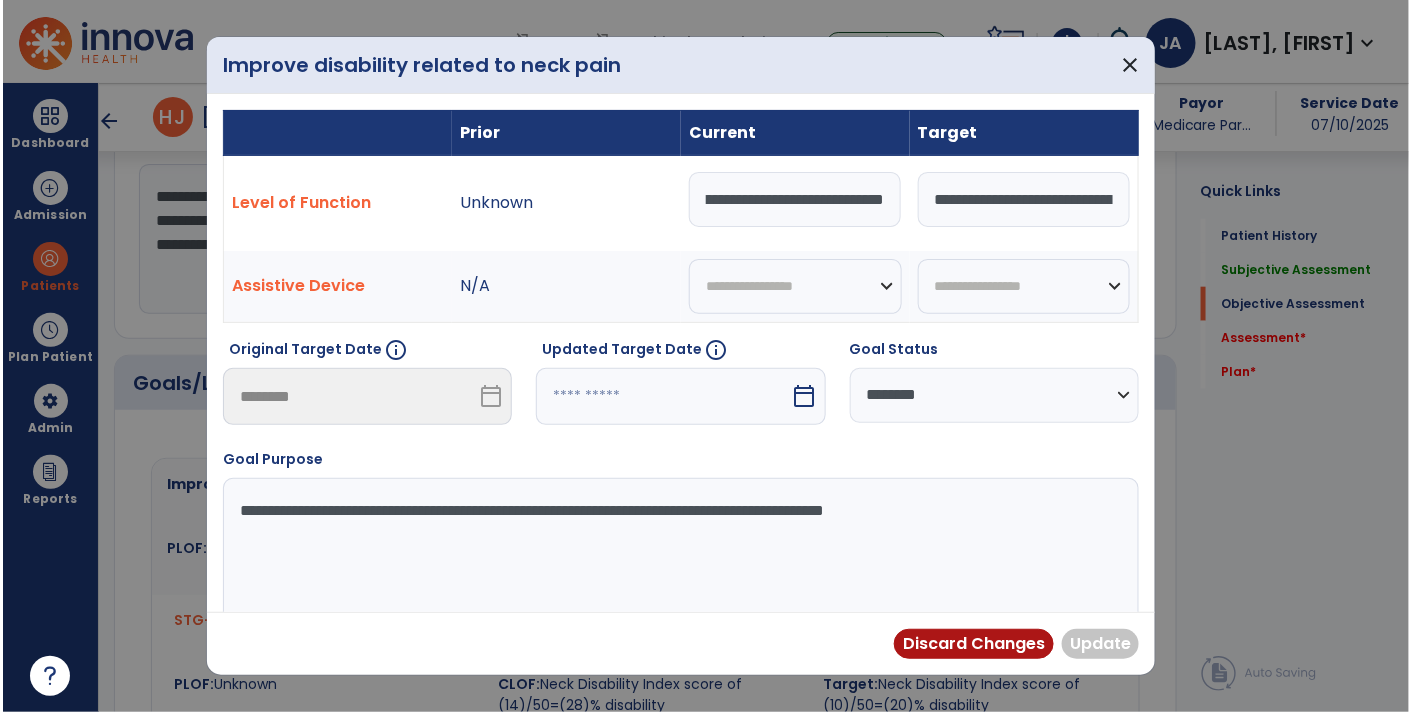 scroll, scrollTop: 0, scrollLeft: 0, axis: both 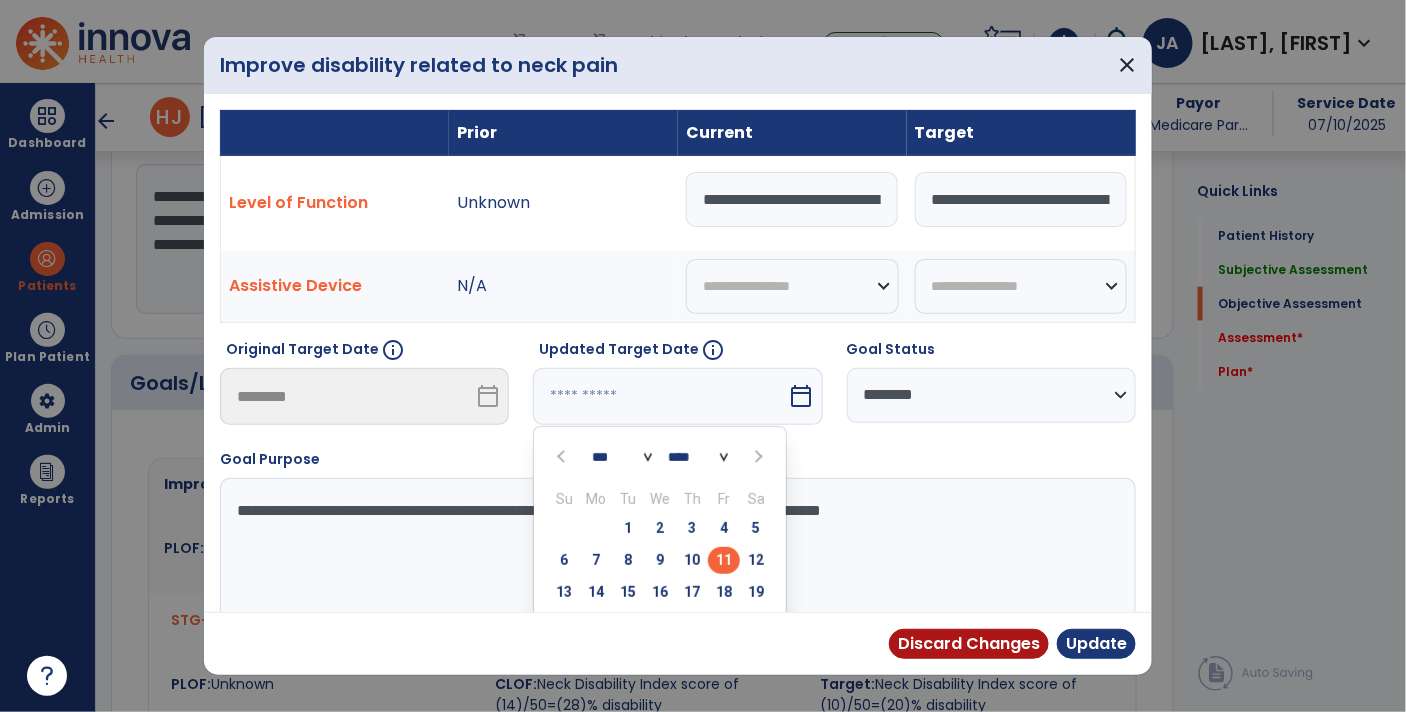 click on "*** *** ***" at bounding box center (622, 457) 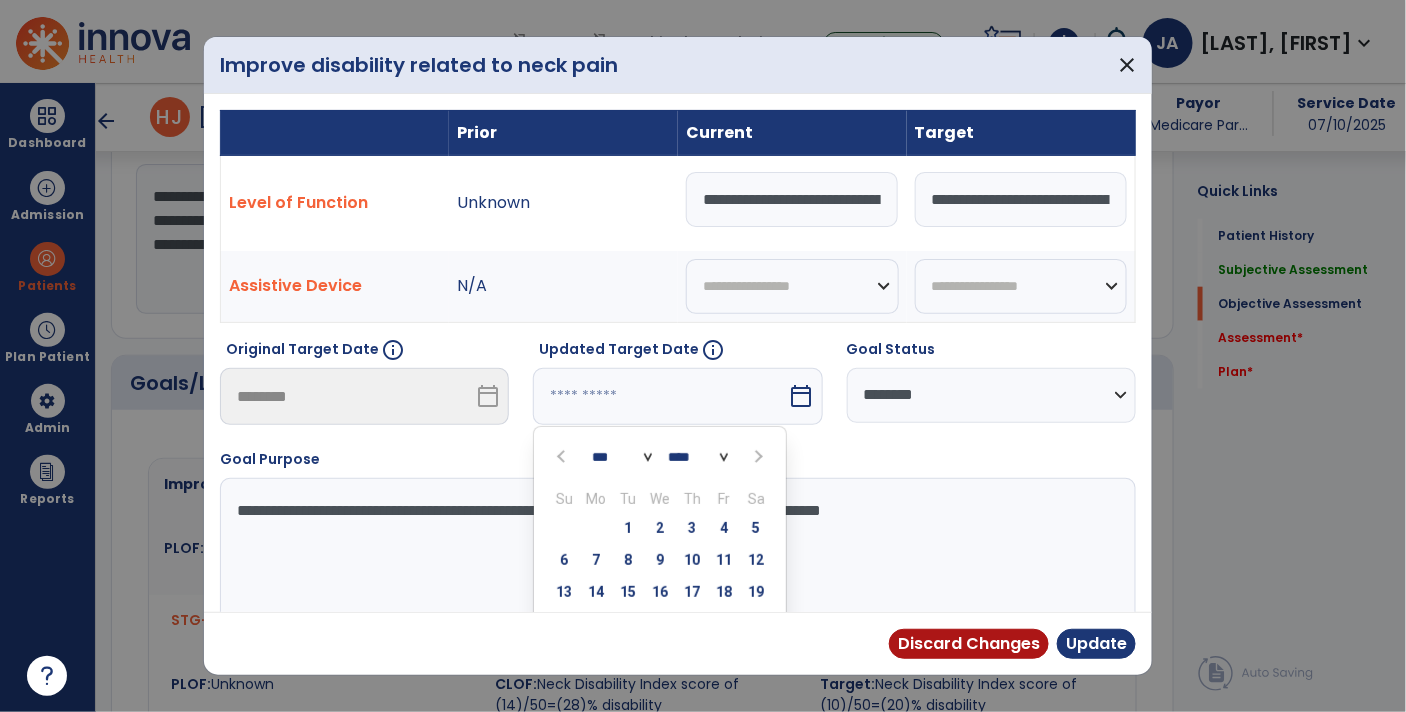 select on "*" 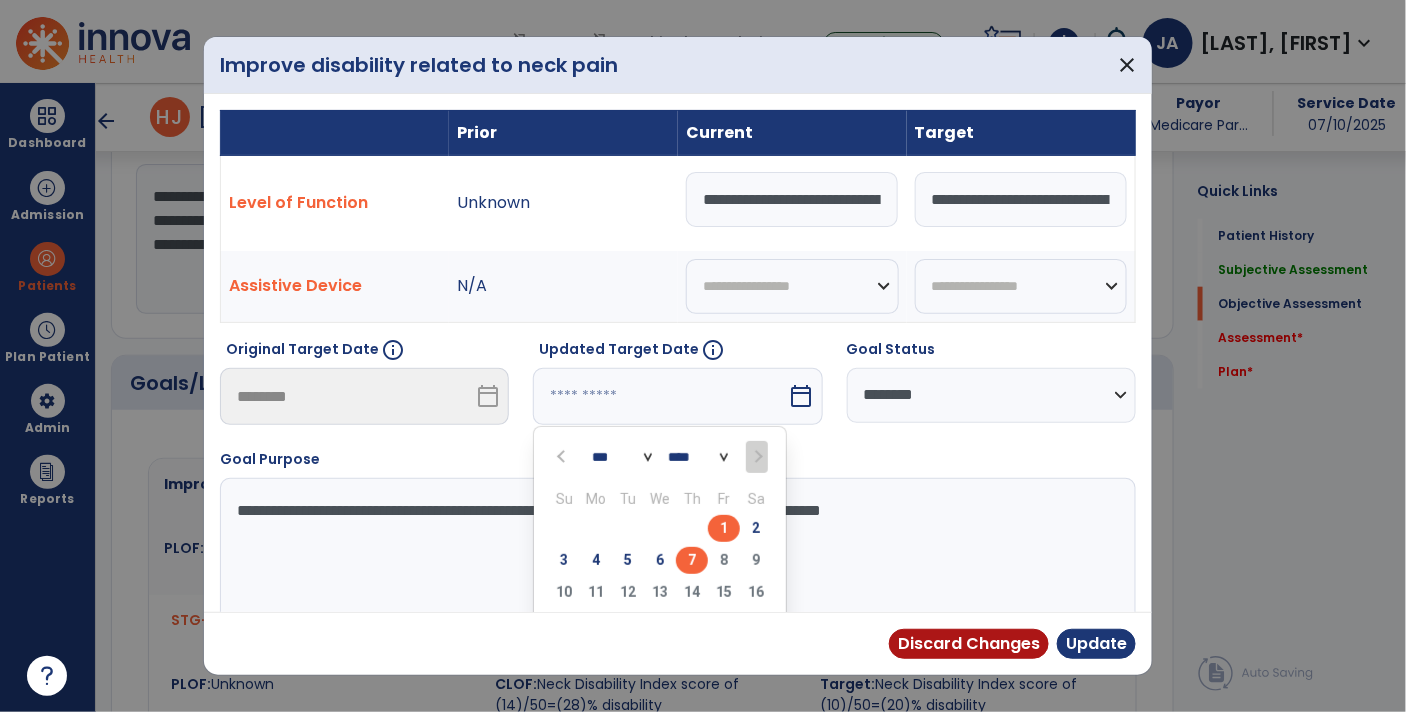 click on "7" at bounding box center [692, 560] 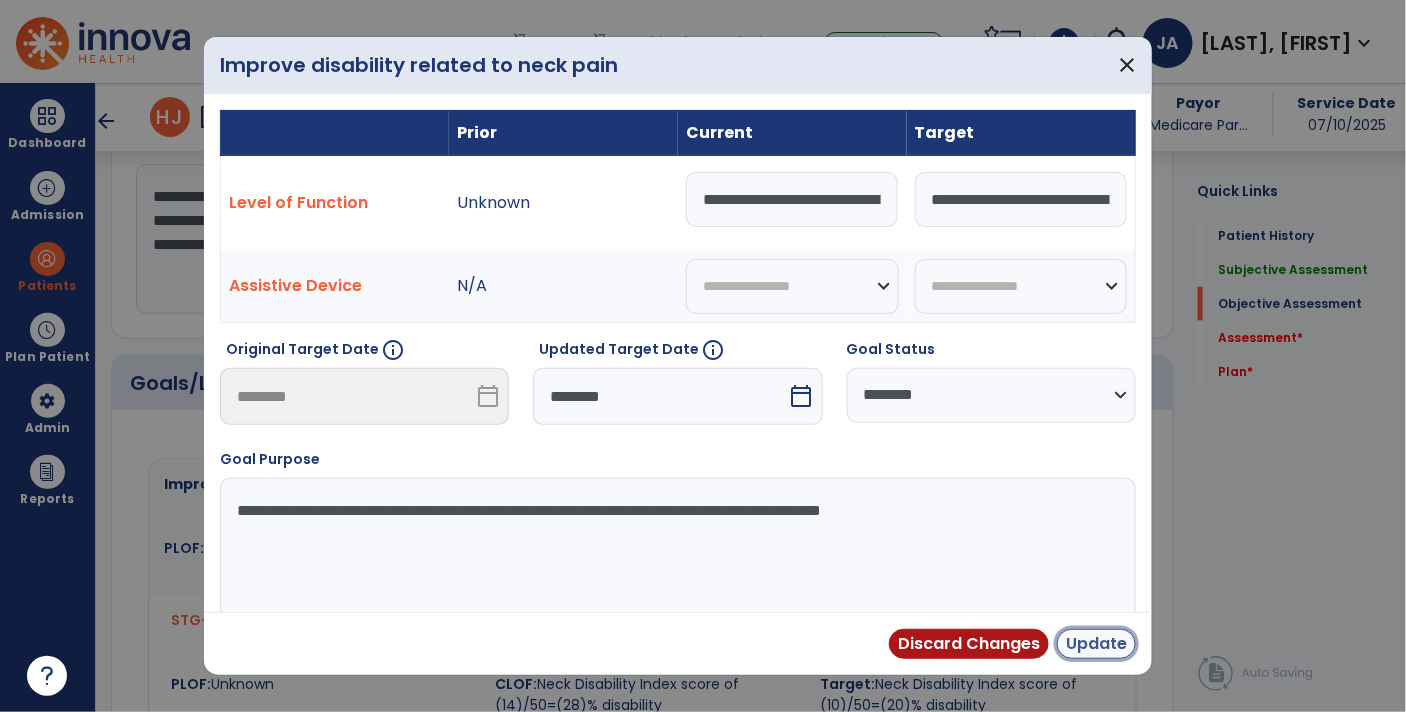 click on "Update" at bounding box center [1096, 644] 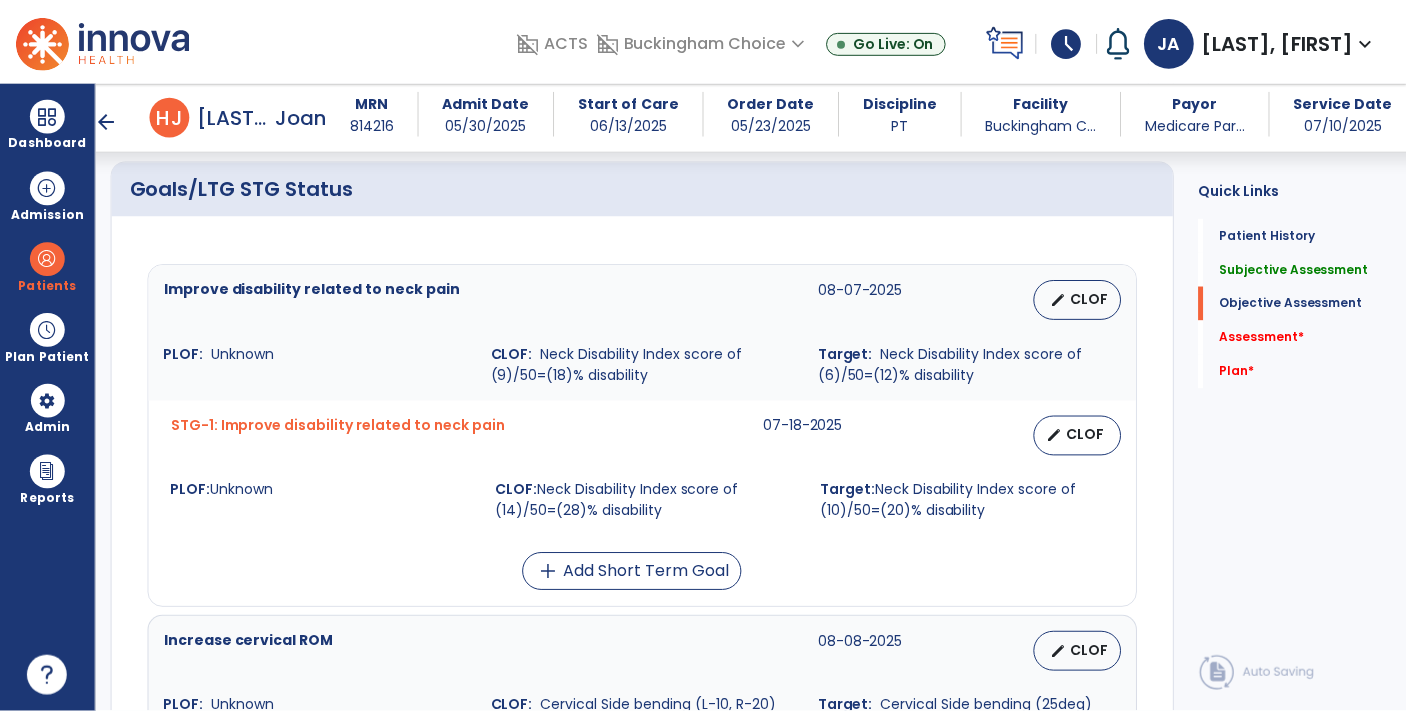 scroll, scrollTop: 767, scrollLeft: 0, axis: vertical 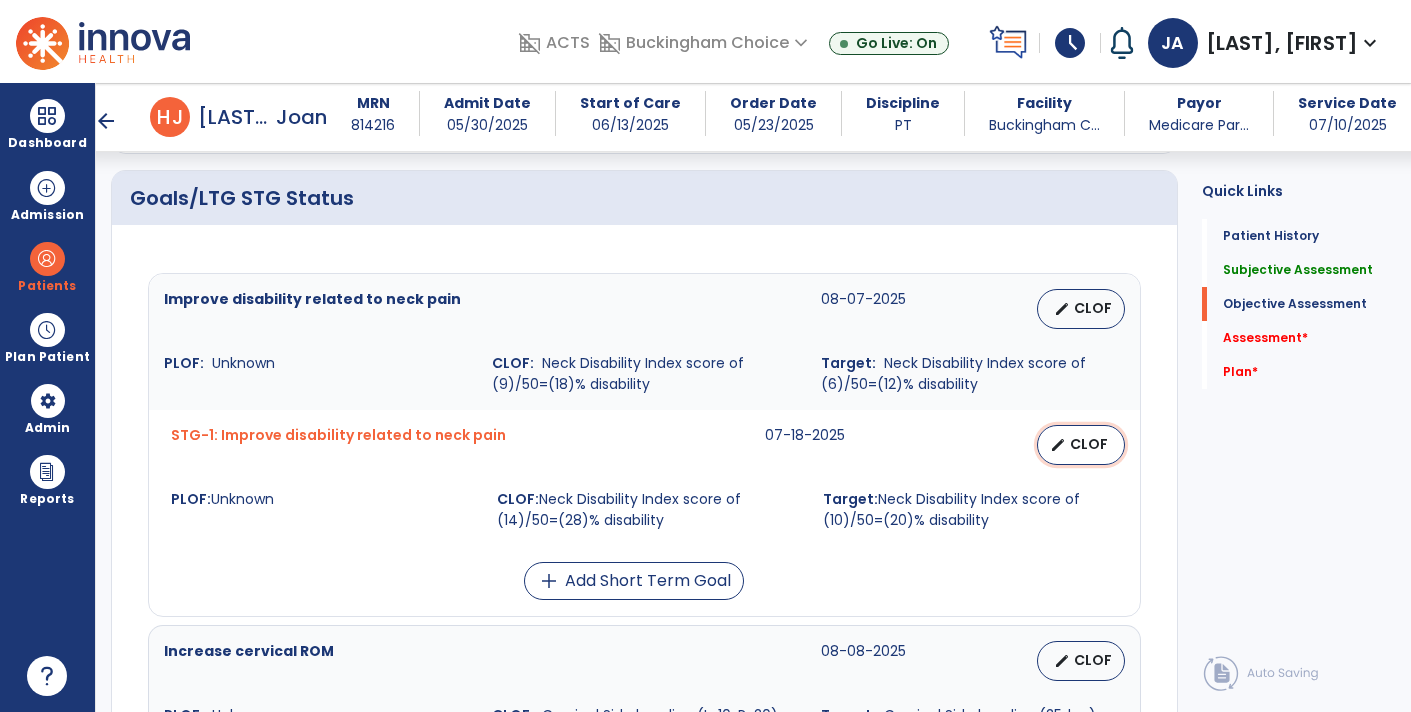 click on "CLOF" at bounding box center (1089, 444) 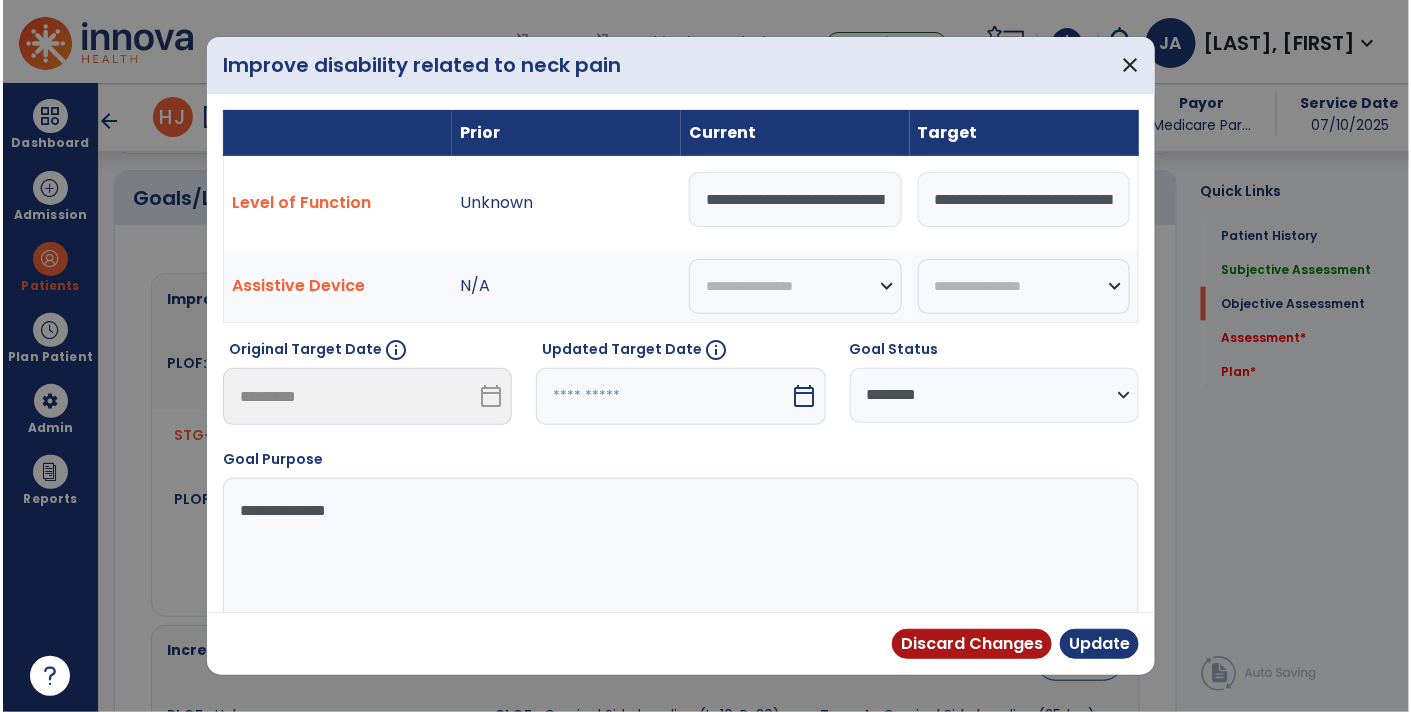 scroll, scrollTop: 767, scrollLeft: 0, axis: vertical 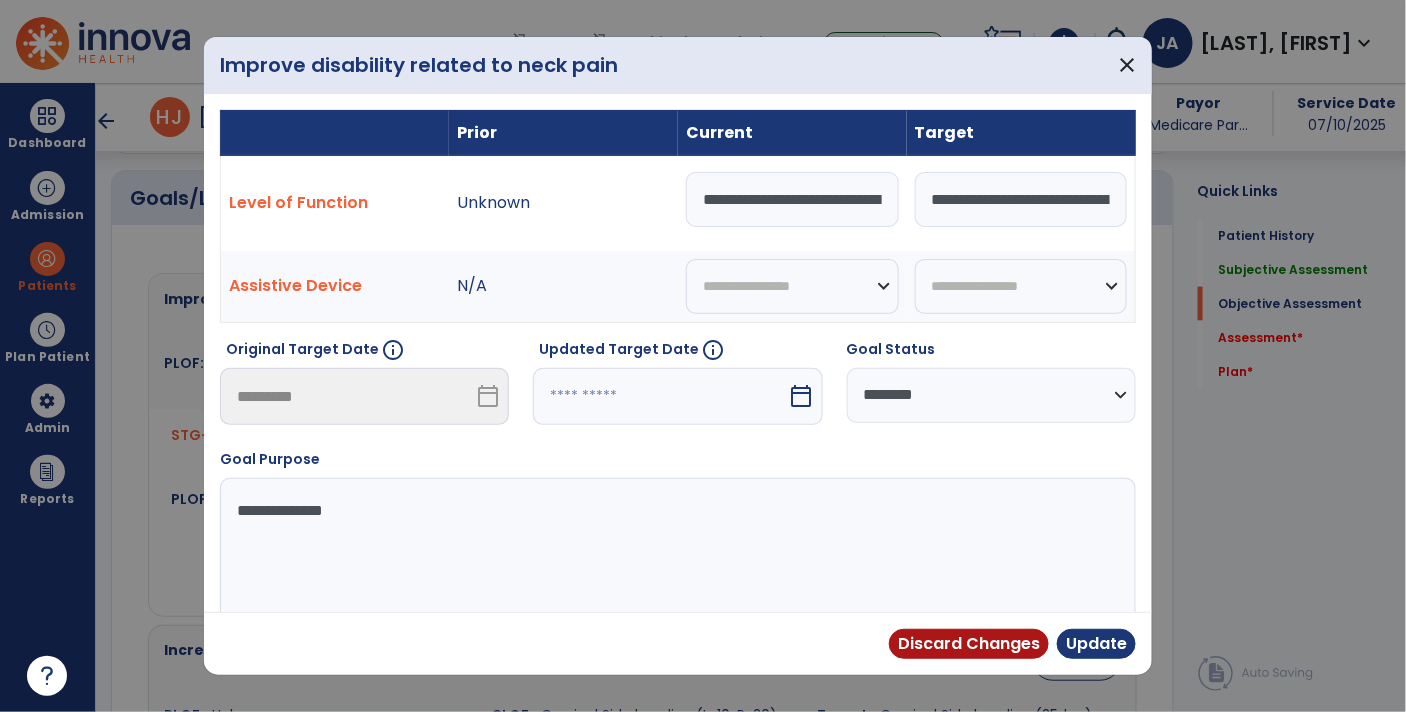 click on "**********" at bounding box center [991, 395] 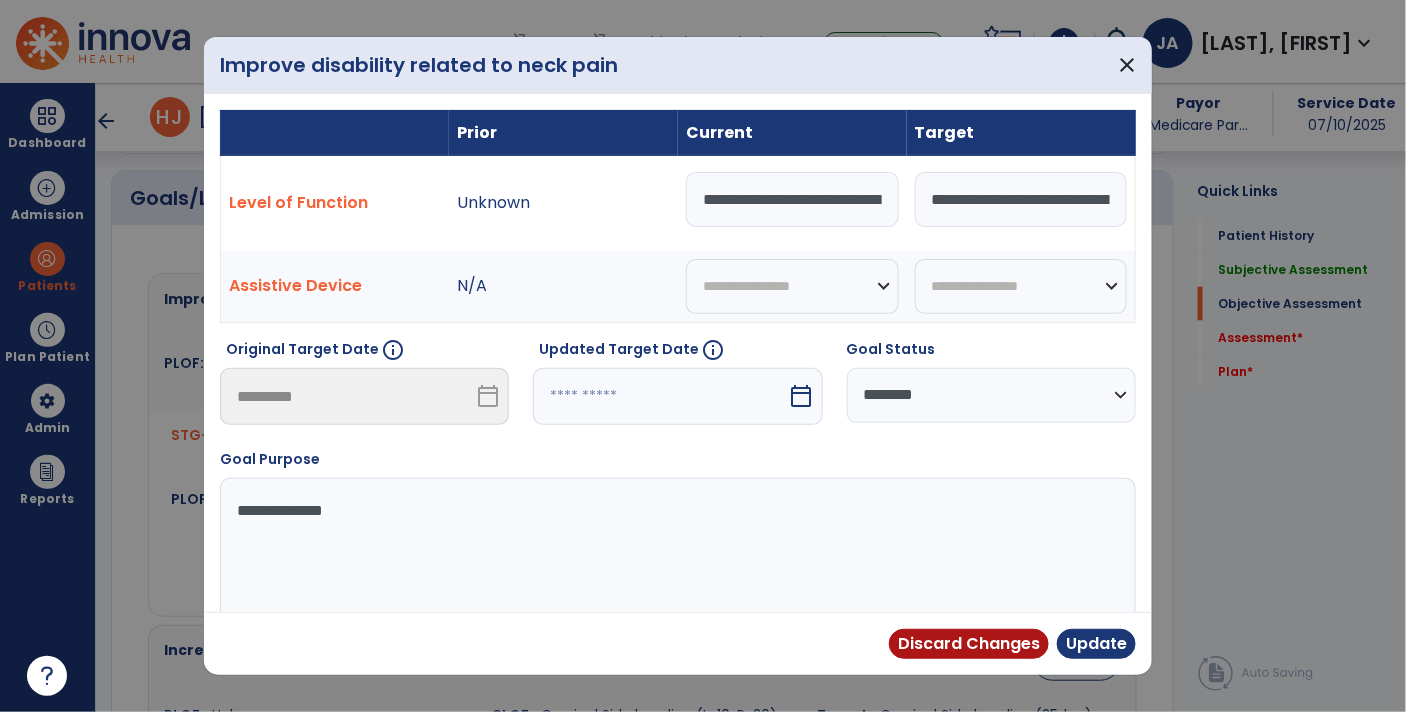 select on "********" 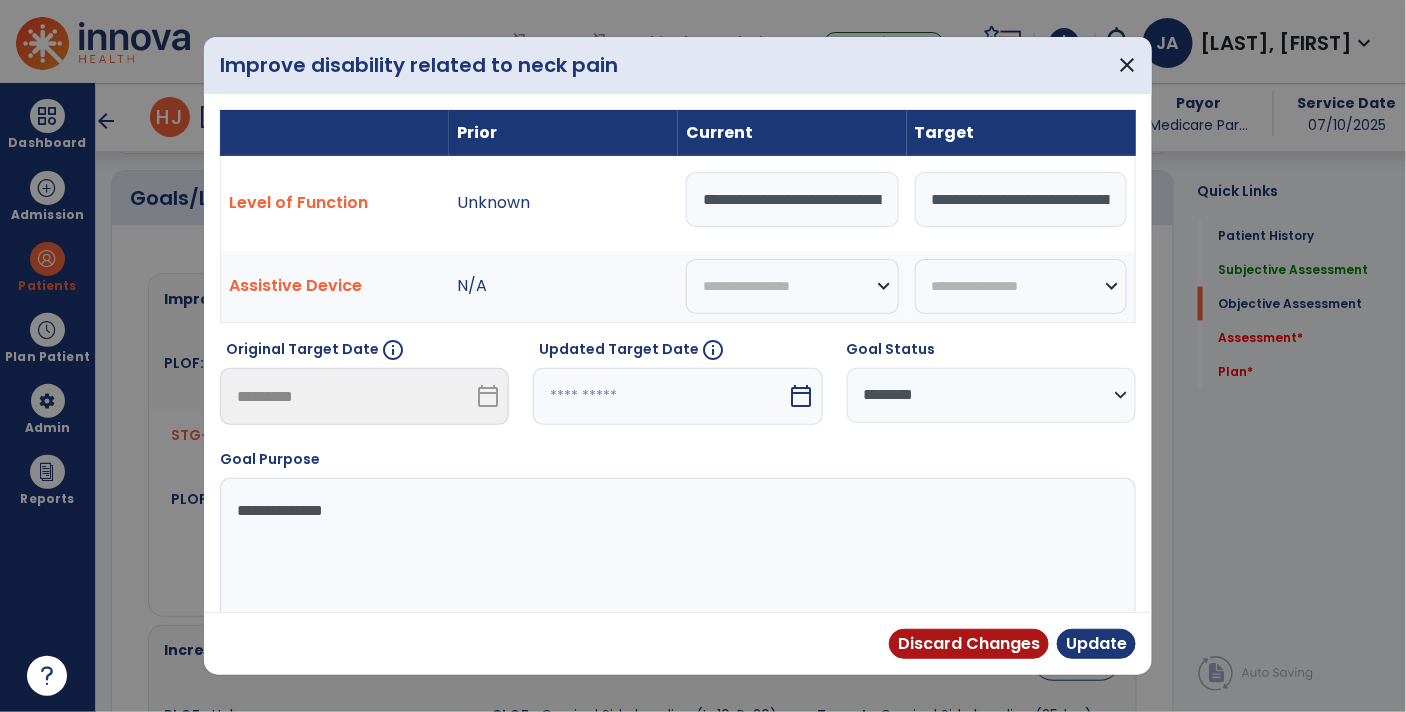 click on "**********" at bounding box center (991, 395) 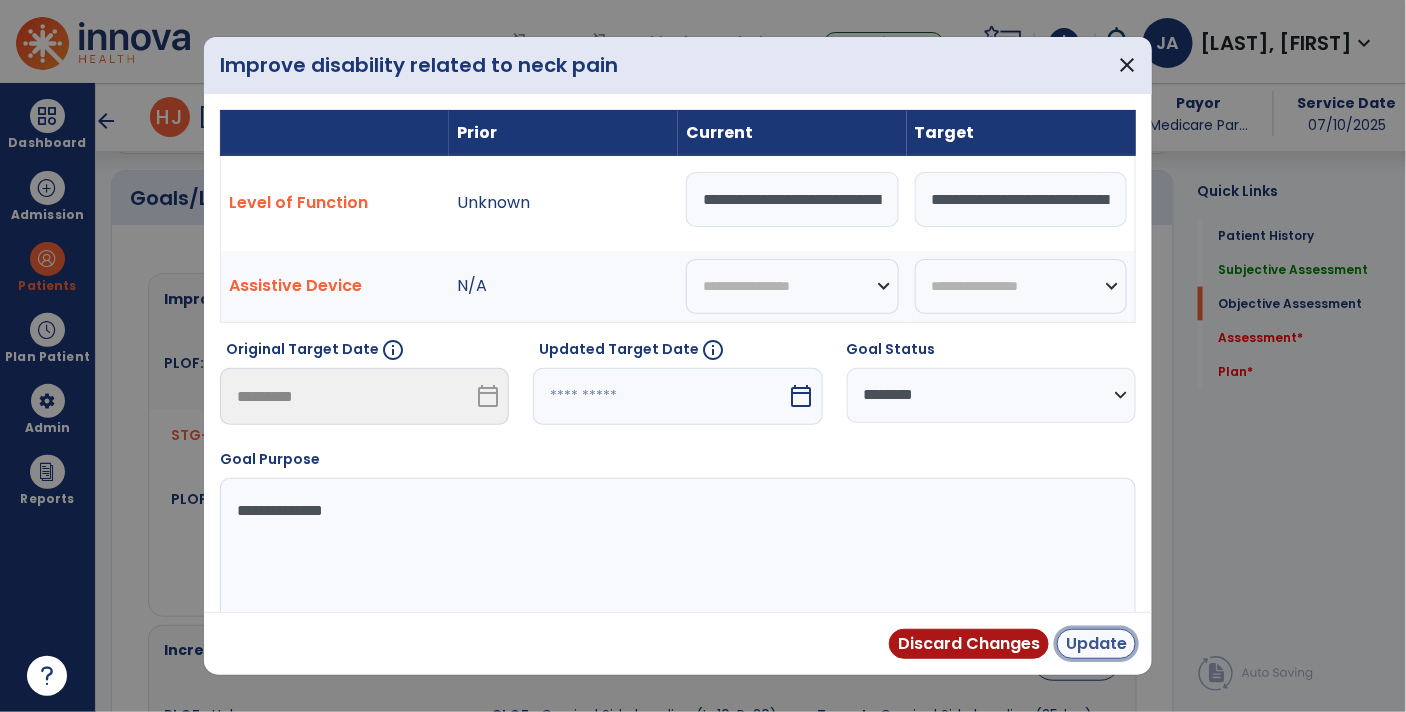click on "Update" at bounding box center (1096, 644) 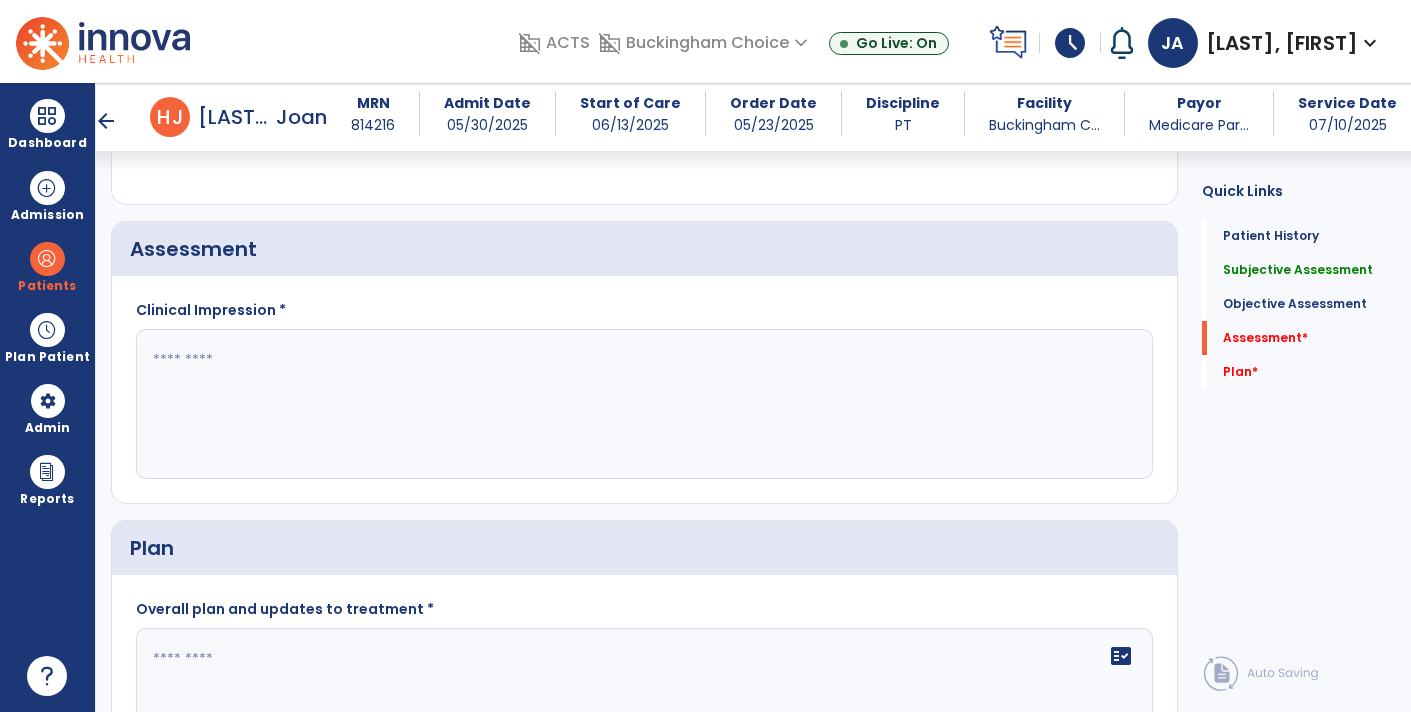 scroll, scrollTop: 1438, scrollLeft: 0, axis: vertical 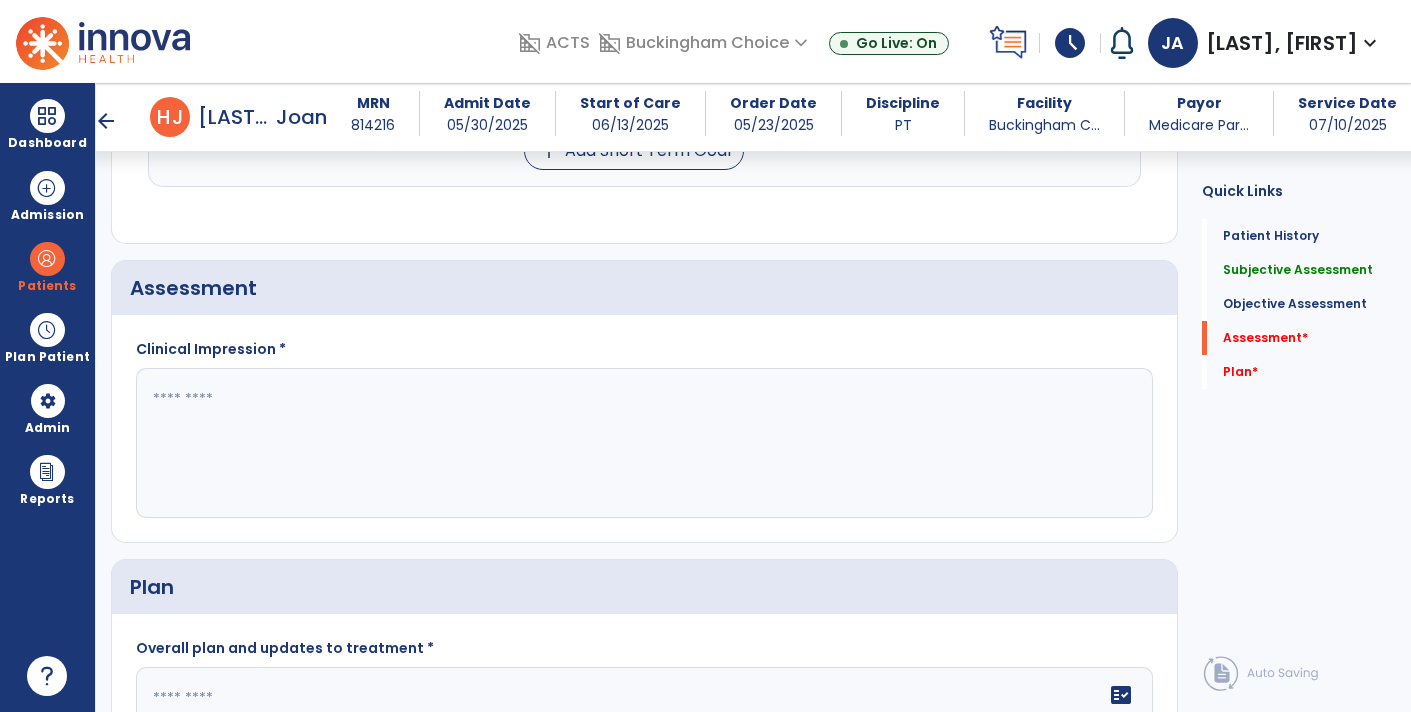 click 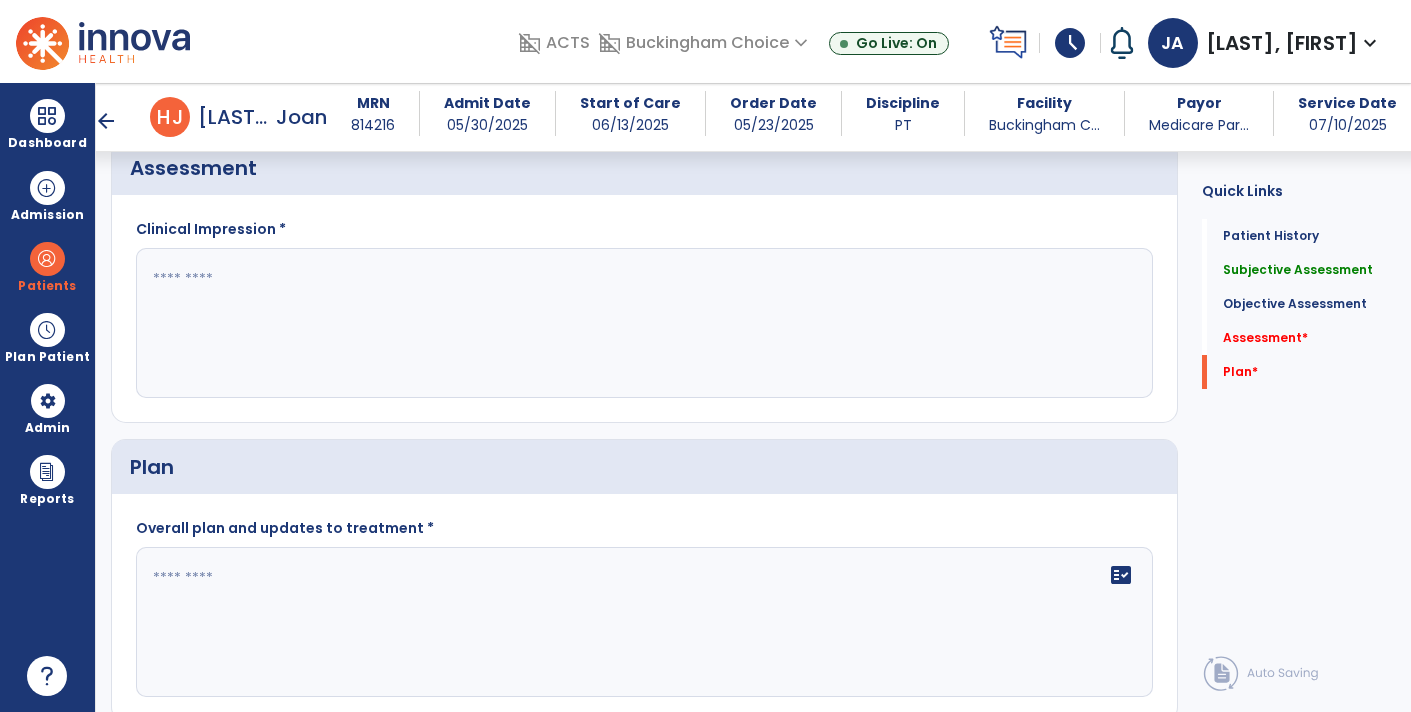 scroll, scrollTop: 1582, scrollLeft: 0, axis: vertical 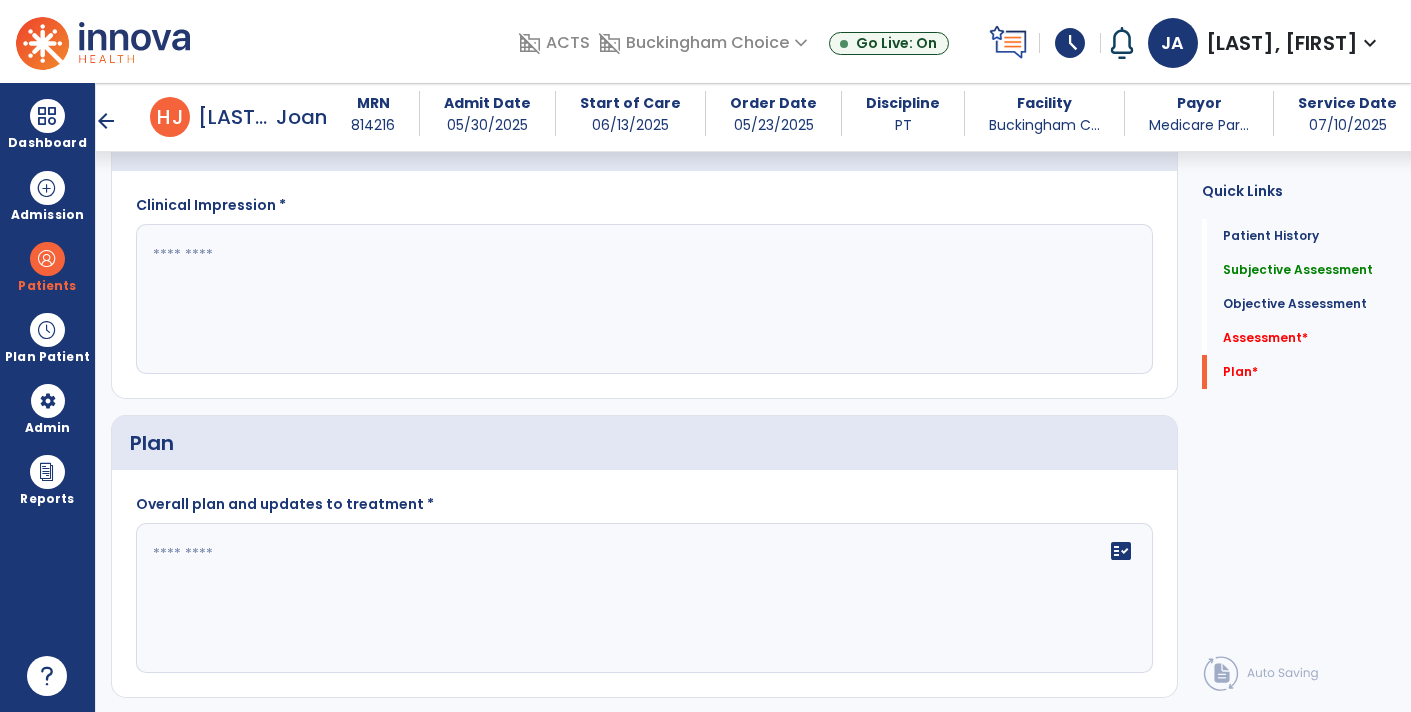 click 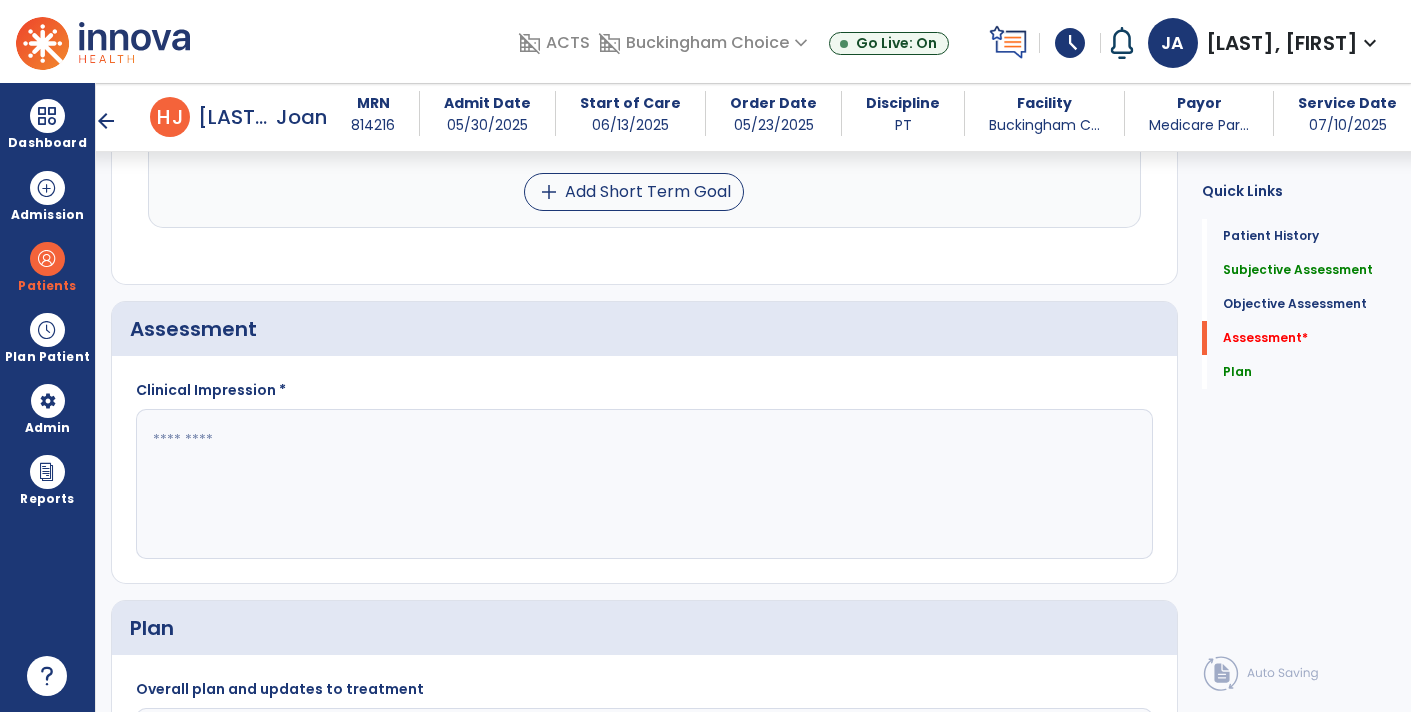scroll, scrollTop: 1397, scrollLeft: 0, axis: vertical 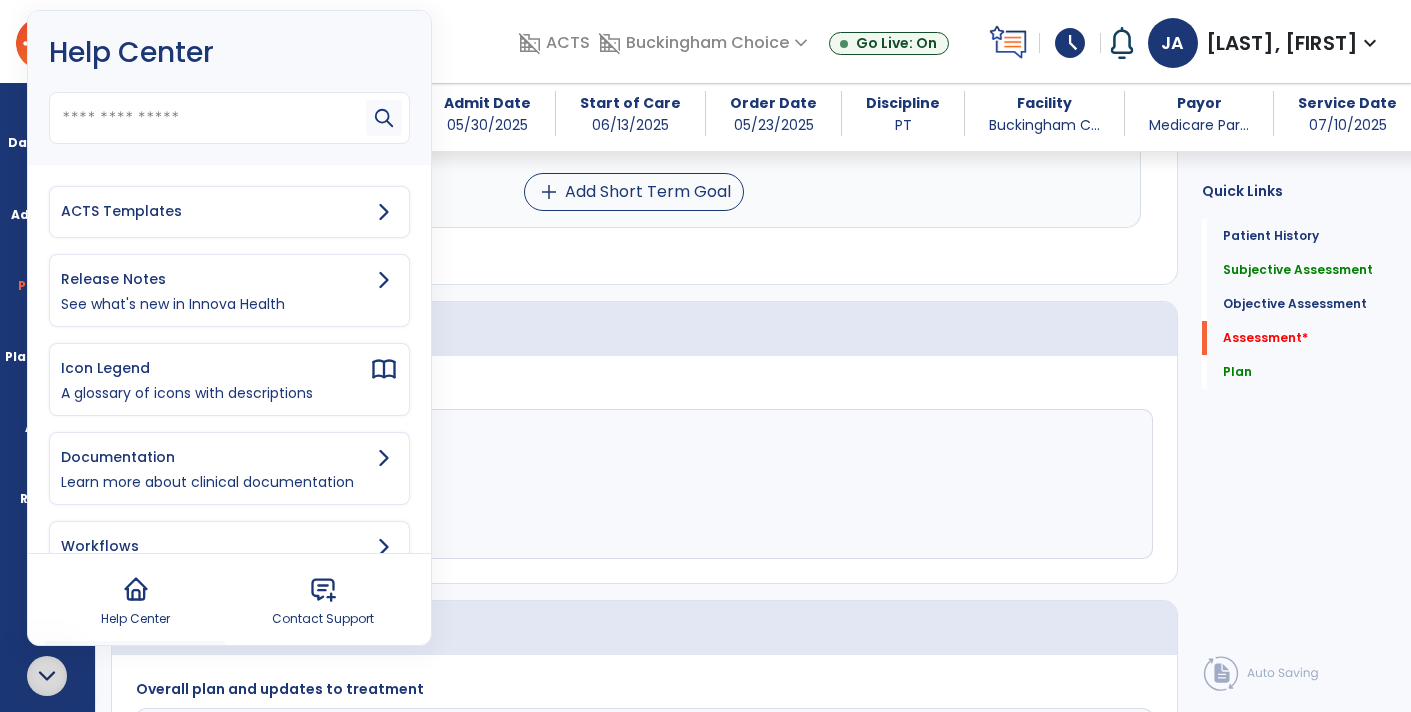 click on "ACTS Templates" at bounding box center [229, 212] 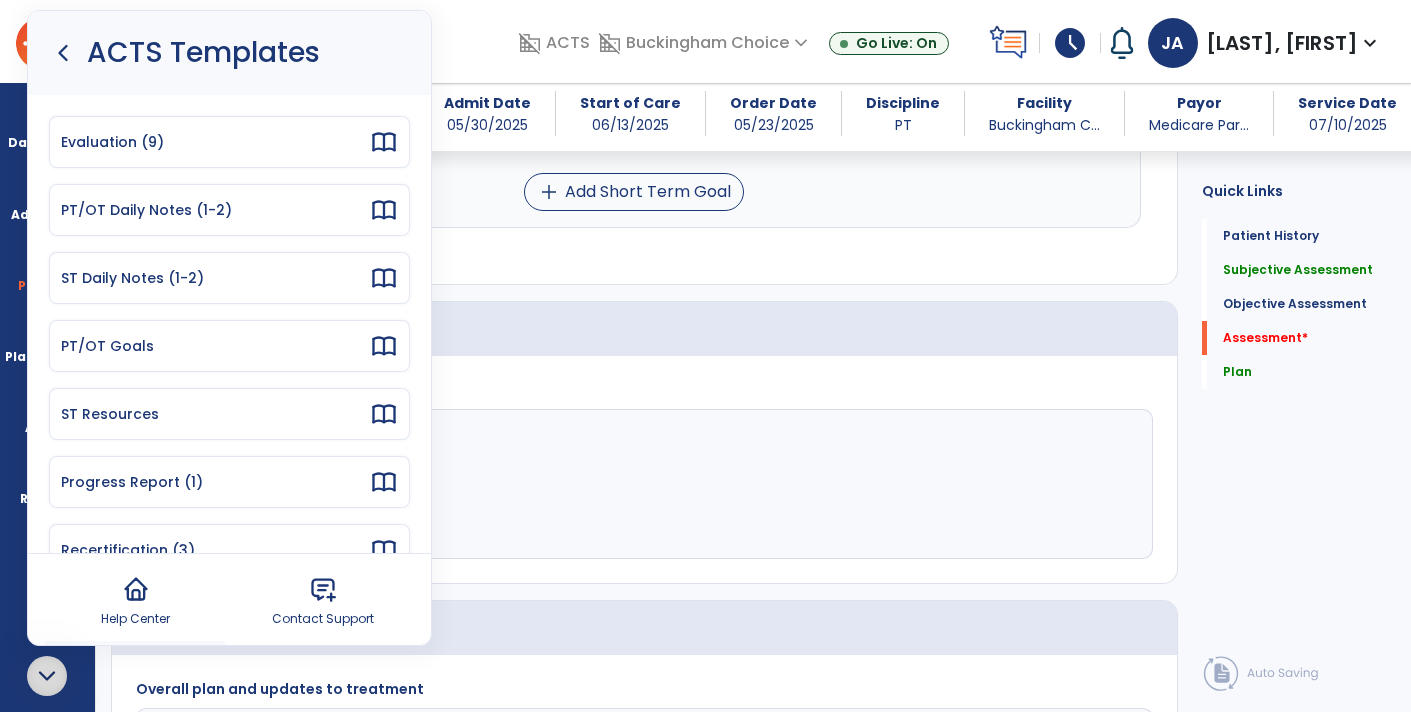 click on "PT/OT Daily Notes (1-2)" at bounding box center (229, 210) 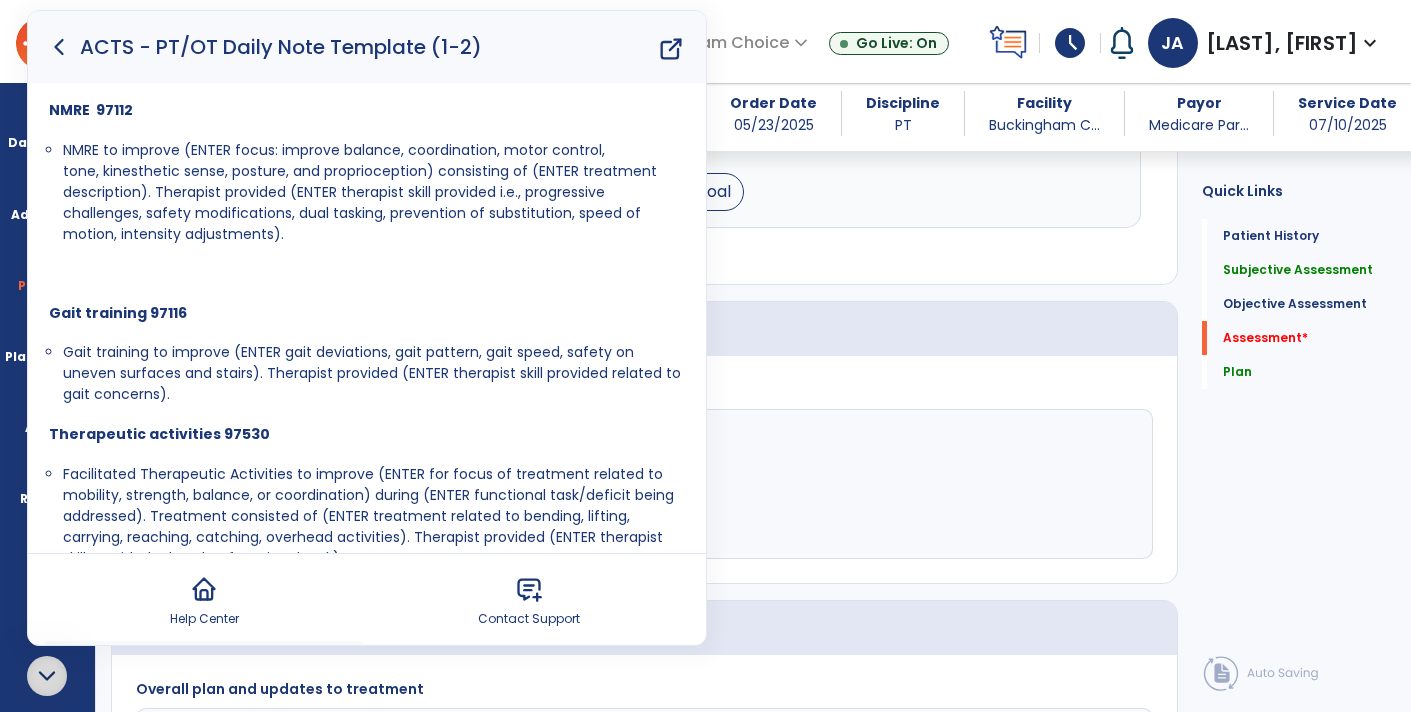 scroll, scrollTop: 482, scrollLeft: 0, axis: vertical 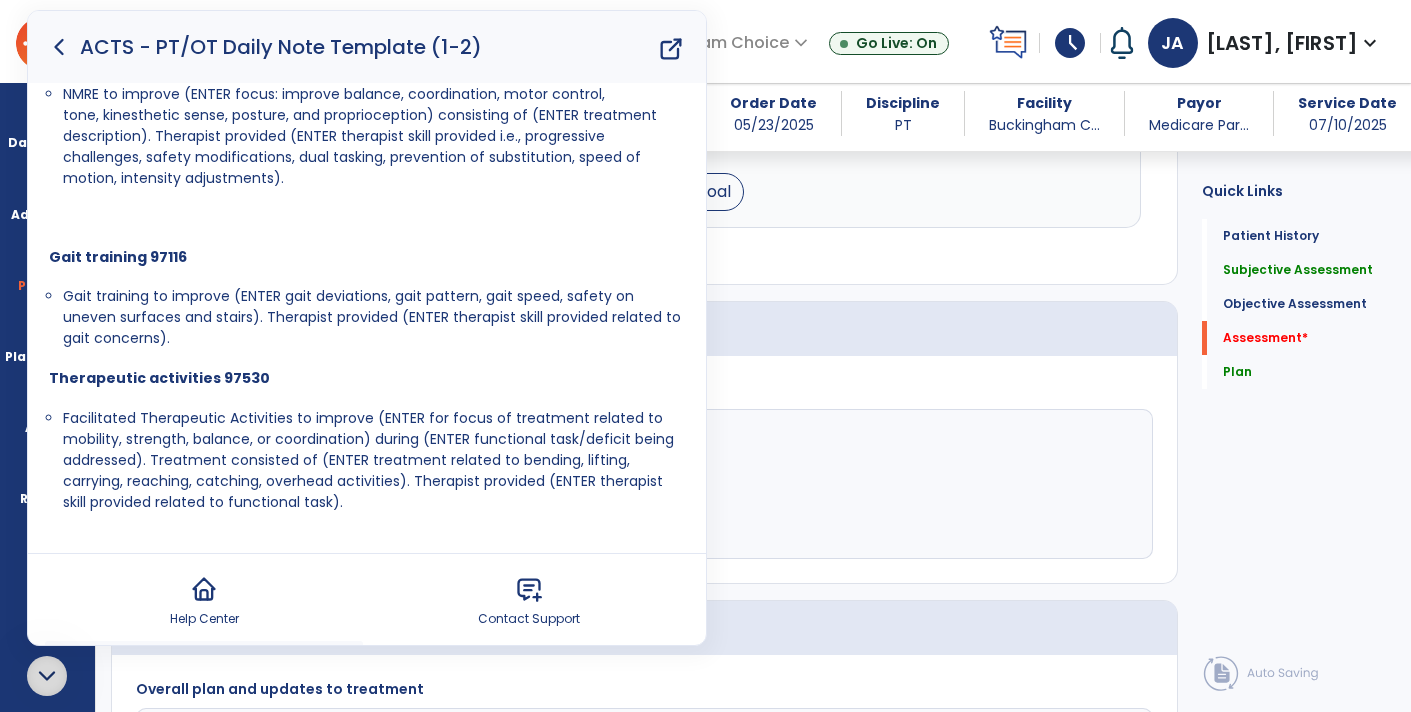 click 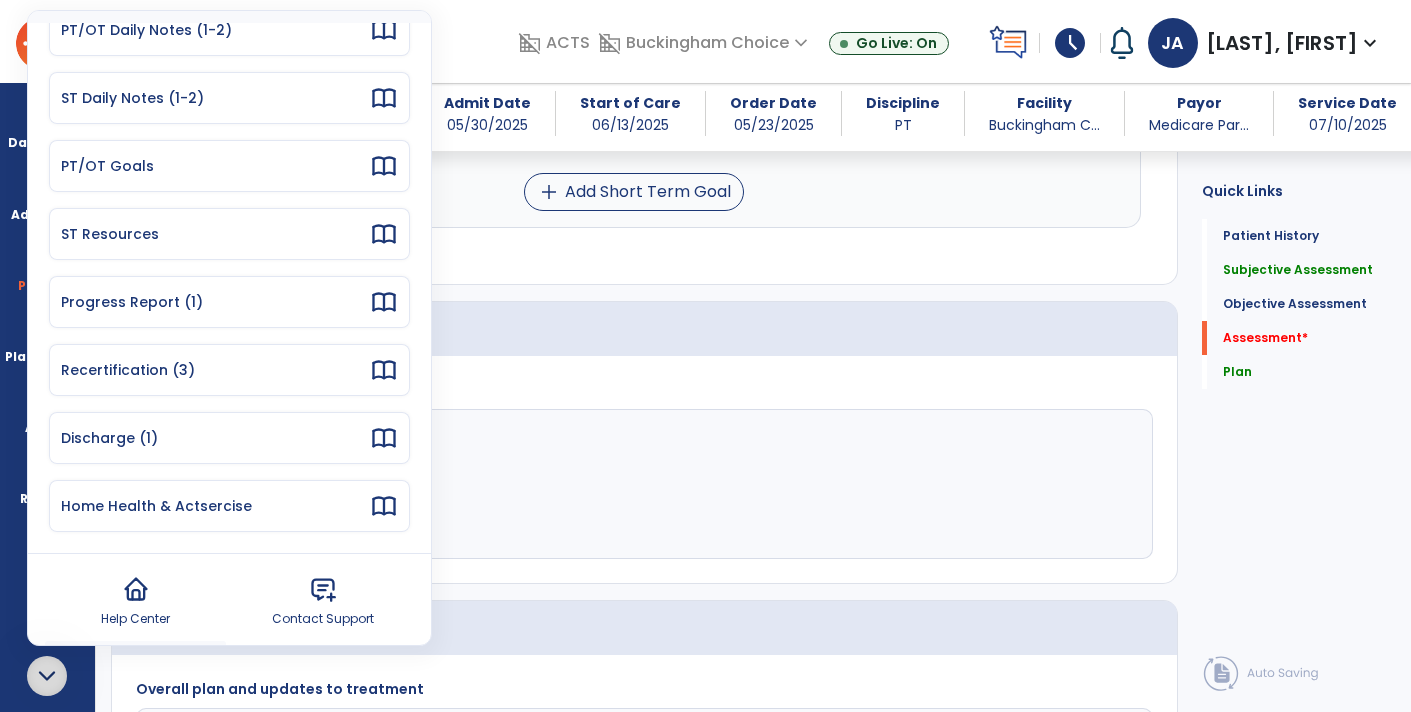 scroll, scrollTop: 179, scrollLeft: 0, axis: vertical 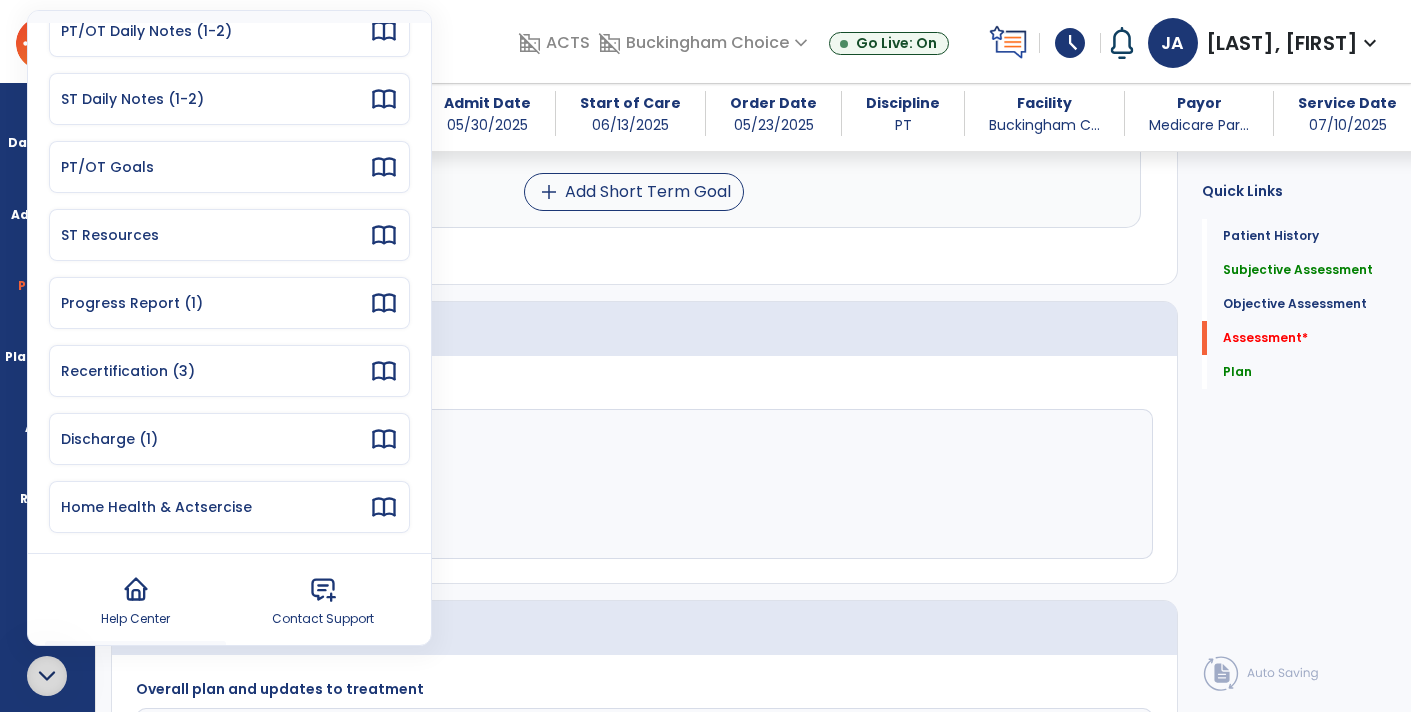 click on "Discharge (1)" at bounding box center [215, 439] 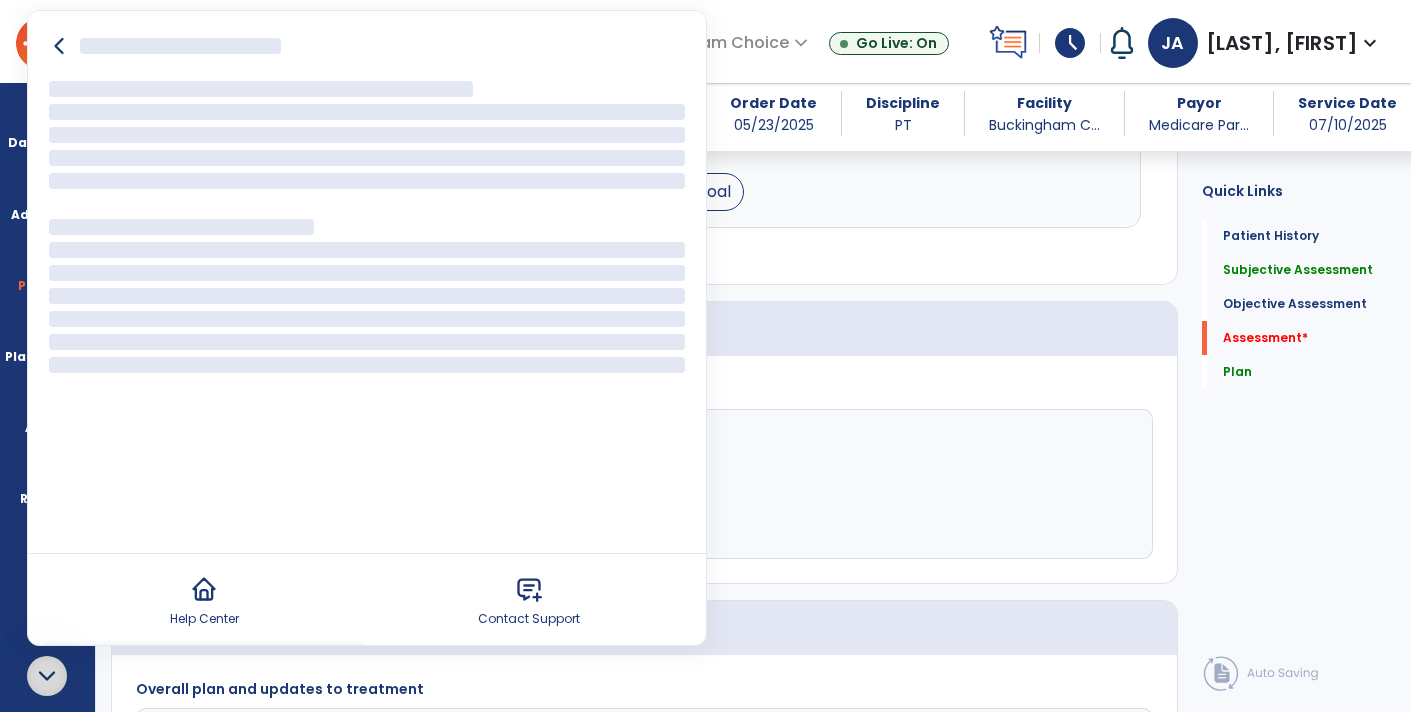 scroll, scrollTop: 0, scrollLeft: 0, axis: both 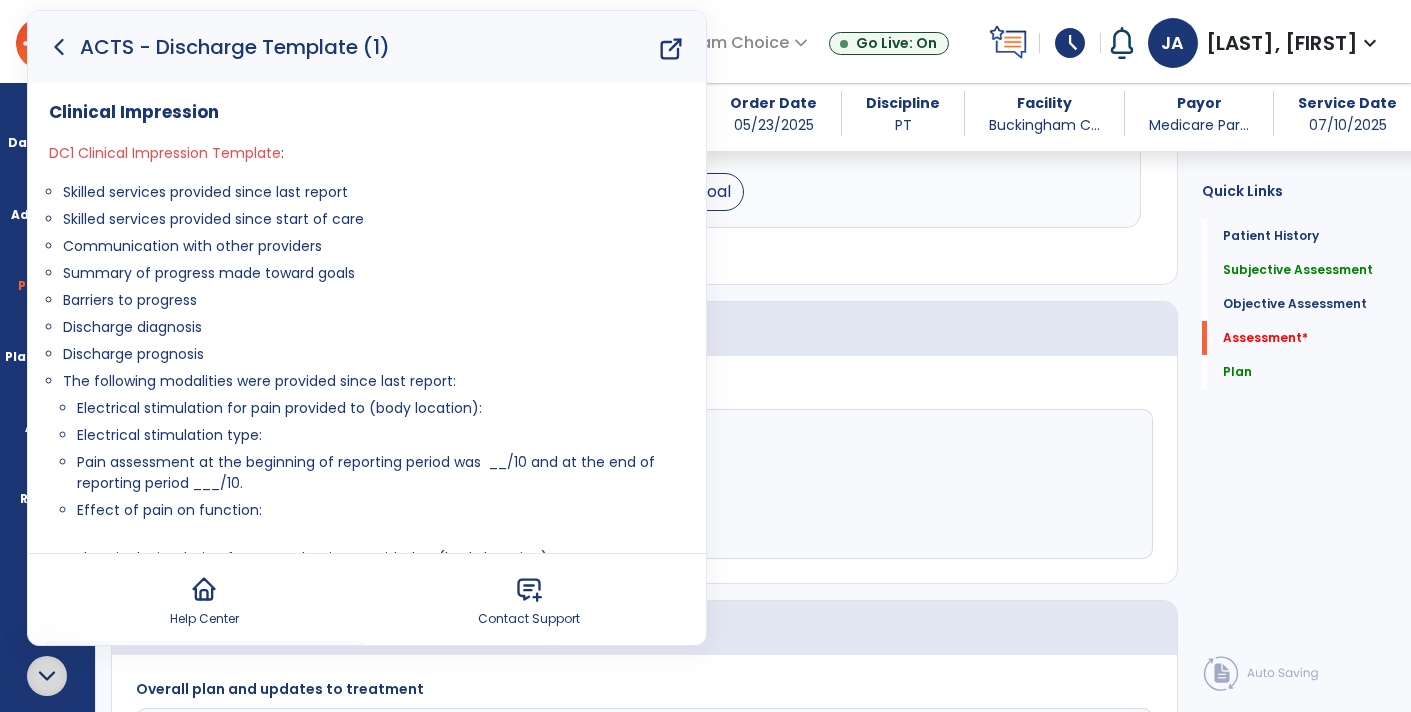 click 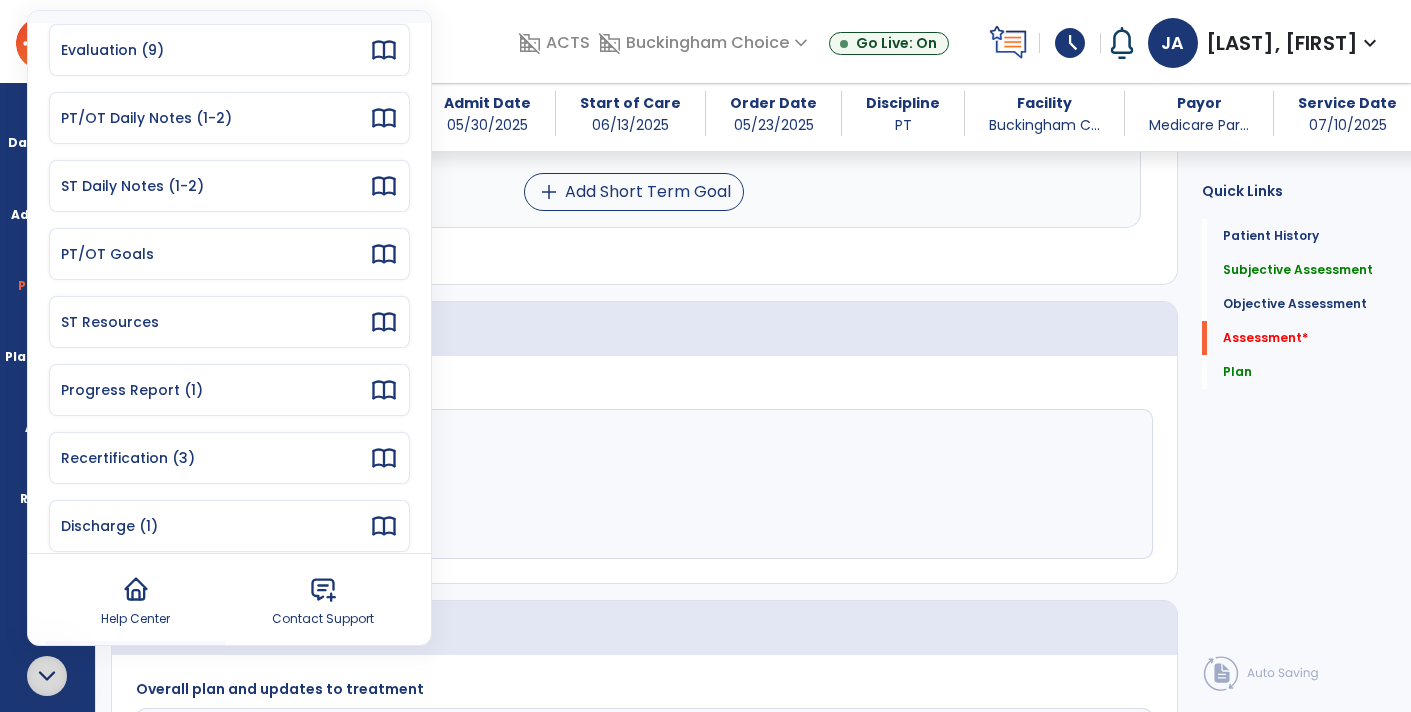 scroll, scrollTop: 94, scrollLeft: 0, axis: vertical 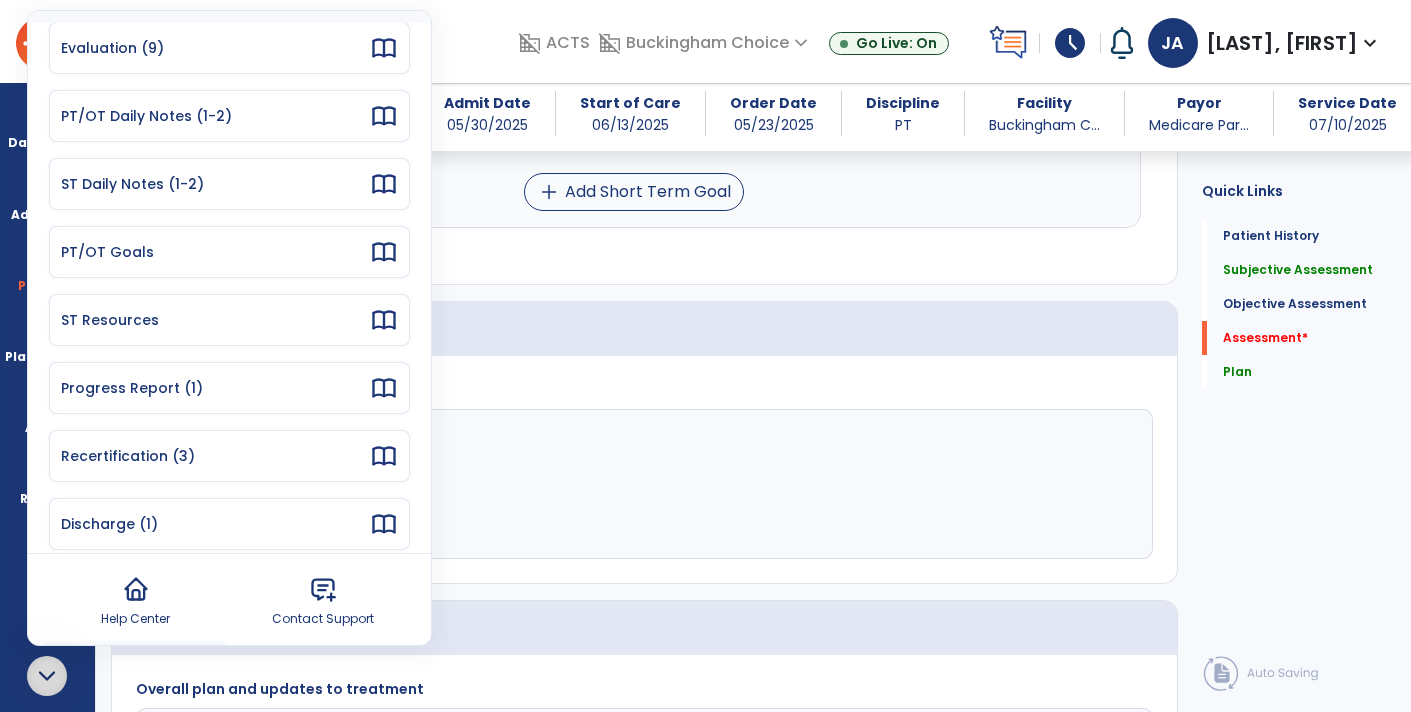 click on "Progress Report (1)" at bounding box center (215, 388) 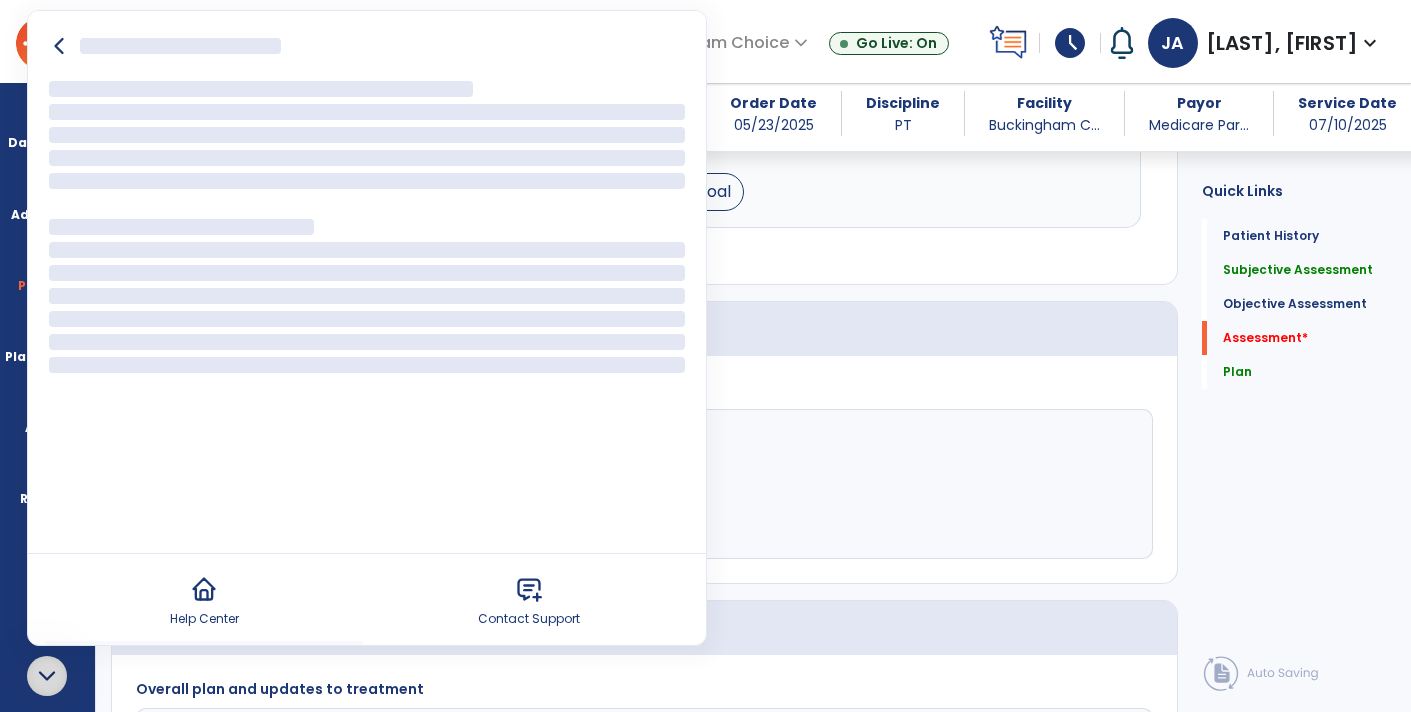 scroll, scrollTop: 0, scrollLeft: 0, axis: both 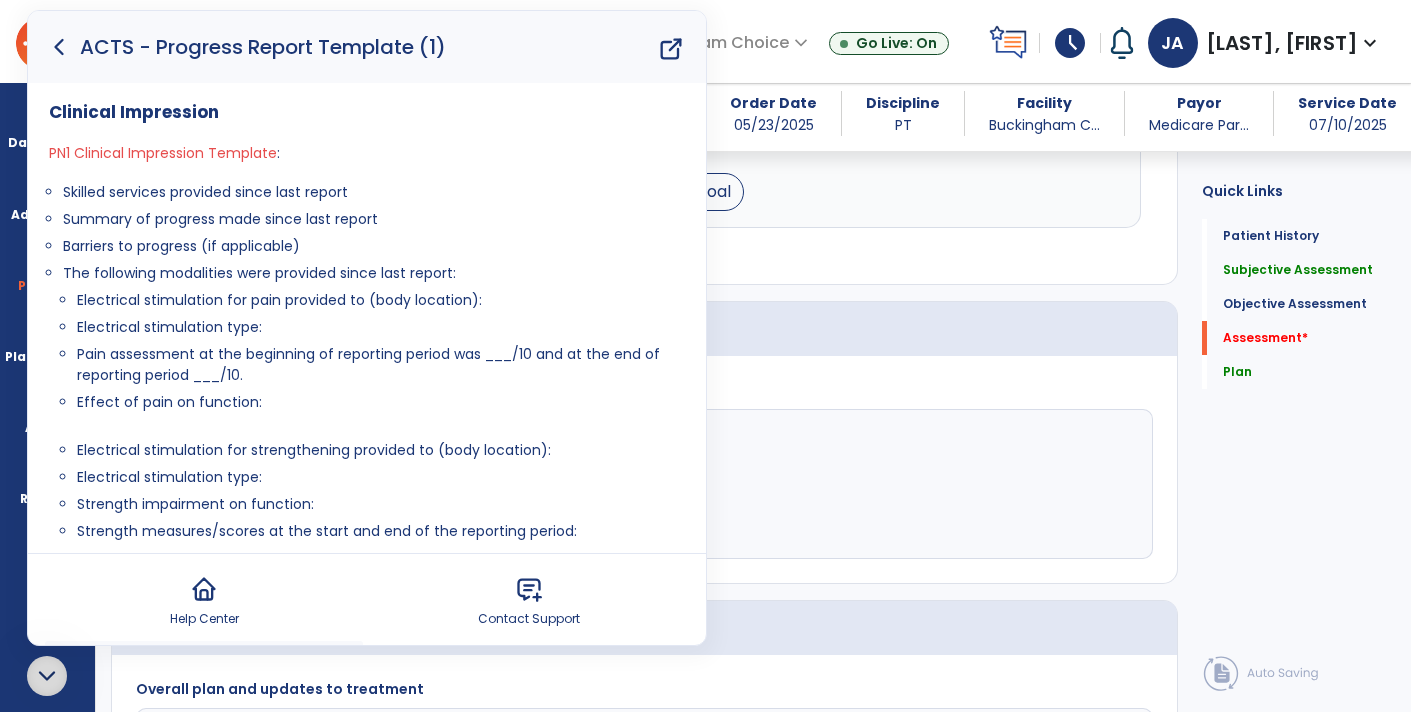 drag, startPoint x: 313, startPoint y: 241, endPoint x: 66, endPoint y: 196, distance: 251.06573 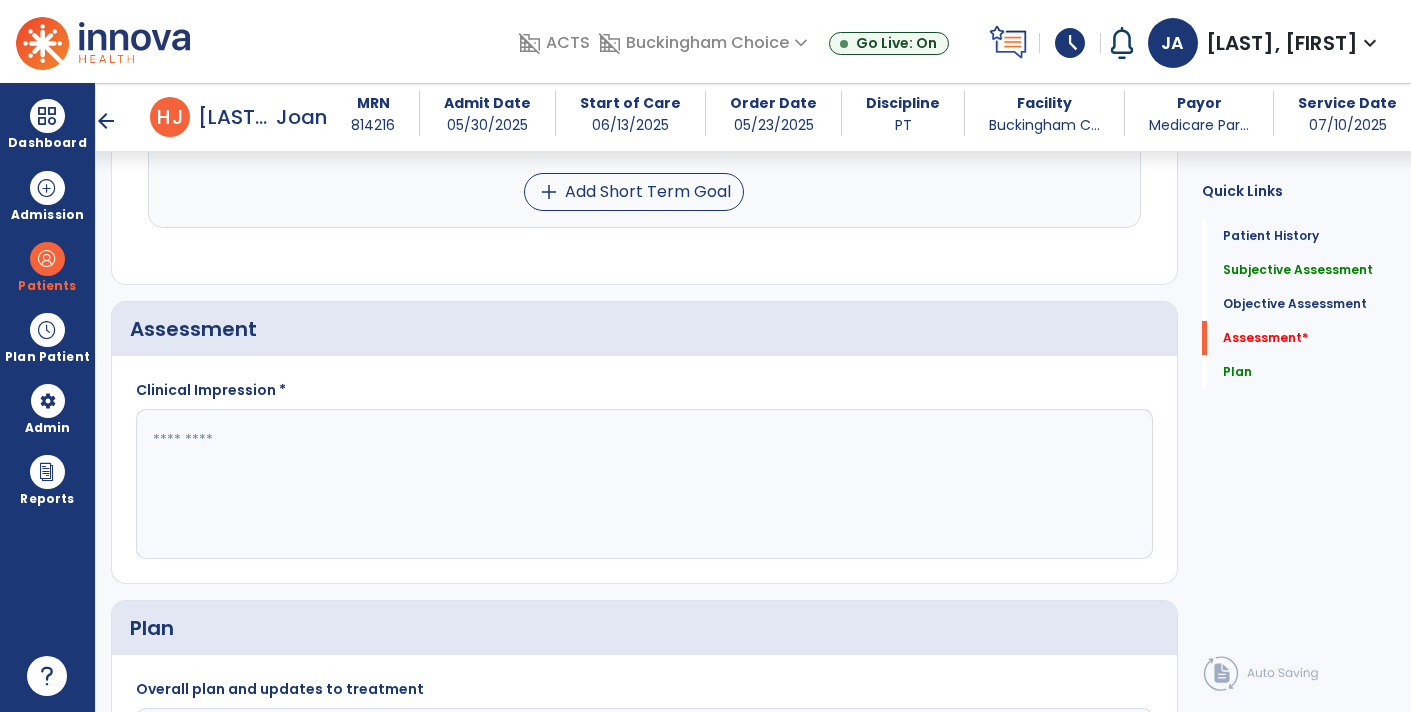 click 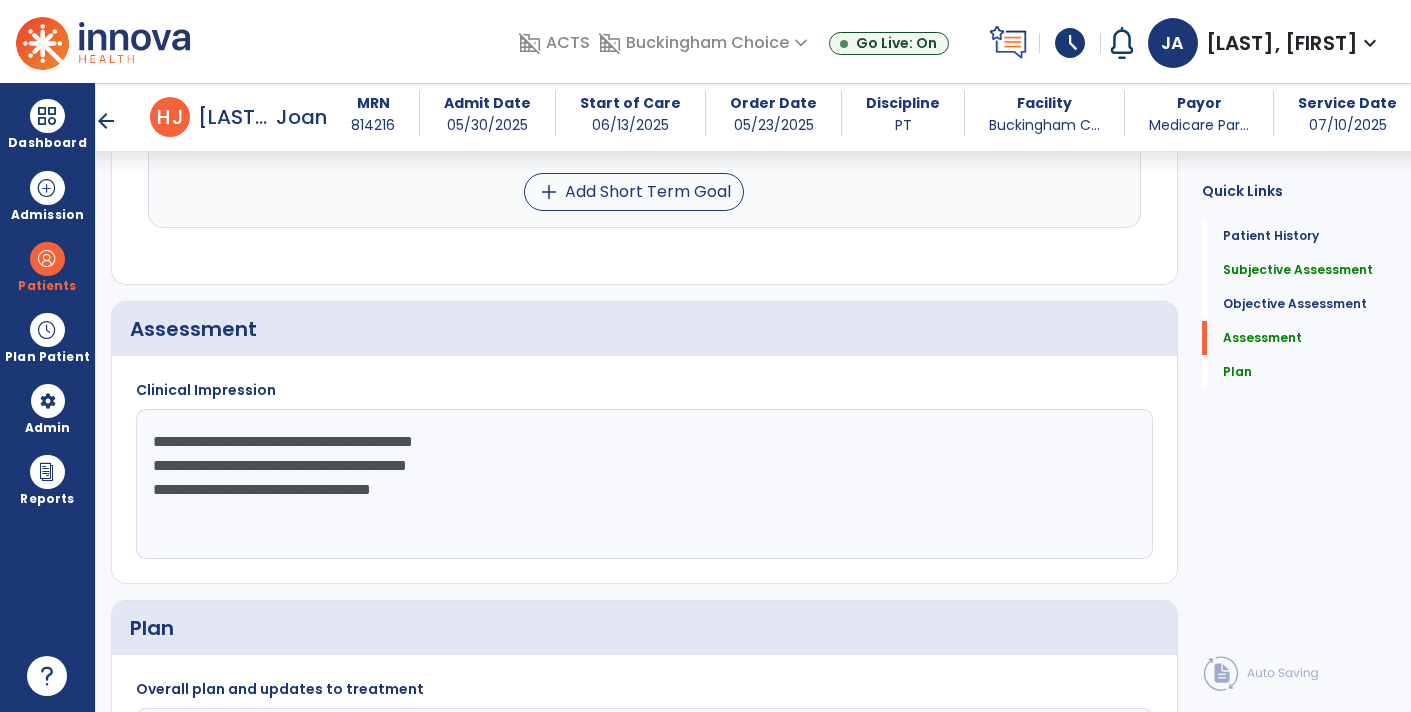 click on "**********" 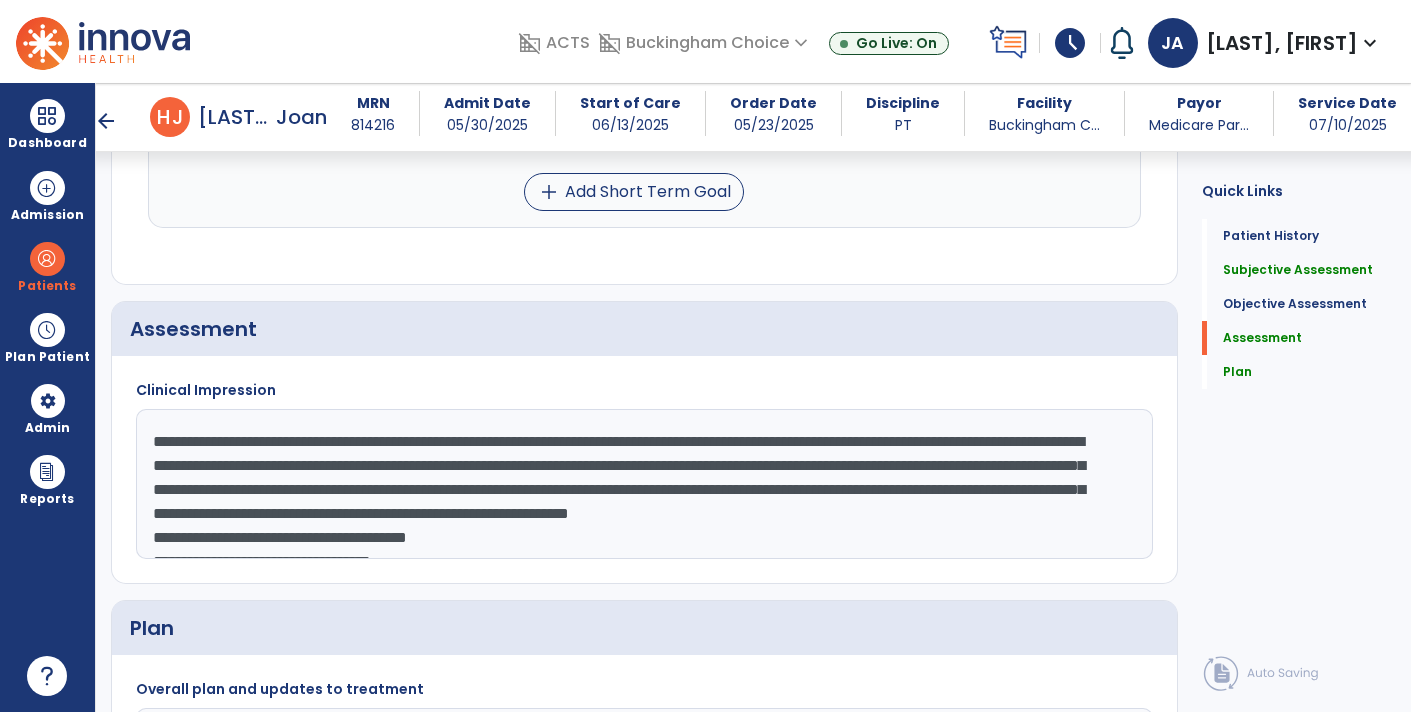 scroll, scrollTop: 14, scrollLeft: 0, axis: vertical 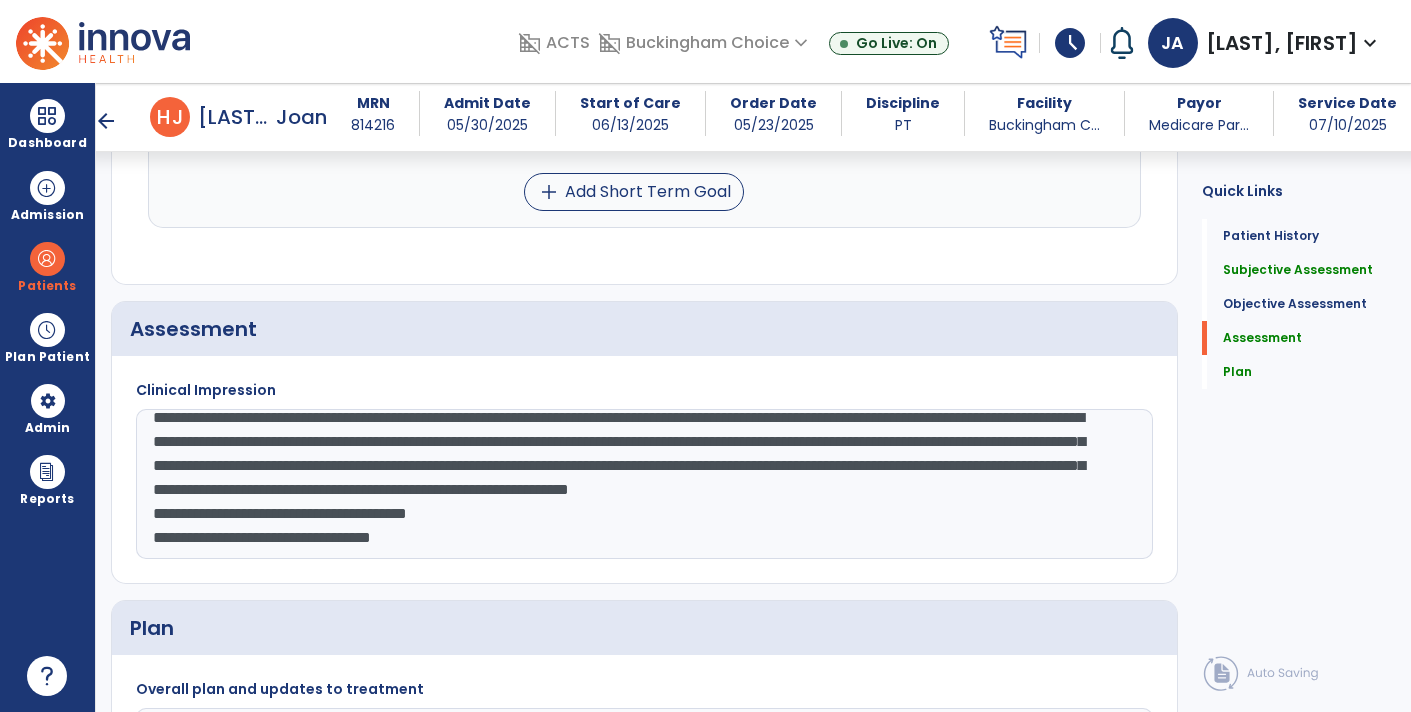 drag, startPoint x: 431, startPoint y: 536, endPoint x: 307, endPoint y: 541, distance: 124.10077 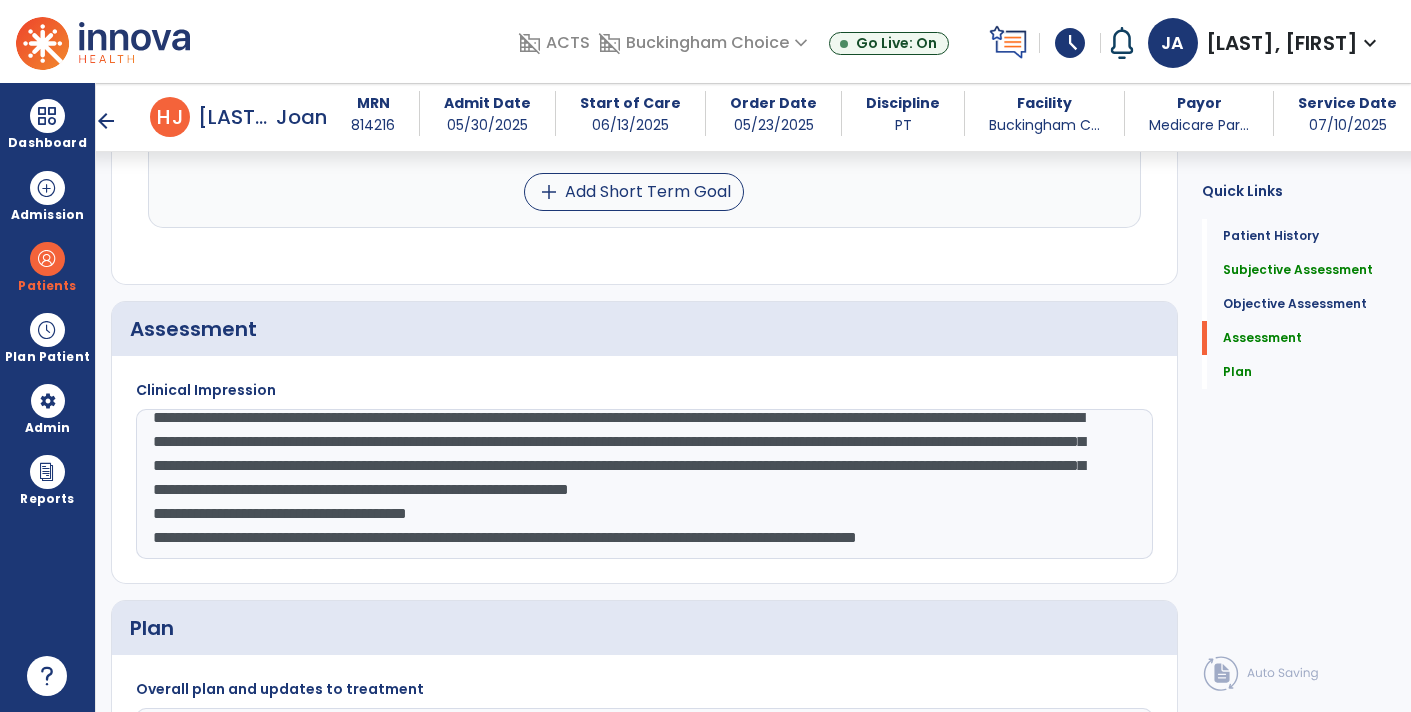 scroll, scrollTop: 63, scrollLeft: 0, axis: vertical 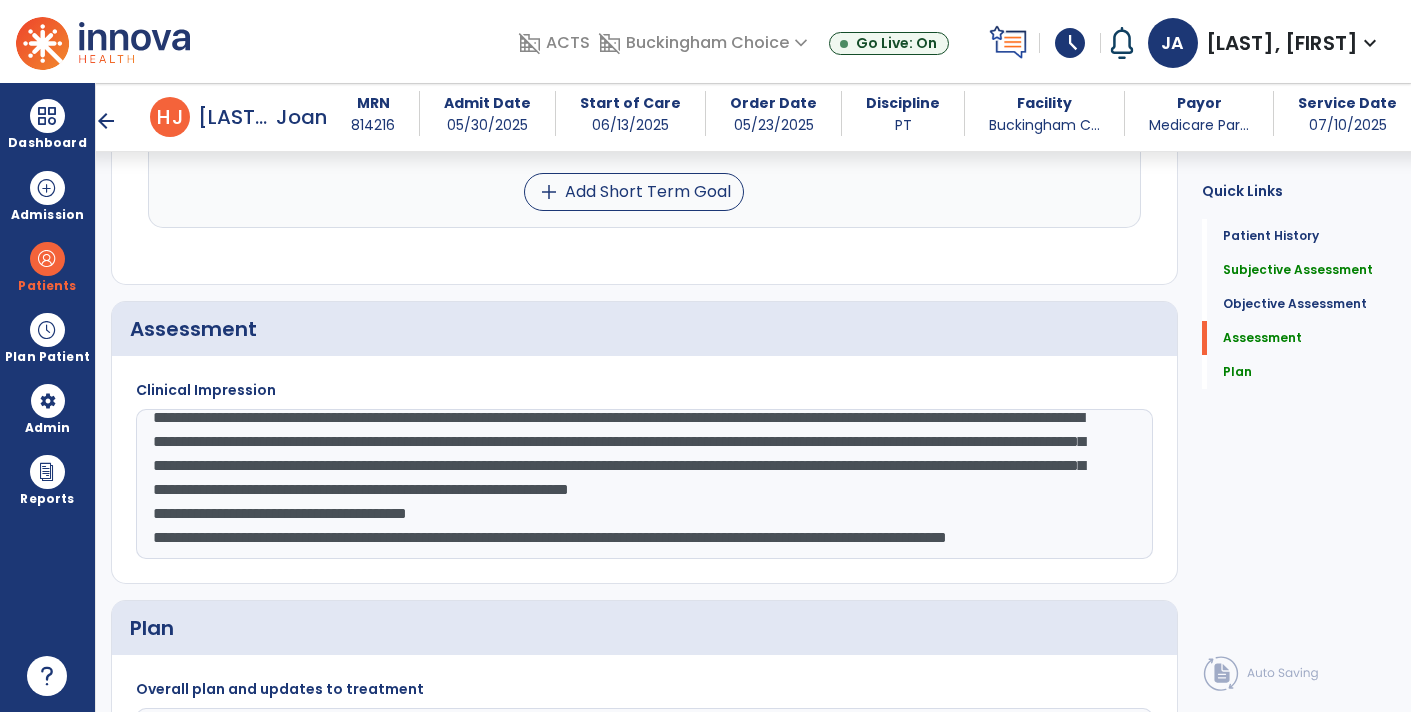 drag, startPoint x: 570, startPoint y: 492, endPoint x: 151, endPoint y: 496, distance: 419.0191 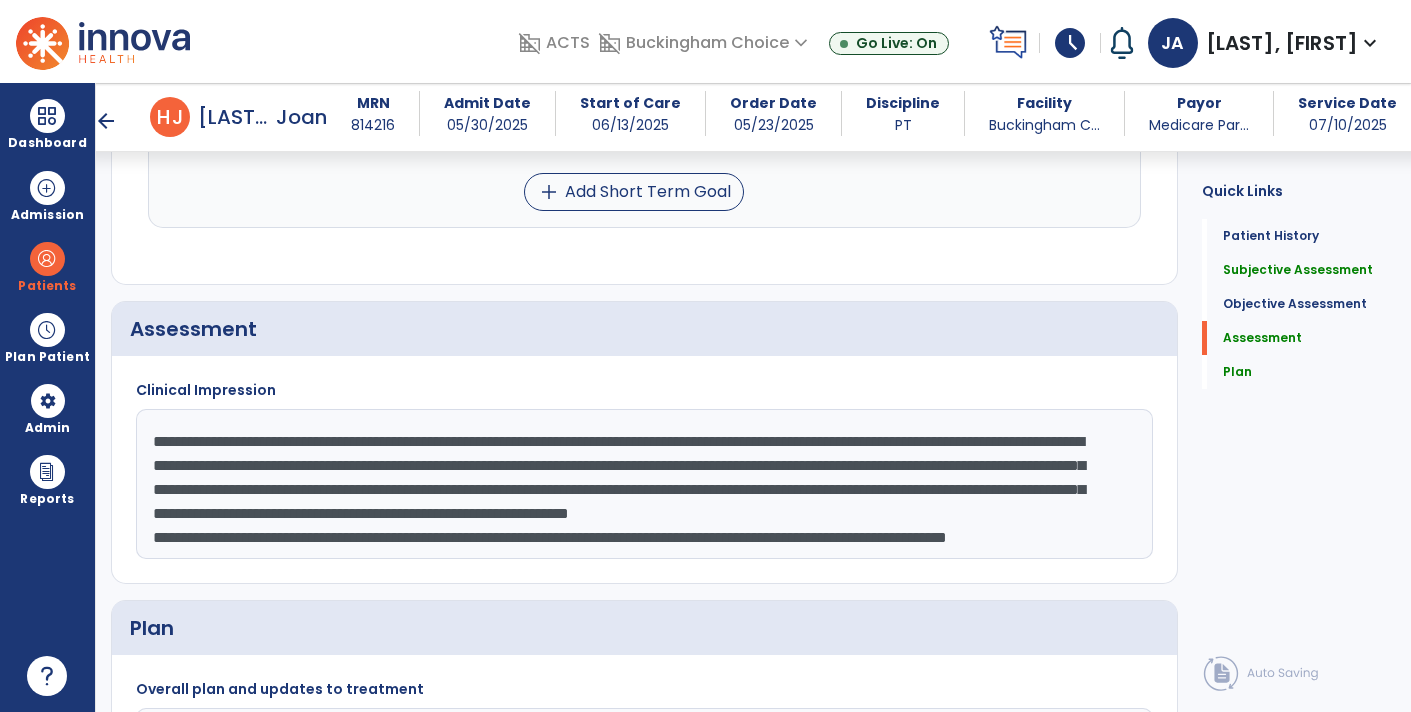 scroll, scrollTop: 48, scrollLeft: 0, axis: vertical 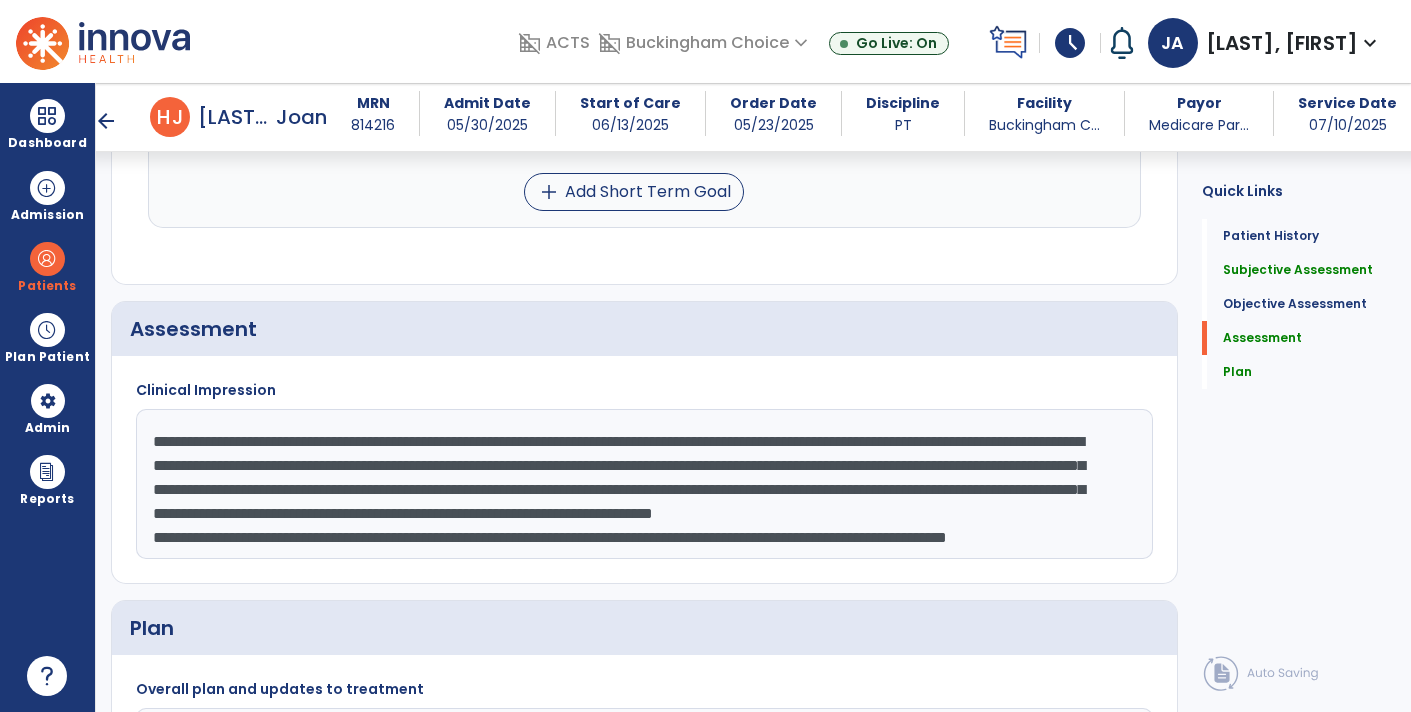click on "**********" 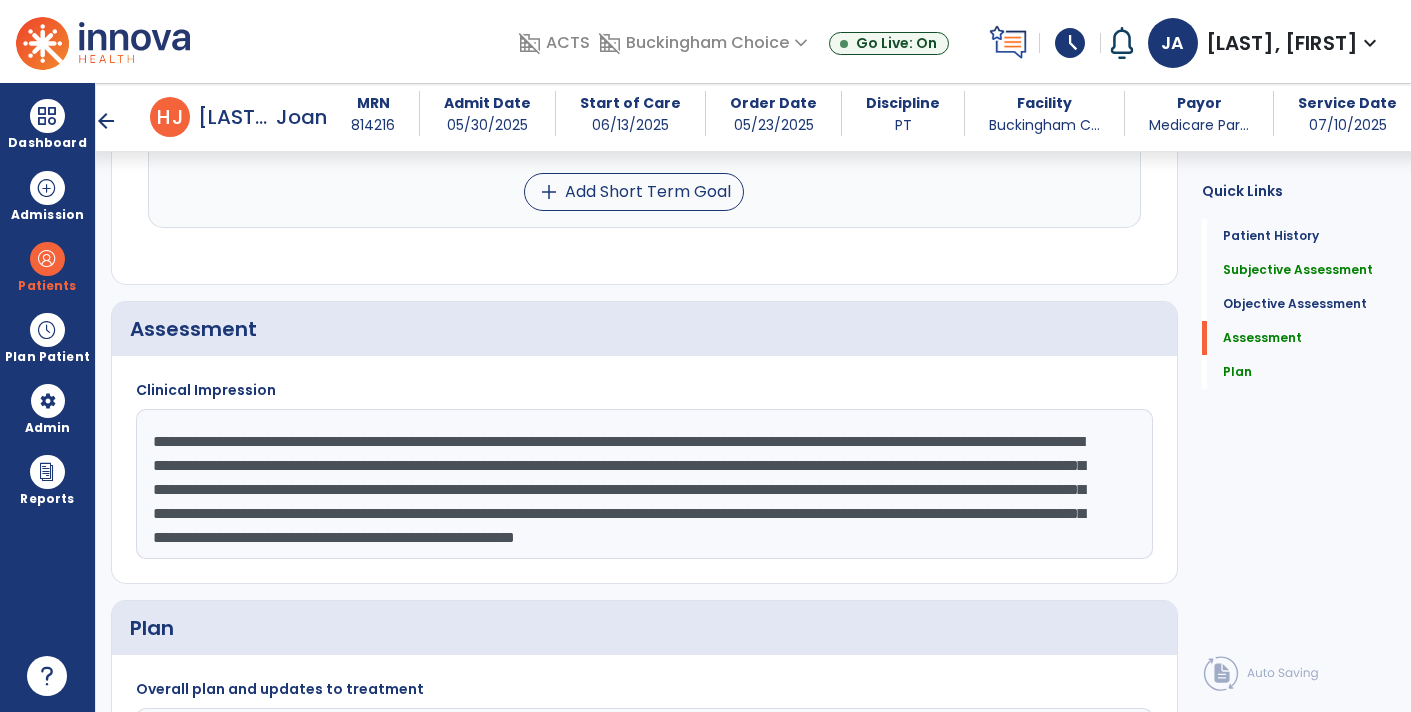 scroll, scrollTop: 24, scrollLeft: 0, axis: vertical 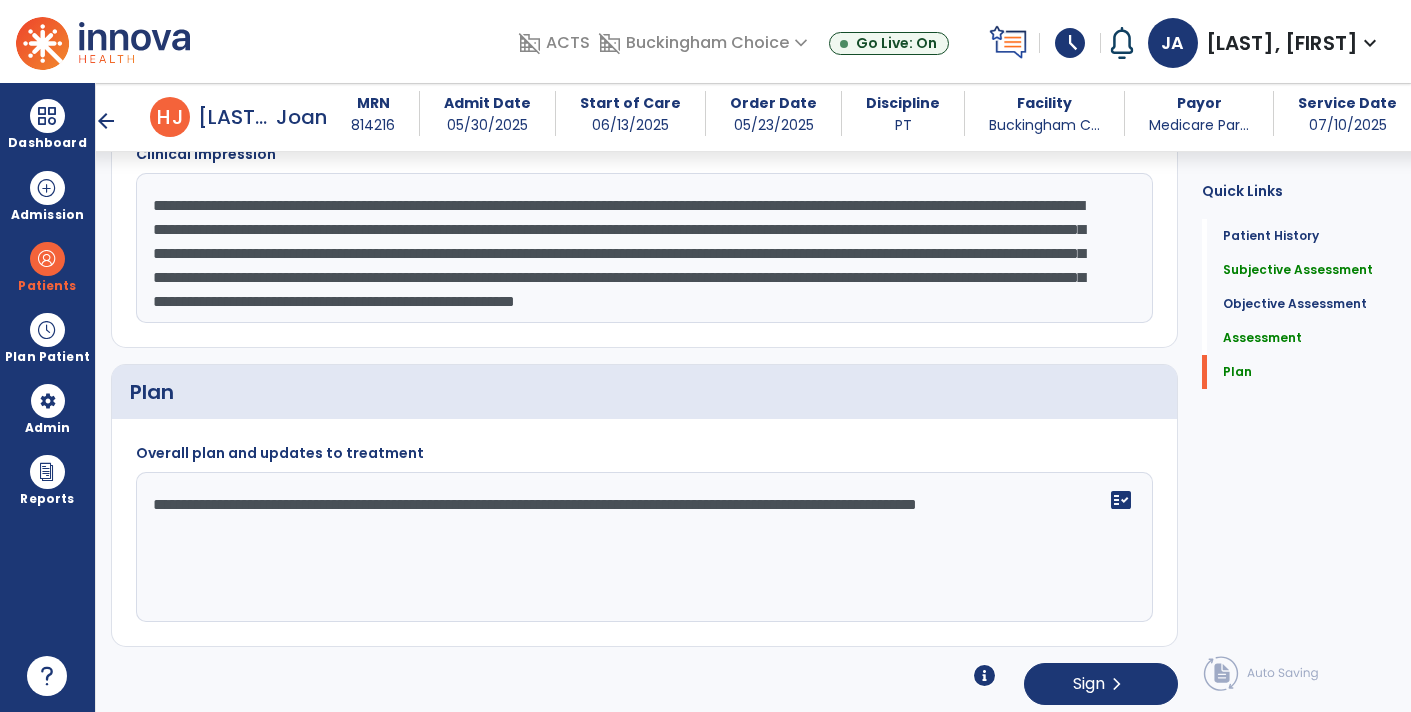 type on "**********" 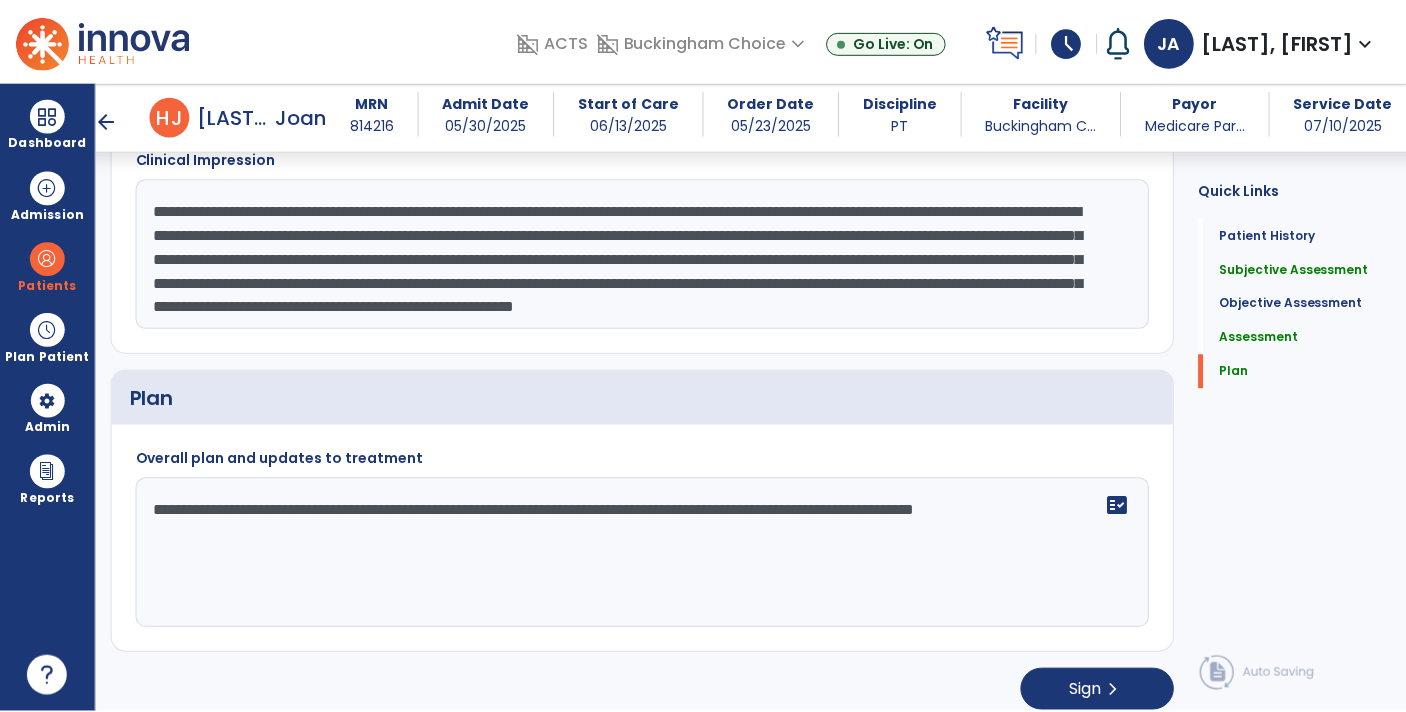 scroll, scrollTop: 1633, scrollLeft: 0, axis: vertical 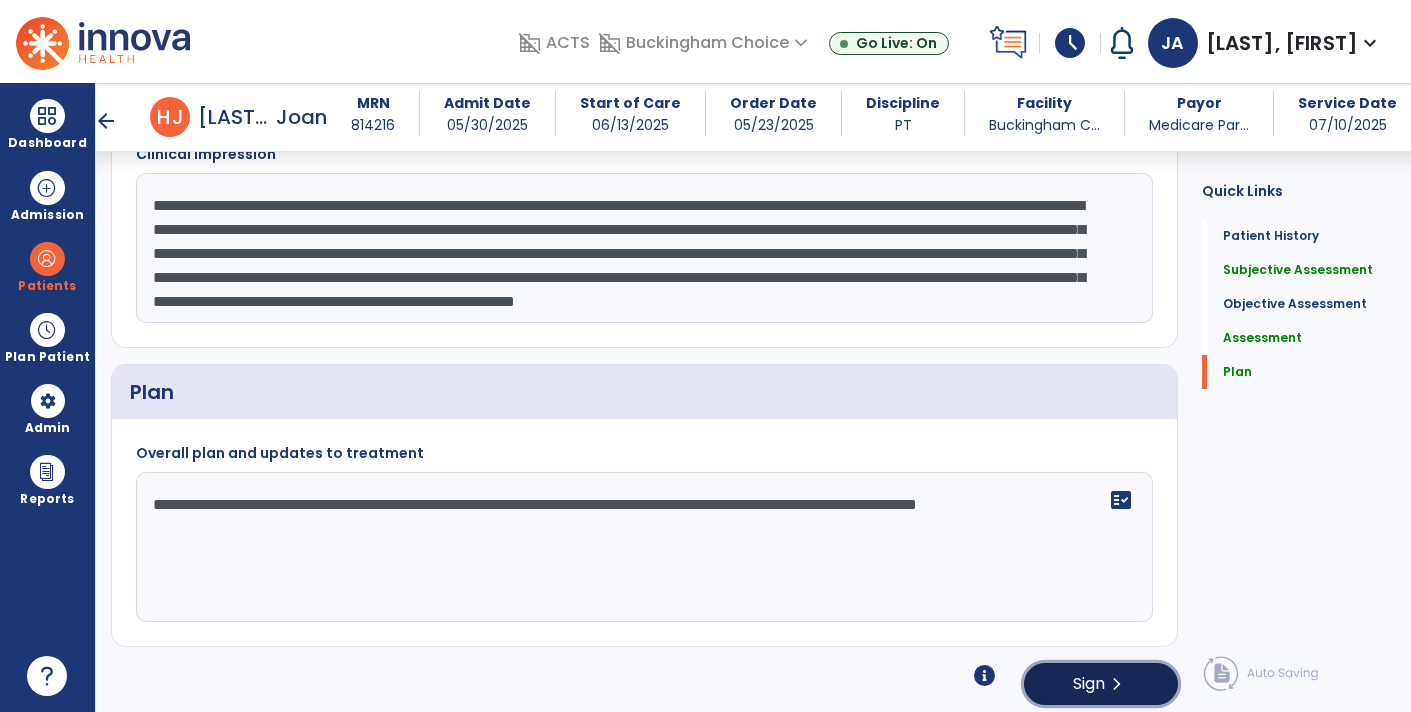 click on "Sign" 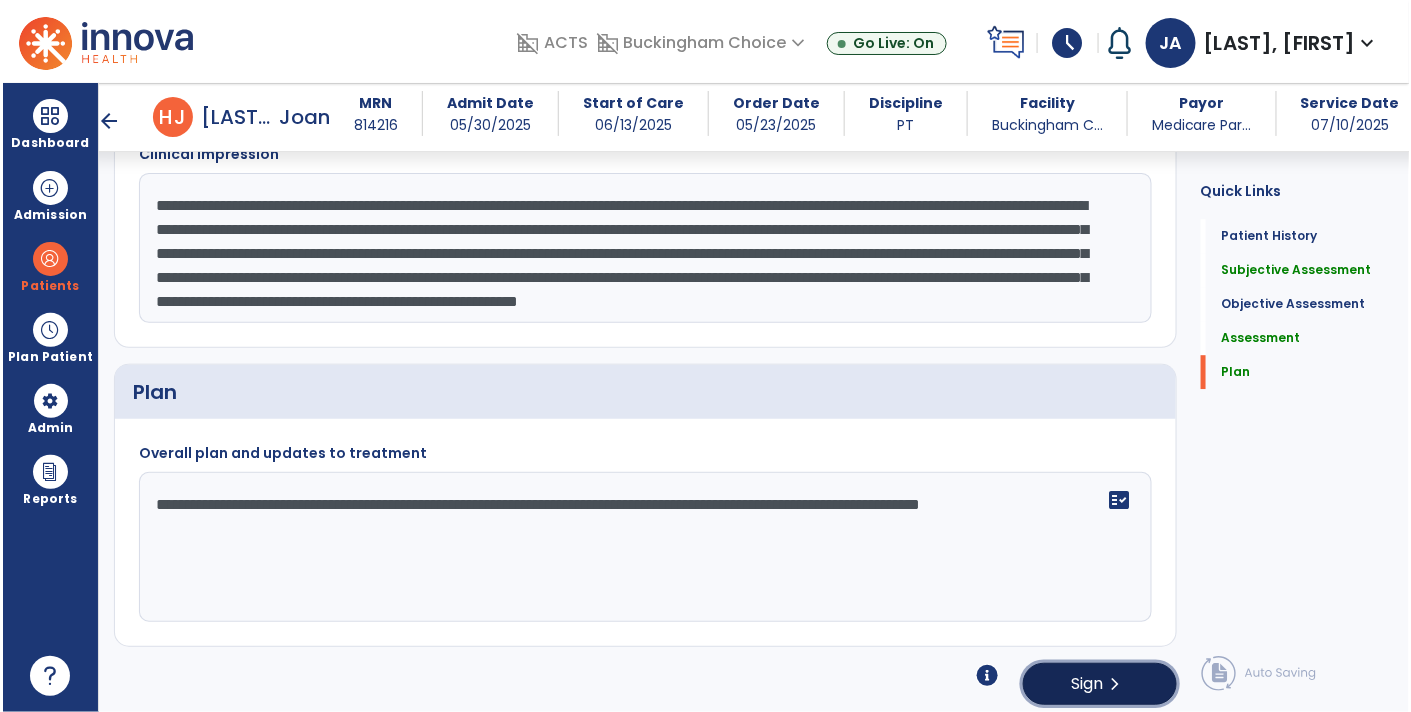 scroll, scrollTop: 1633, scrollLeft: 0, axis: vertical 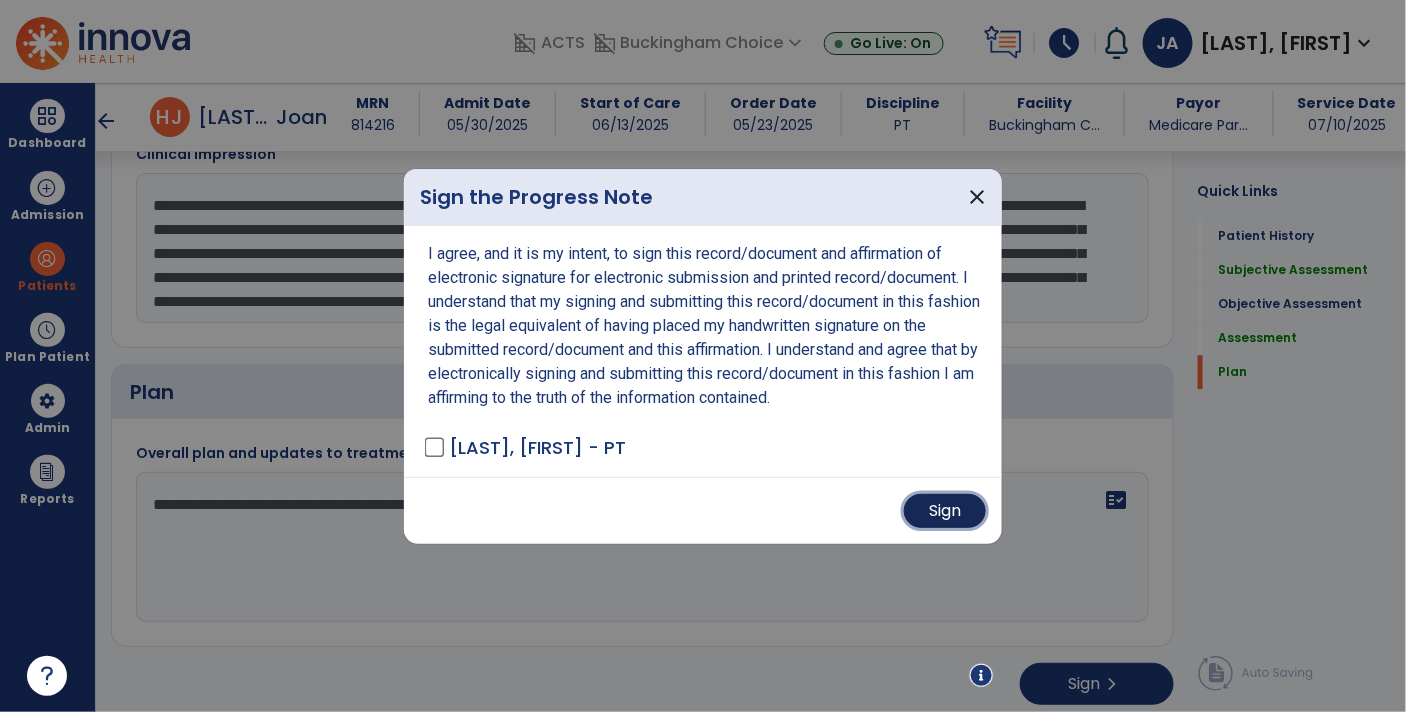 click on "Sign" at bounding box center (945, 511) 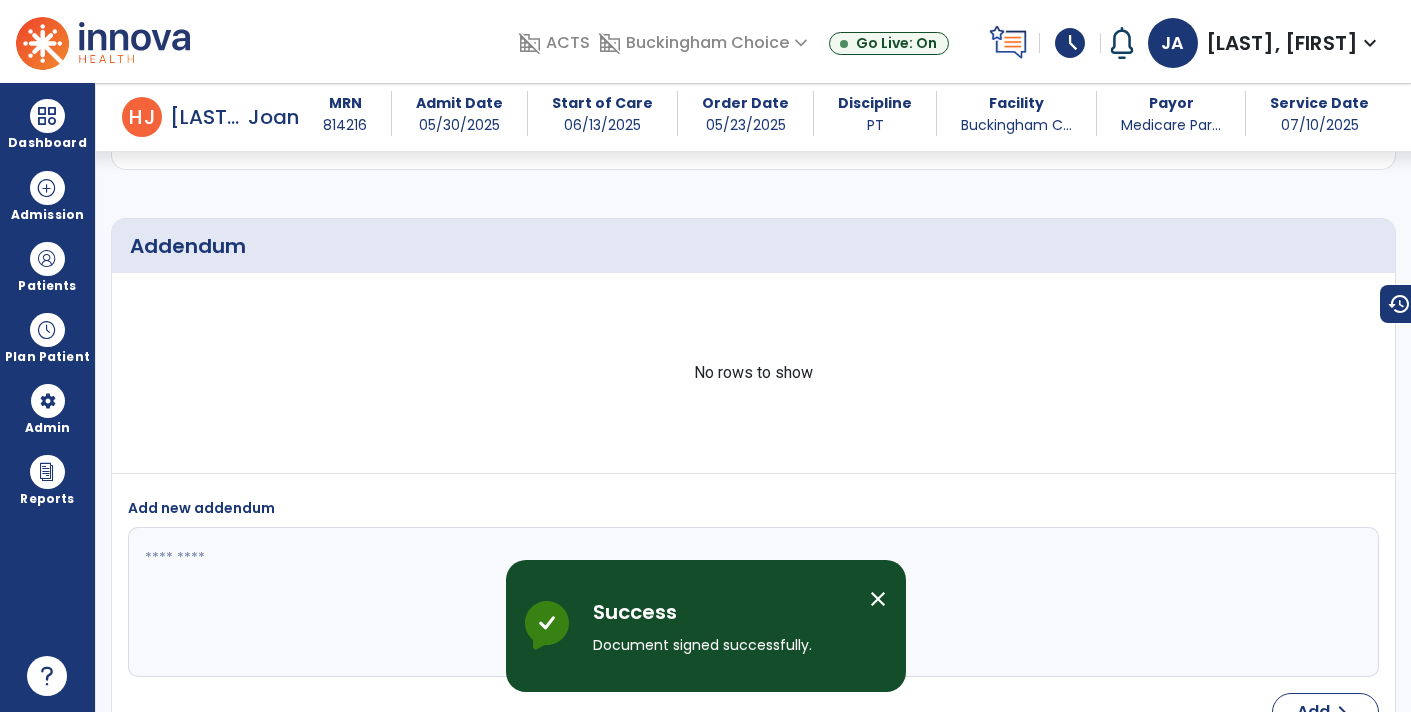 scroll, scrollTop: 2215, scrollLeft: 0, axis: vertical 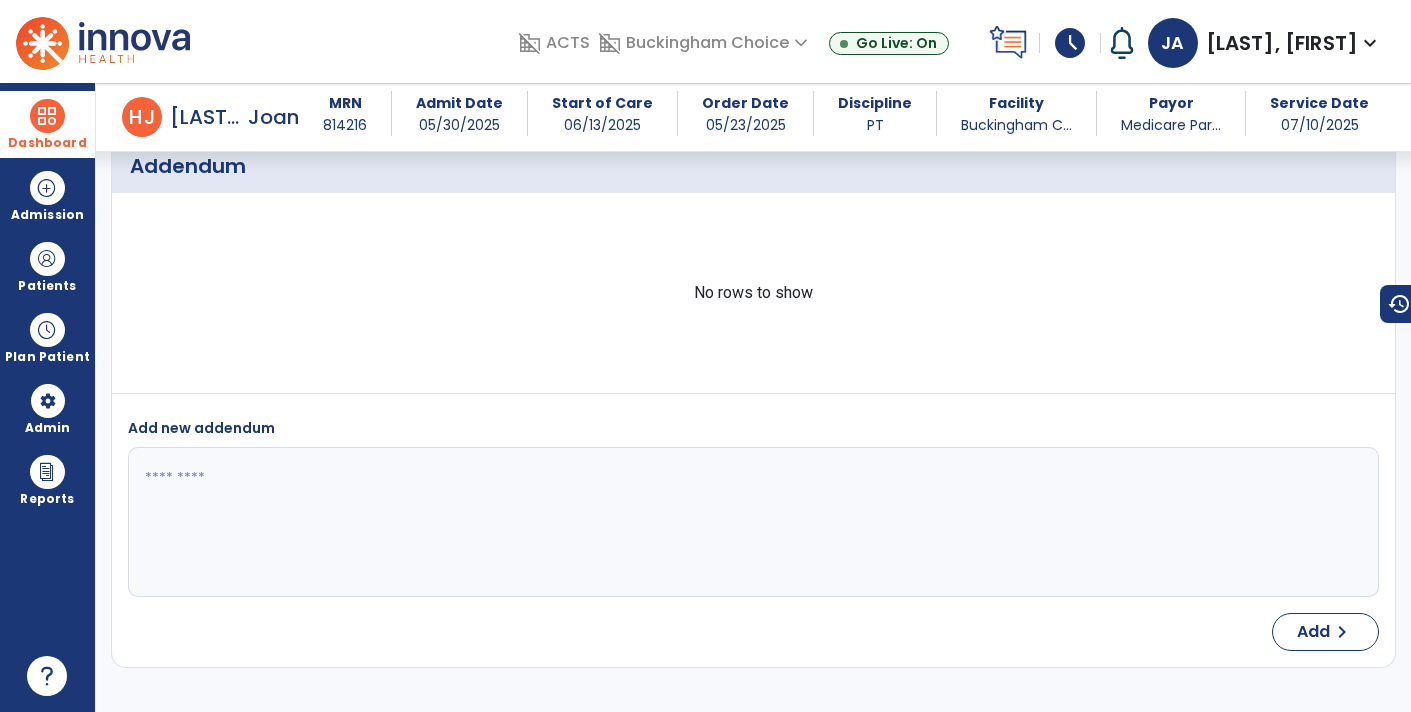 click at bounding box center [47, 116] 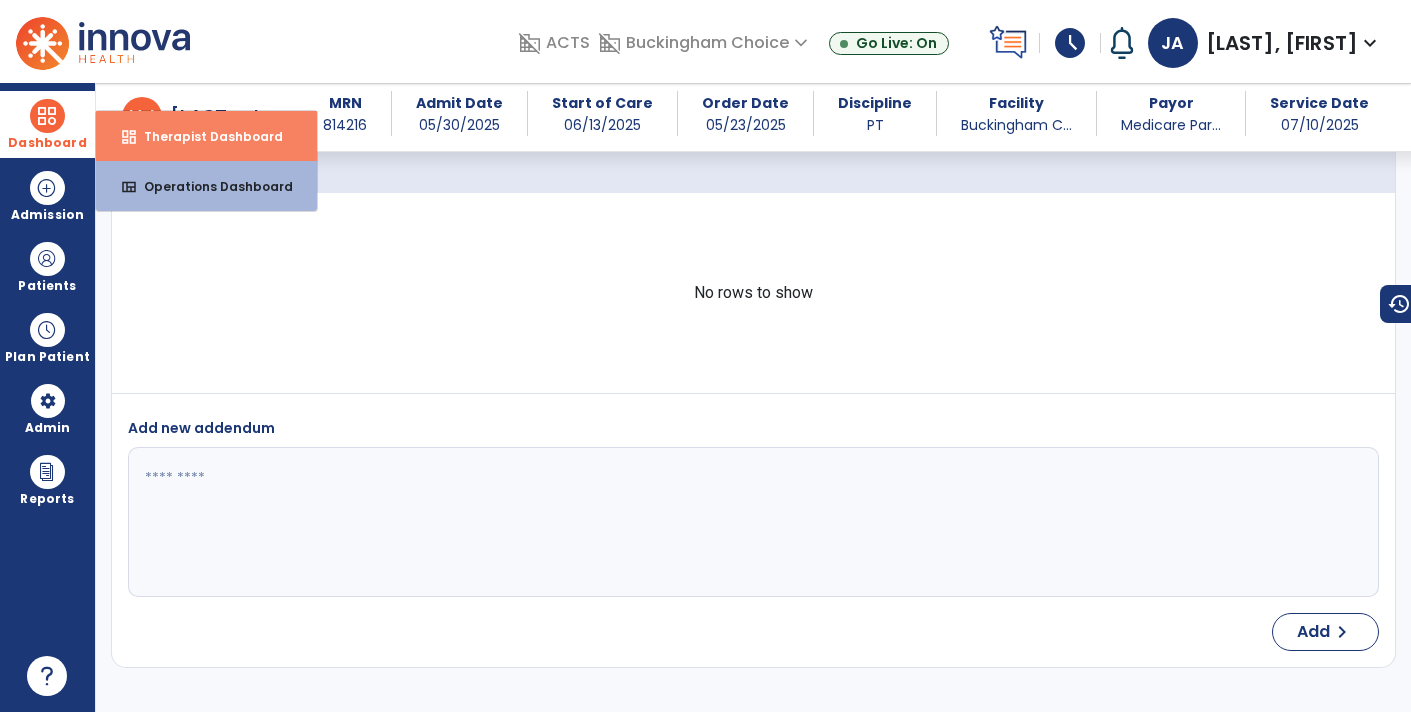click on "Therapist Dashboard" at bounding box center (205, 136) 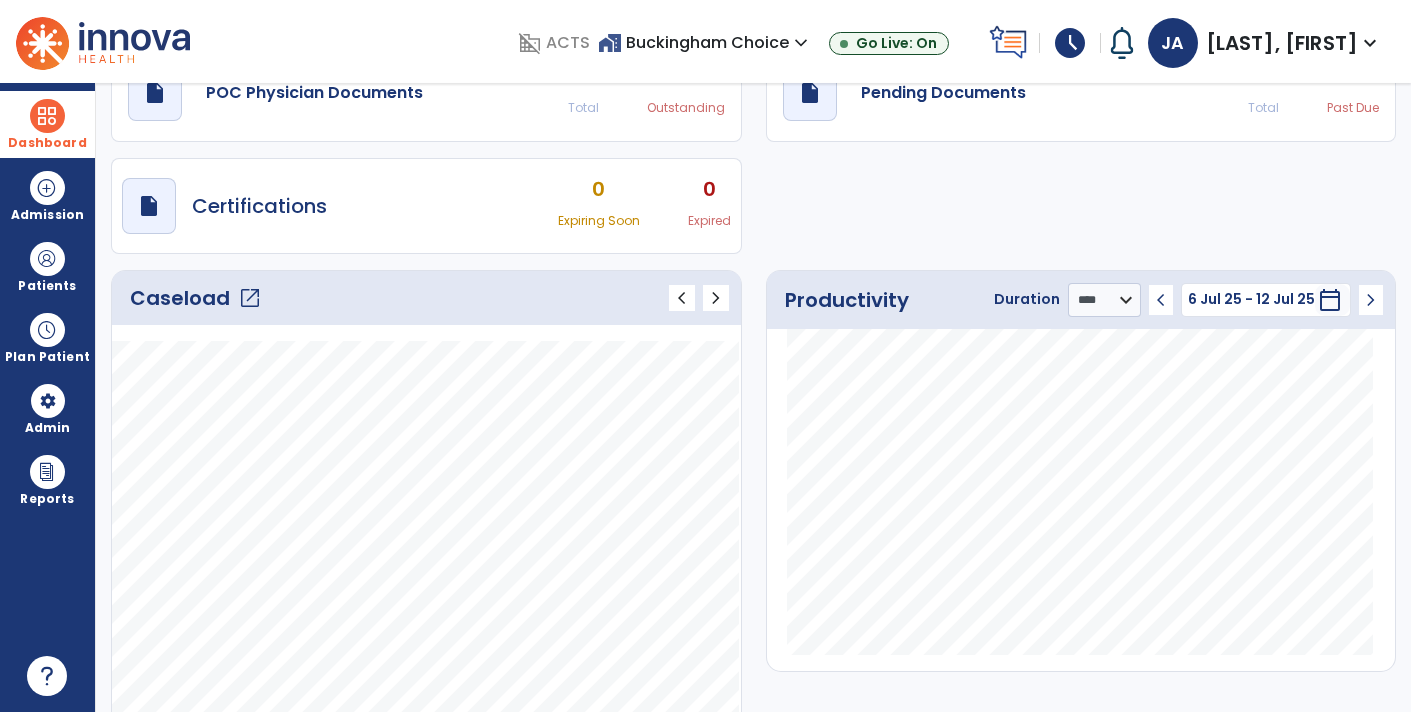 scroll, scrollTop: 0, scrollLeft: 0, axis: both 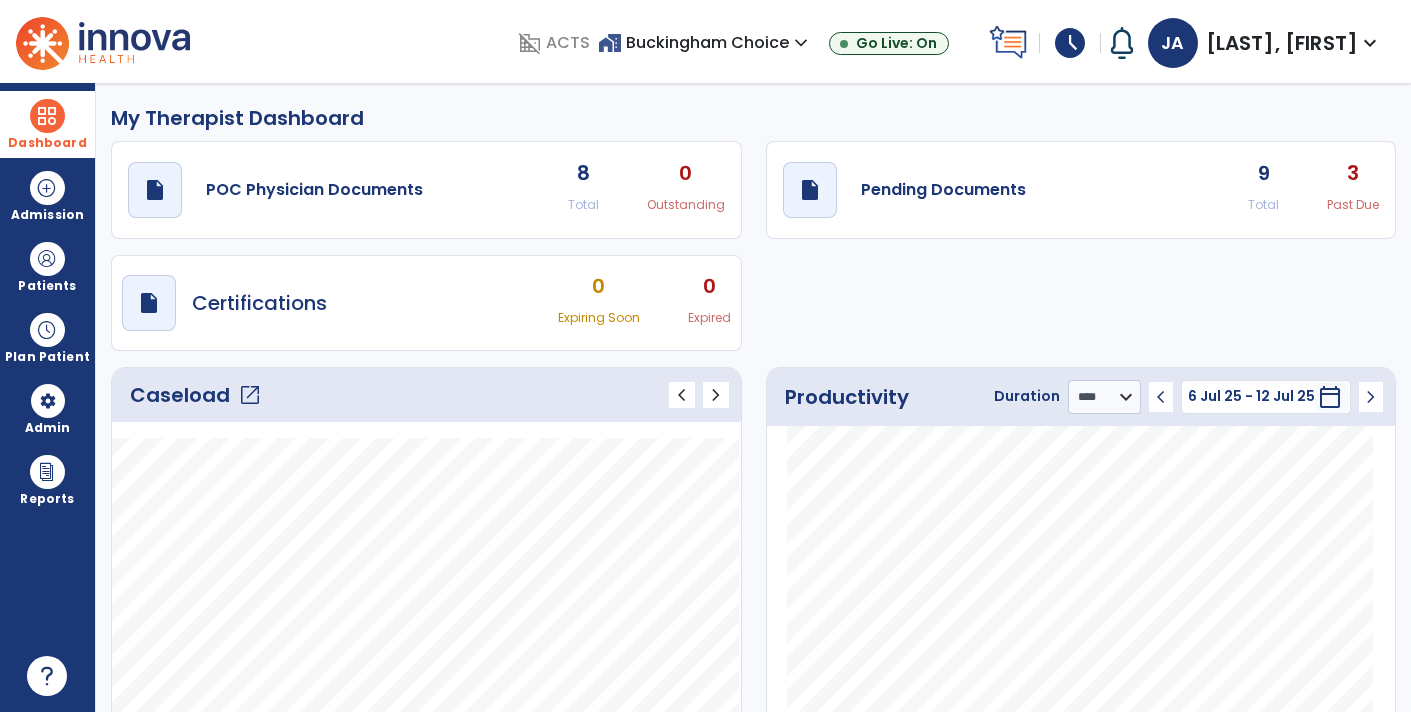 click on "draft   open_in_new  Pending Documents 9 Total 3 Past Due" 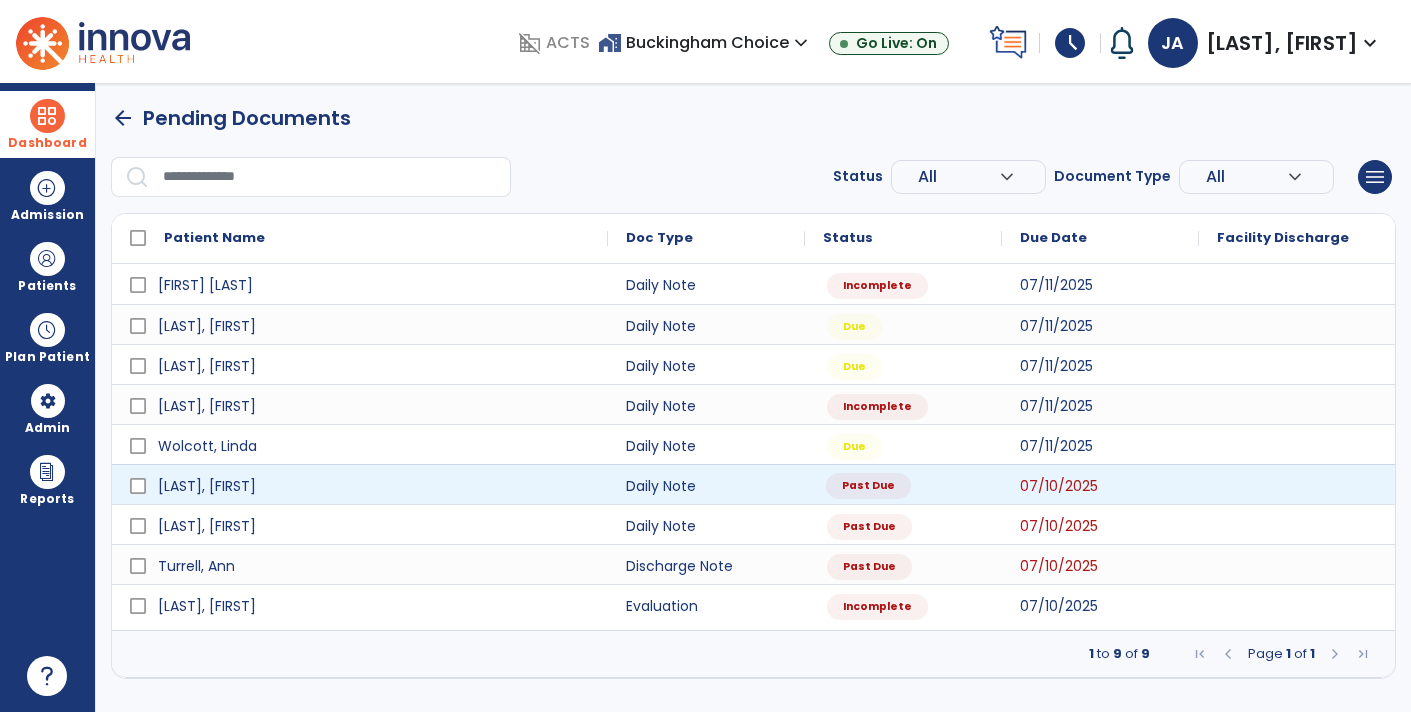 click on "Past Due" at bounding box center [868, 486] 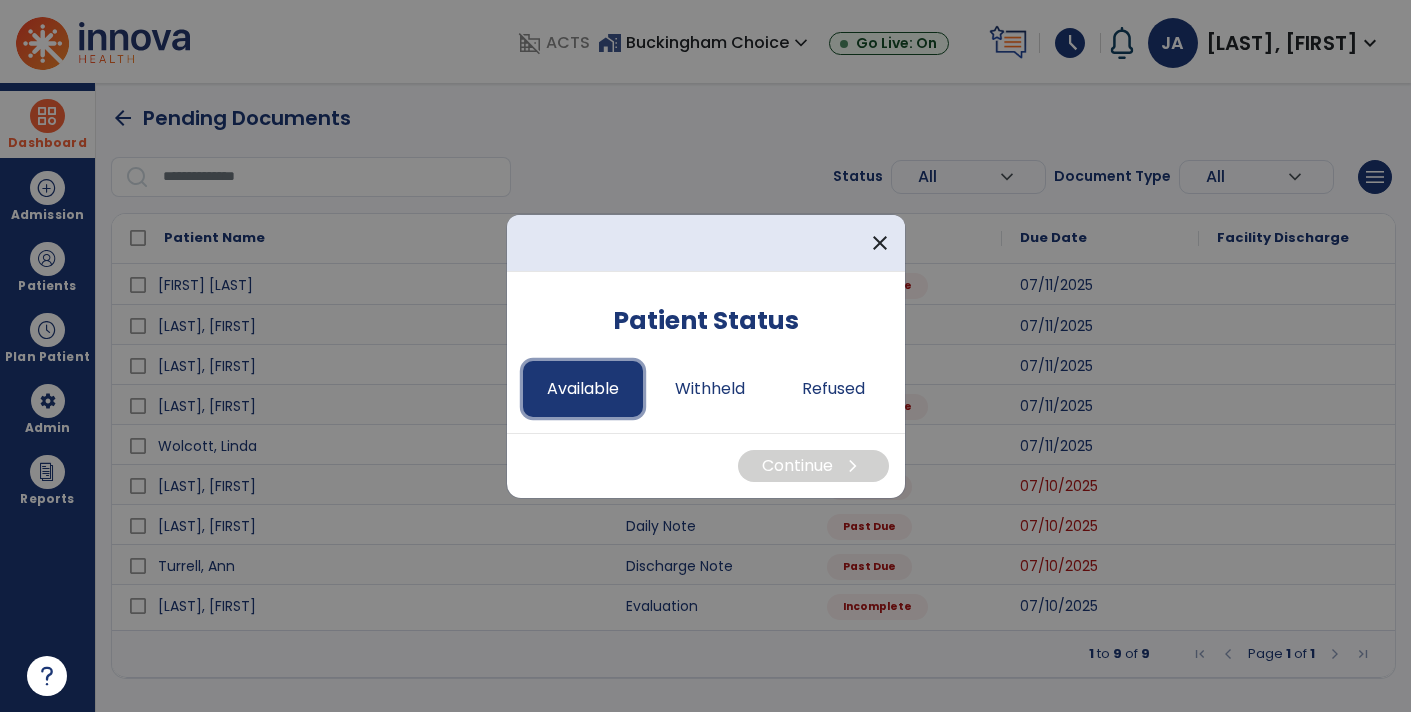click on "Available" at bounding box center (583, 389) 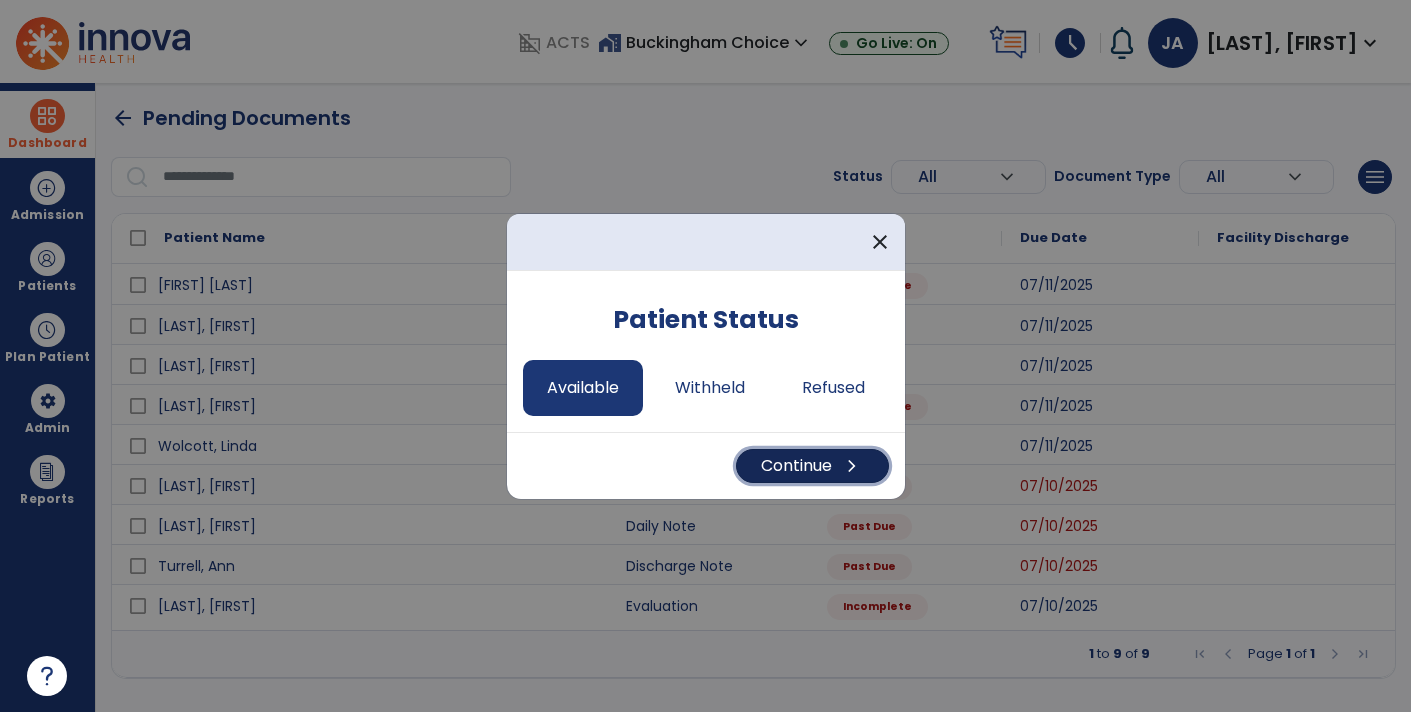 click on "Continue   chevron_right" at bounding box center [812, 466] 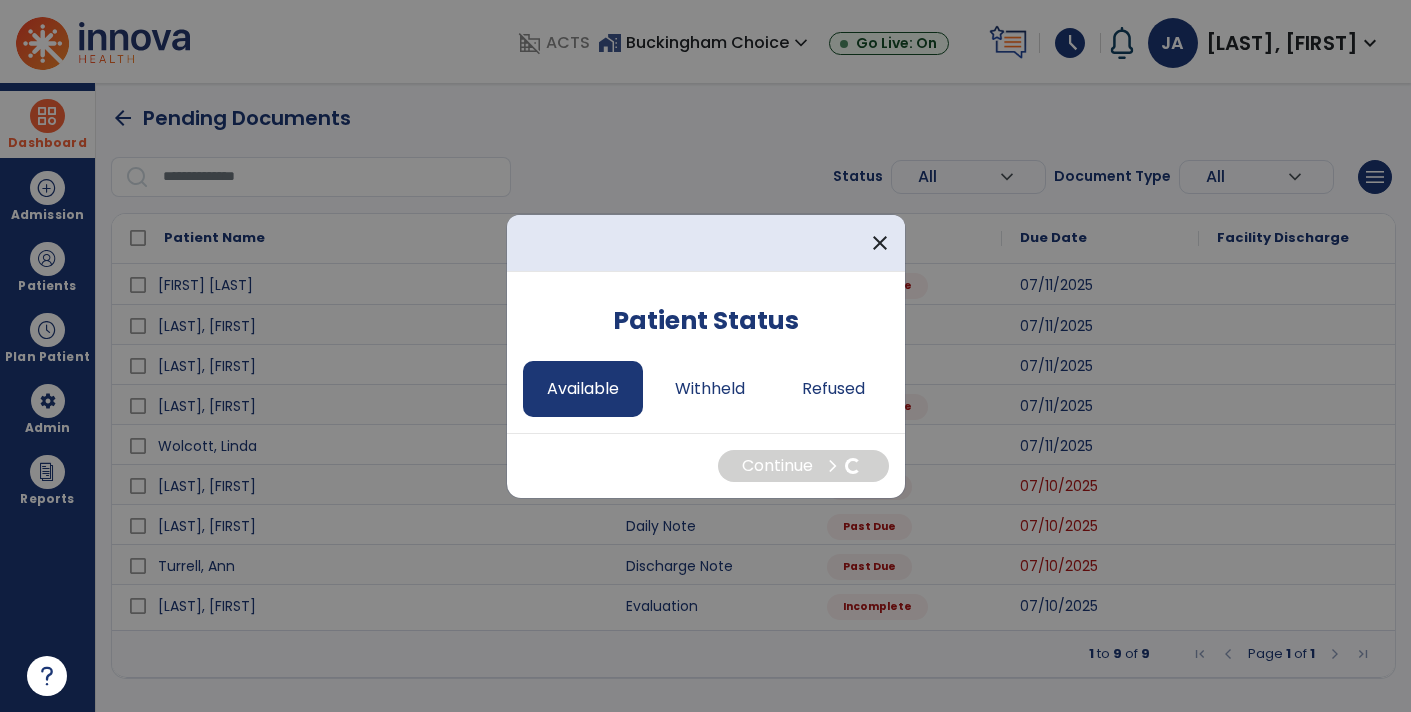 select on "*" 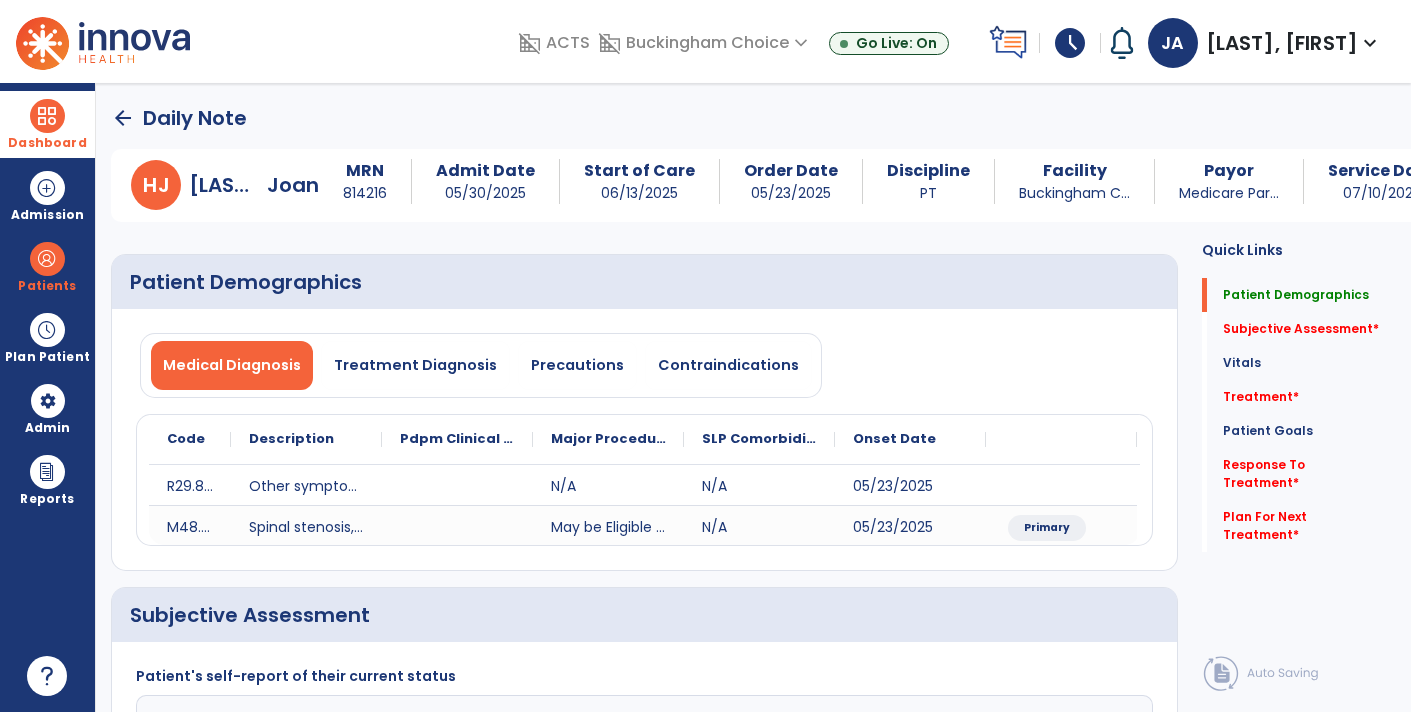 click on "arrow_back" 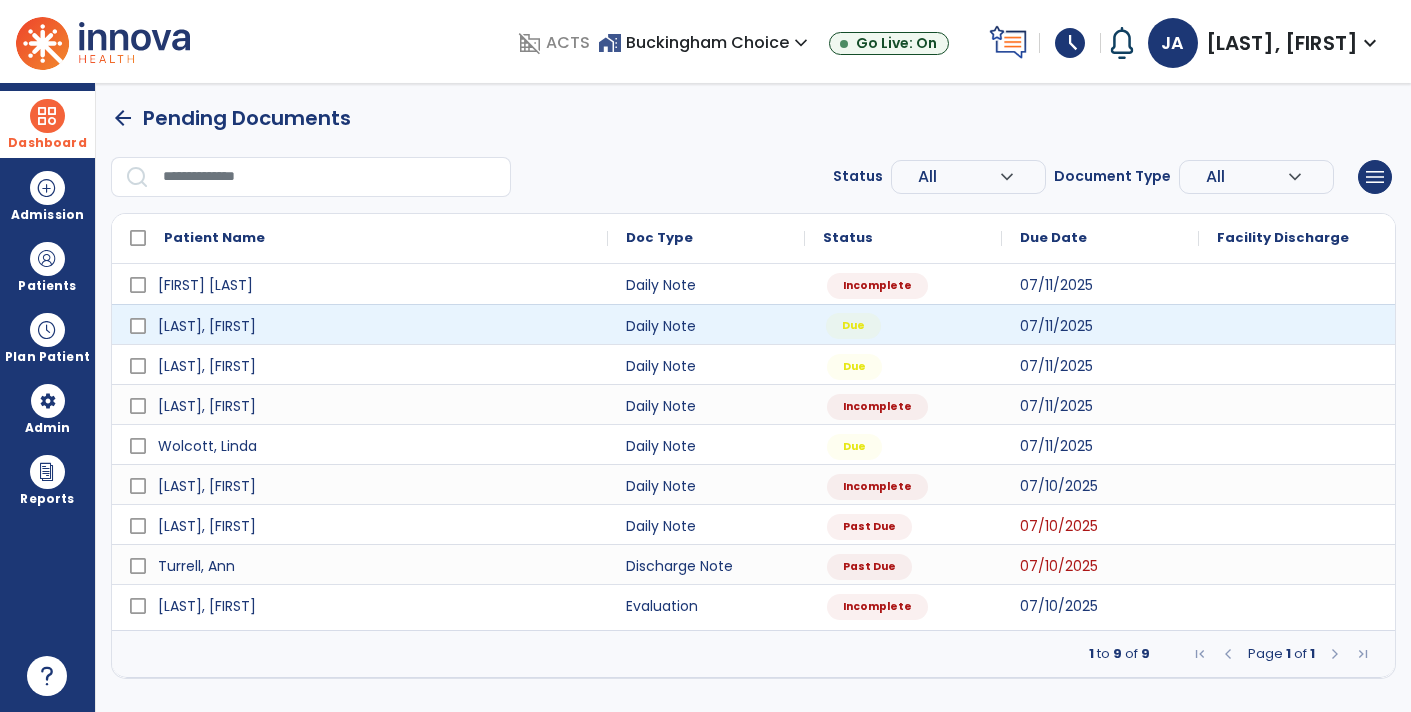 click on "Due" at bounding box center [853, 326] 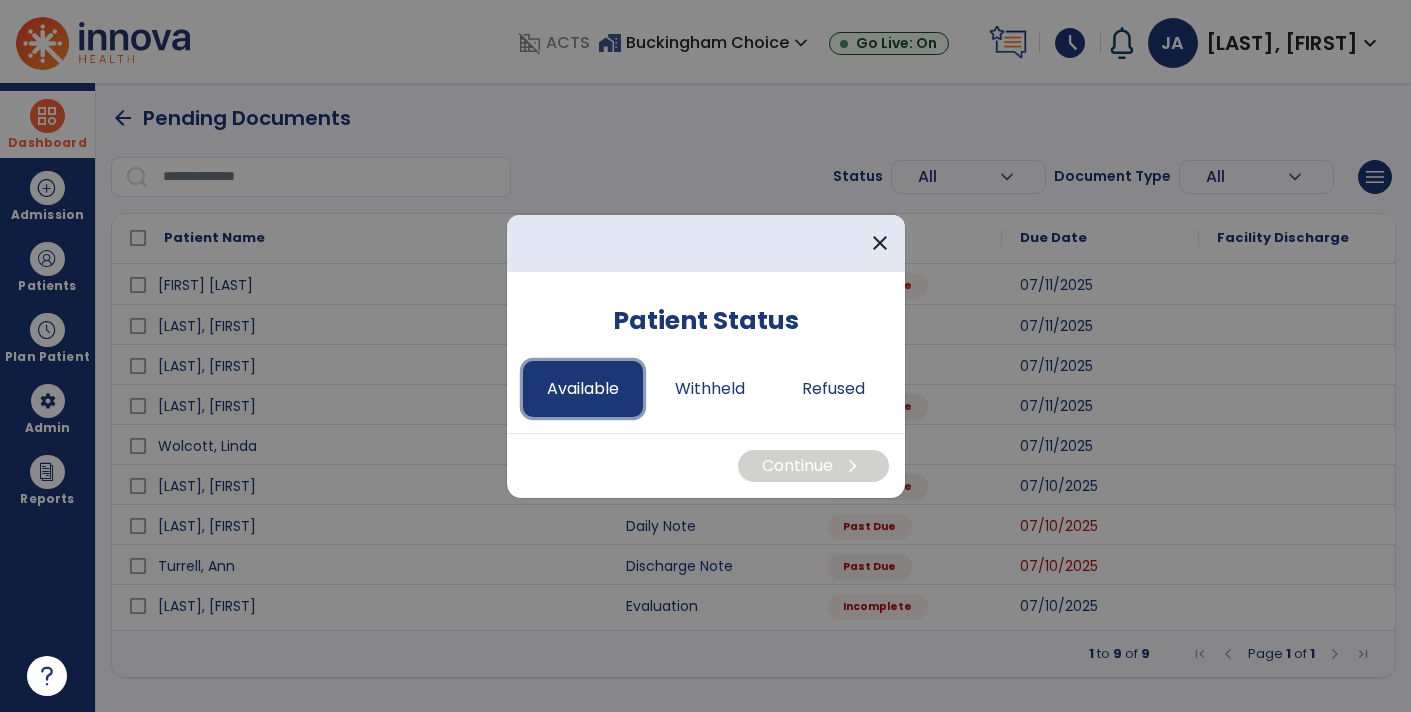 click on "Available" at bounding box center (583, 389) 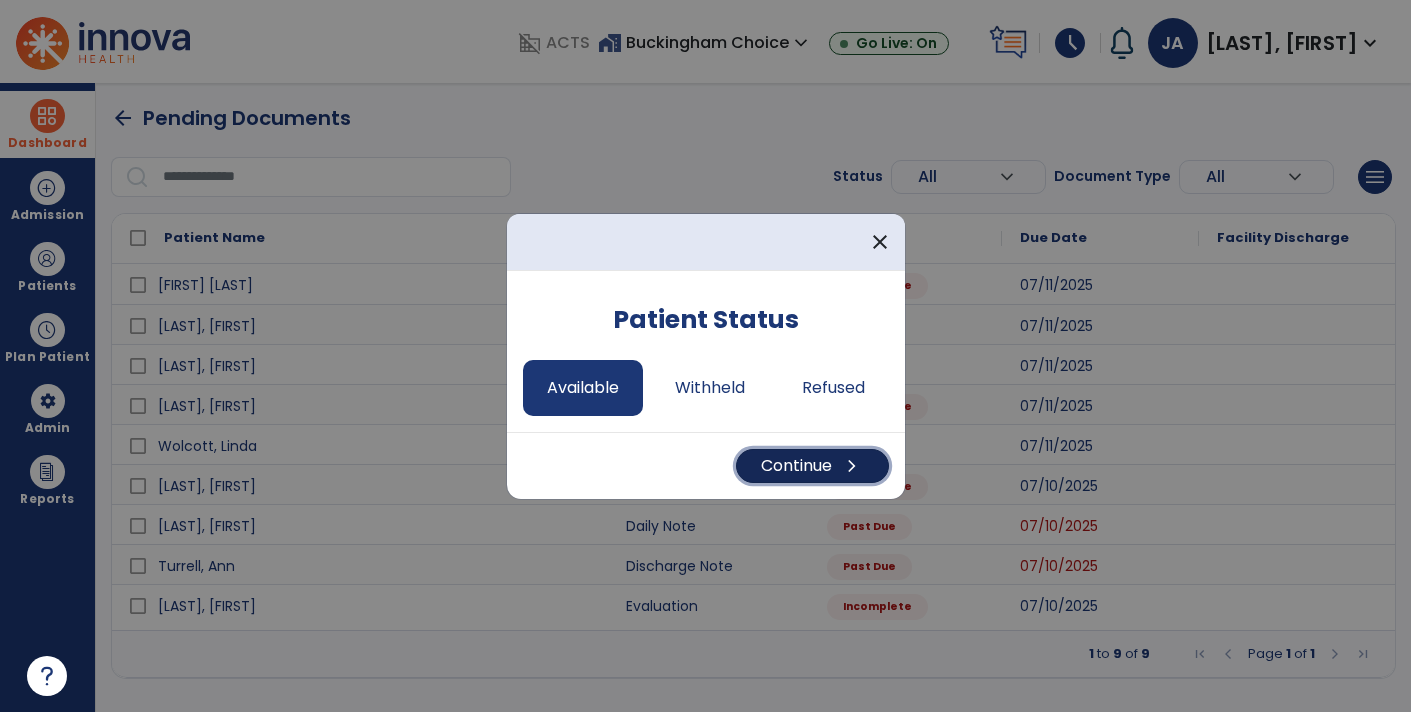 click on "Continue   chevron_right" at bounding box center [812, 466] 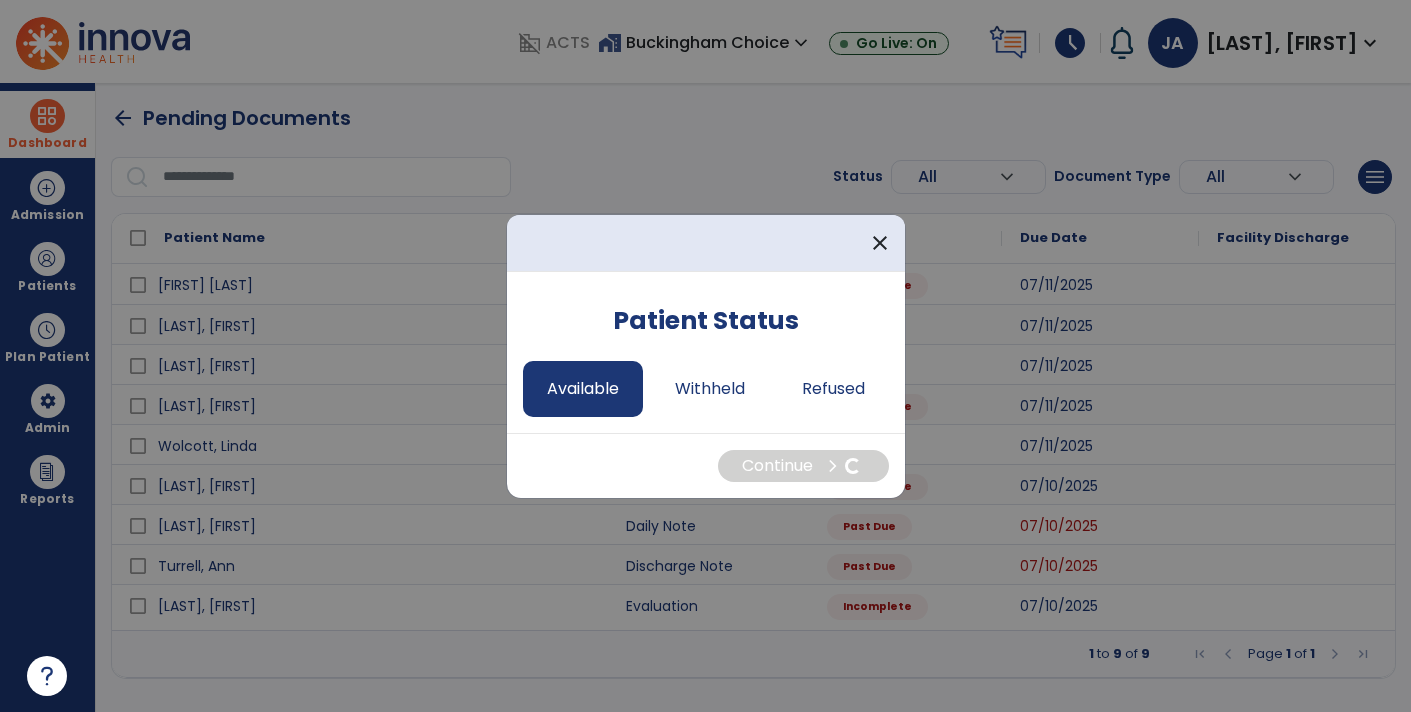 select on "*" 